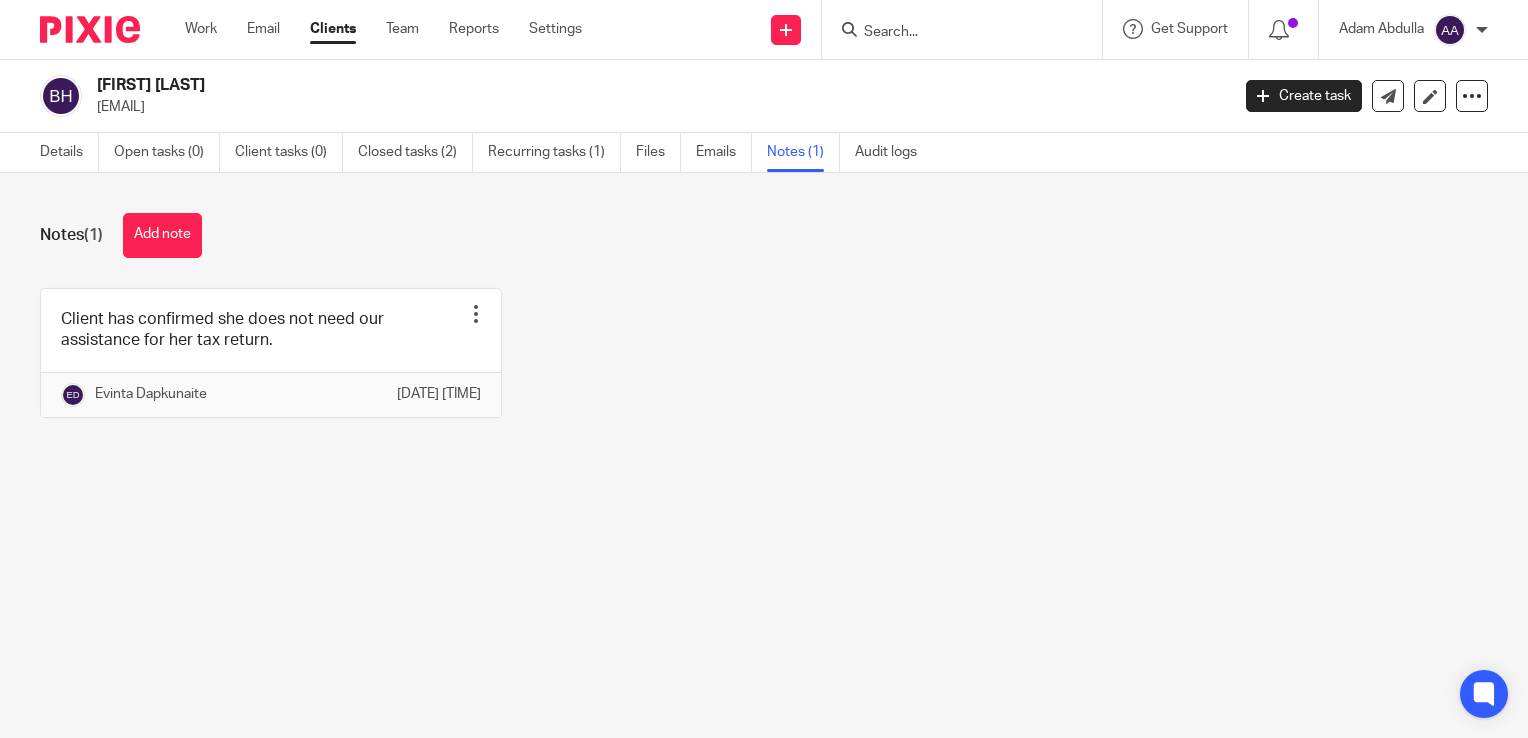 scroll, scrollTop: 0, scrollLeft: 0, axis: both 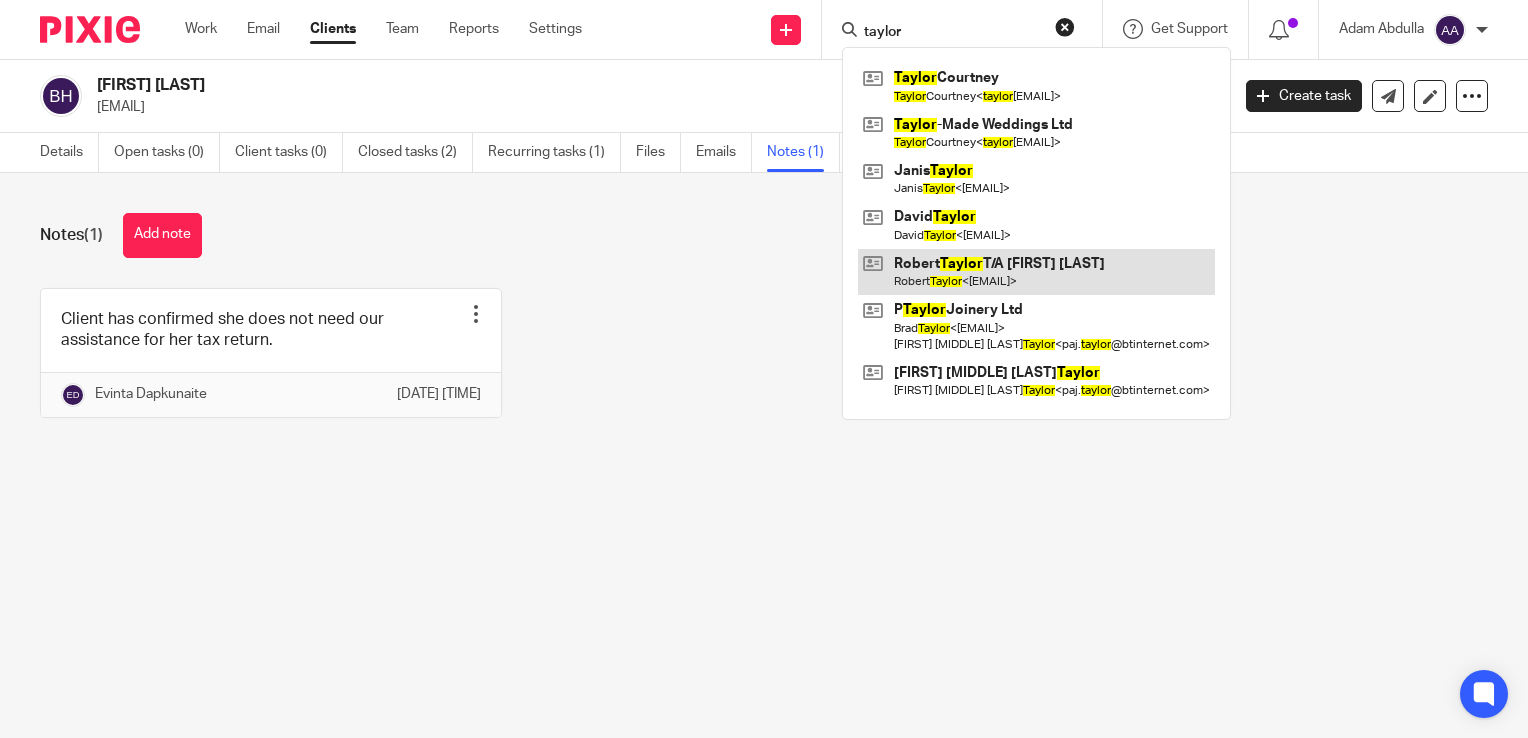 type on "taylor" 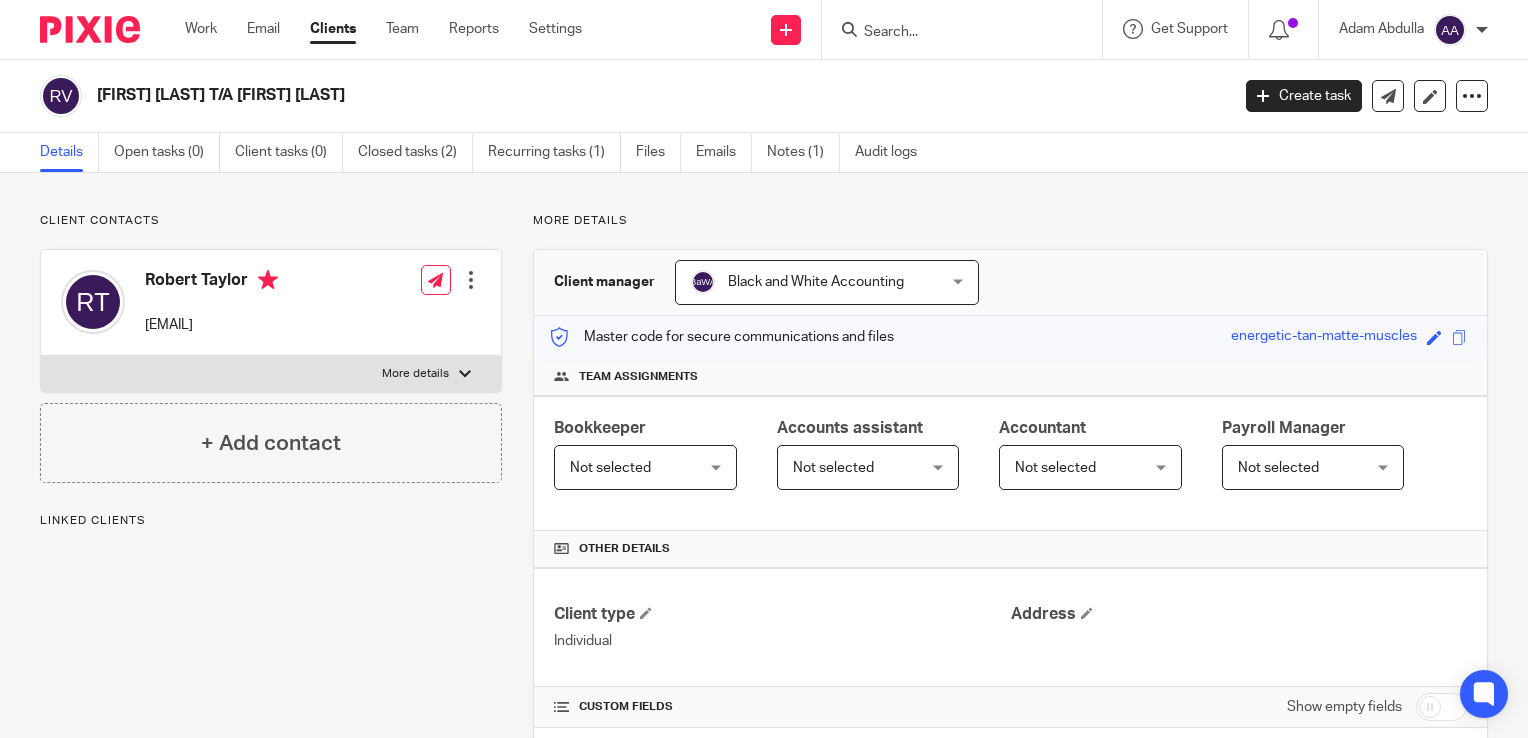 scroll, scrollTop: 0, scrollLeft: 0, axis: both 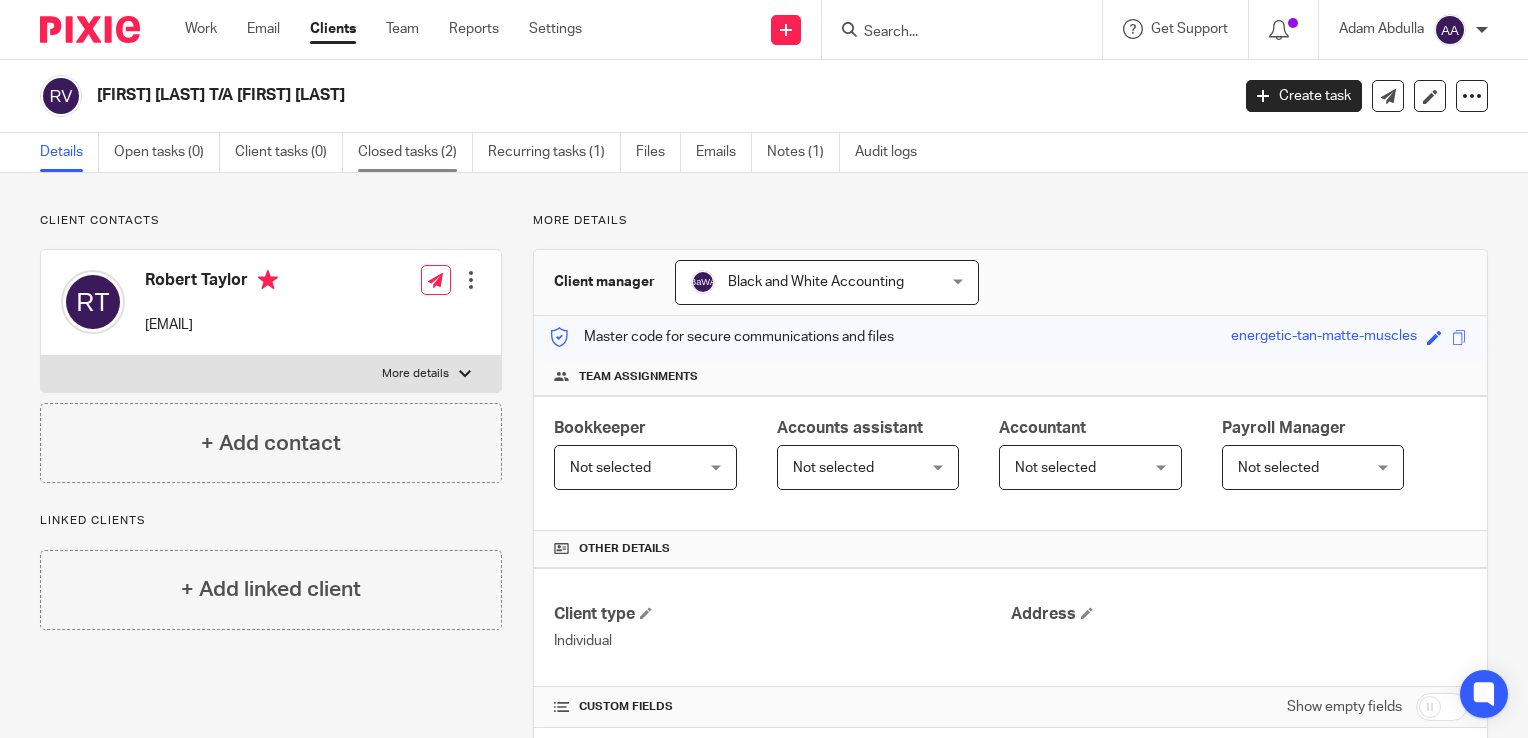 click on "Closed tasks (2)" at bounding box center (415, 152) 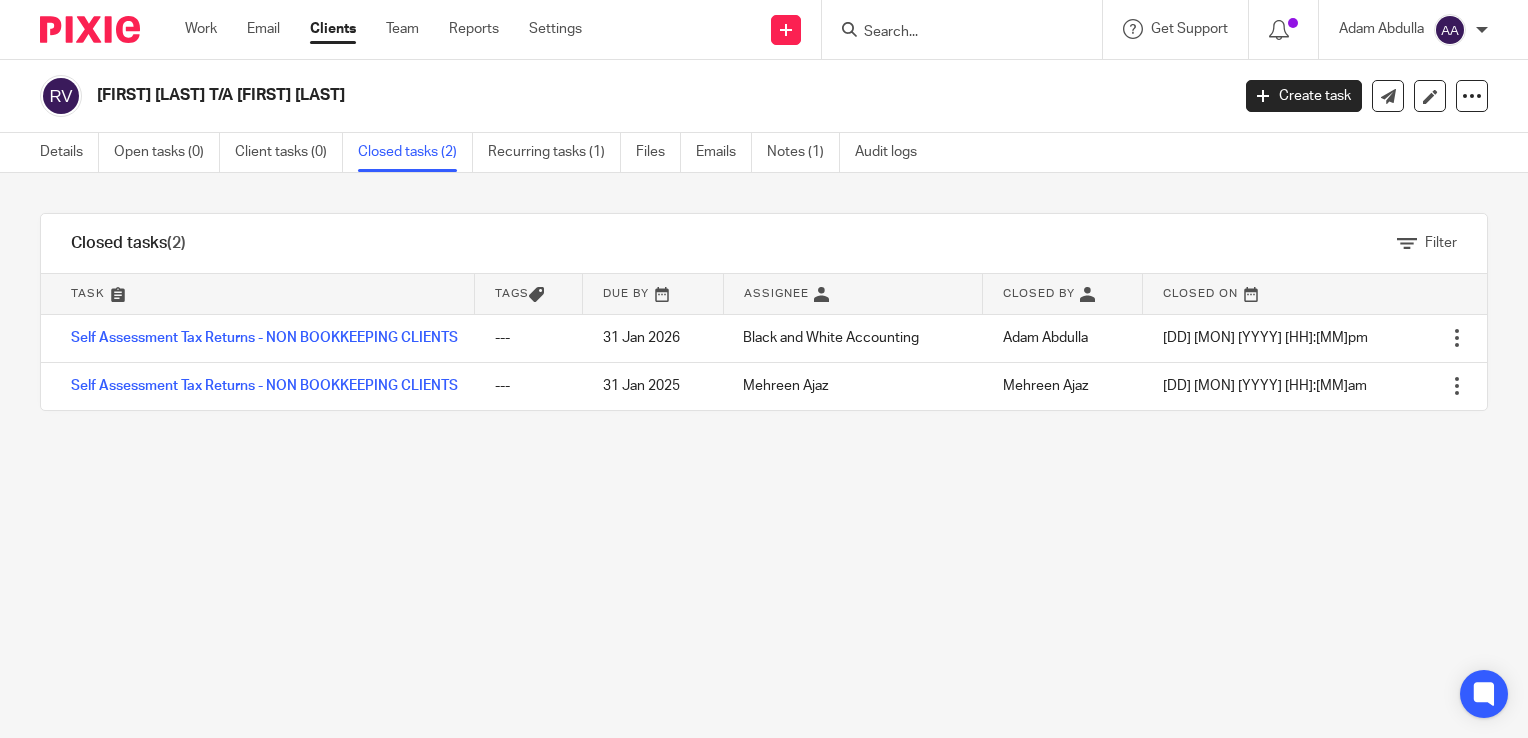 scroll, scrollTop: 0, scrollLeft: 0, axis: both 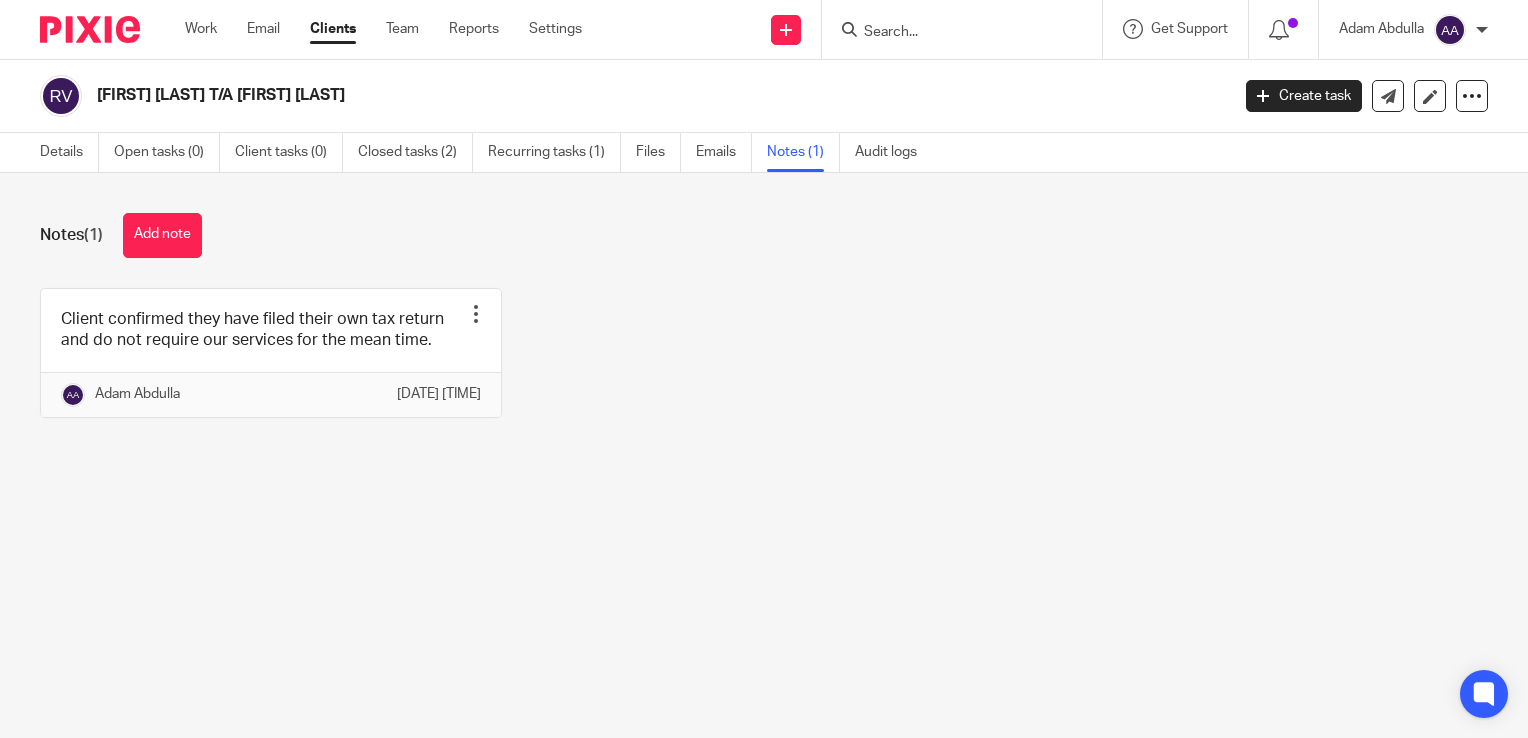 click at bounding box center [952, 33] 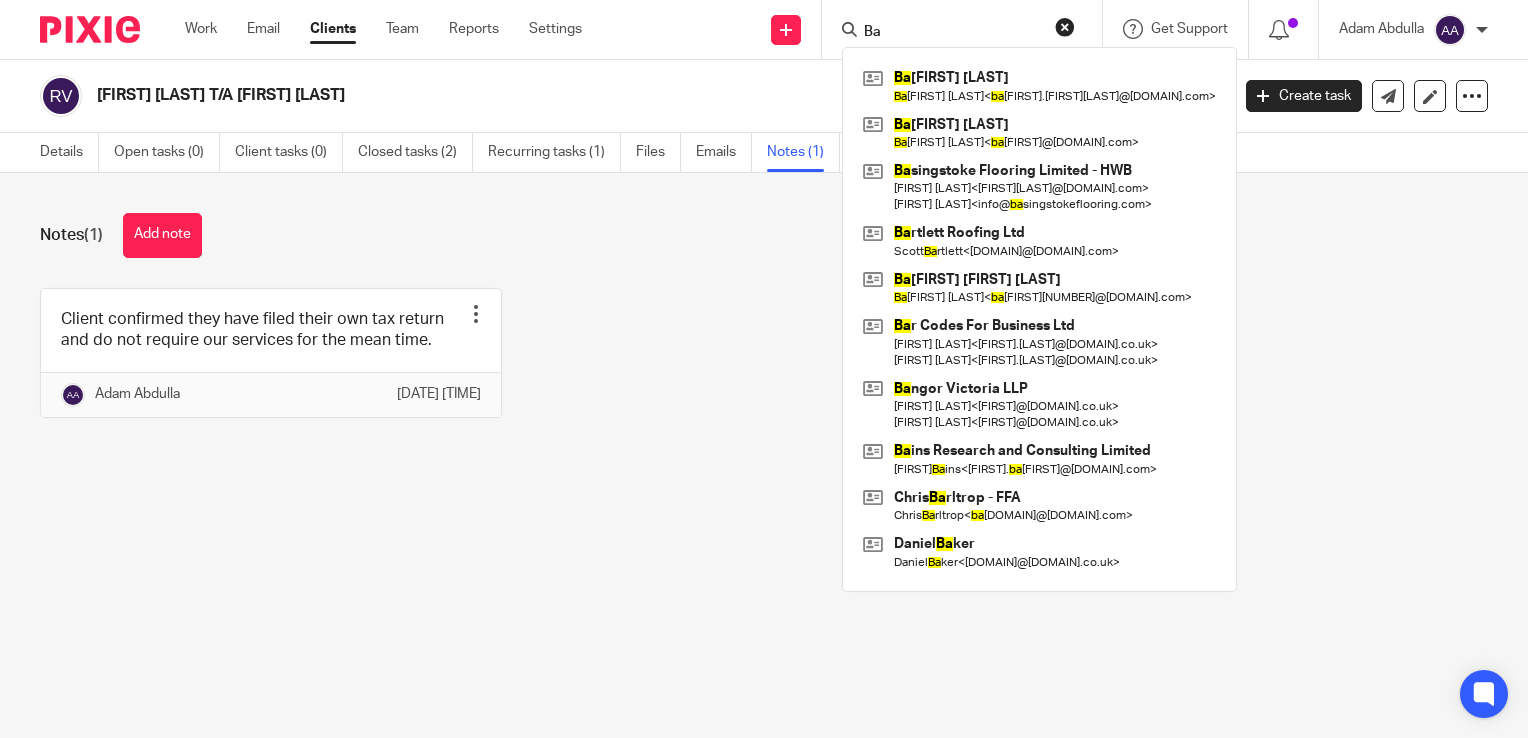 type on "B" 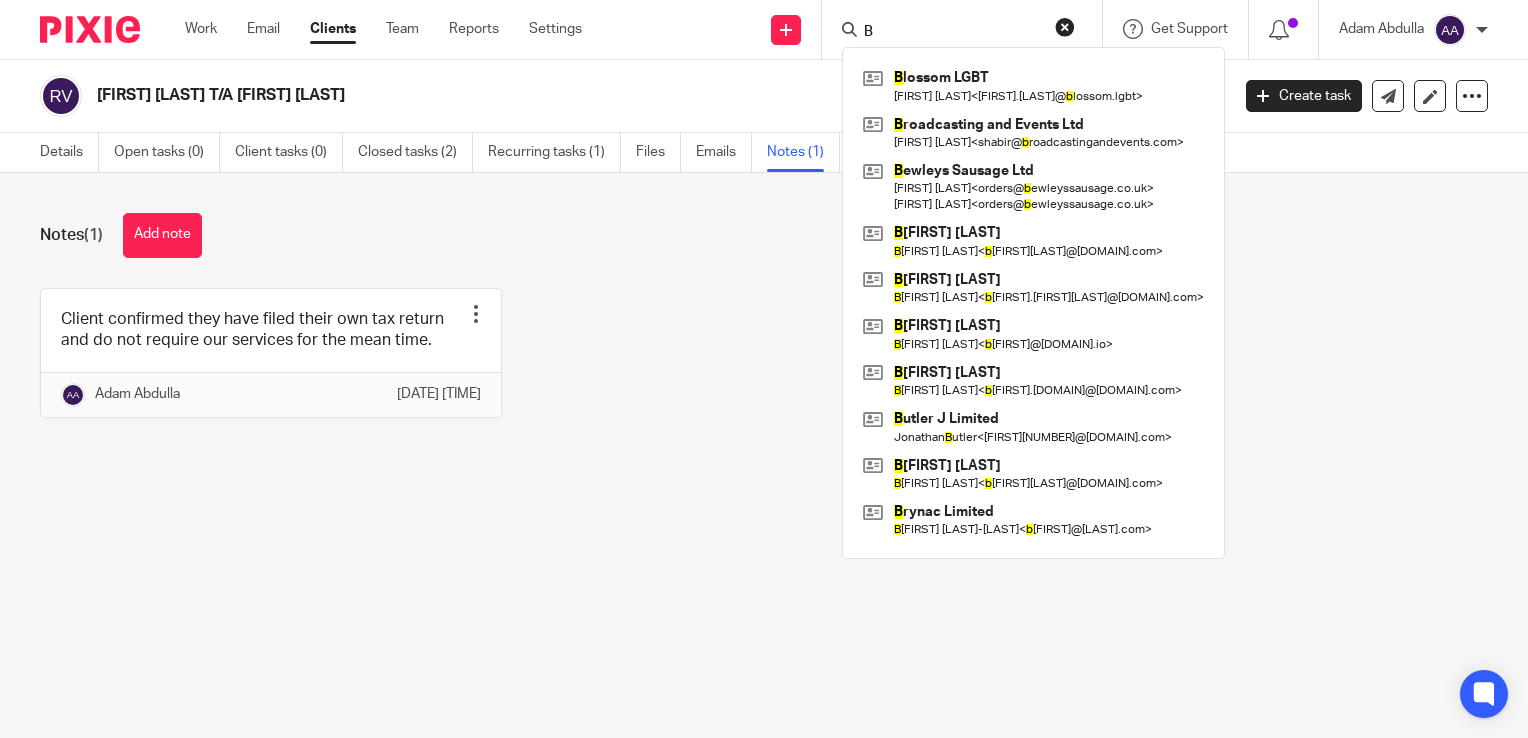 type 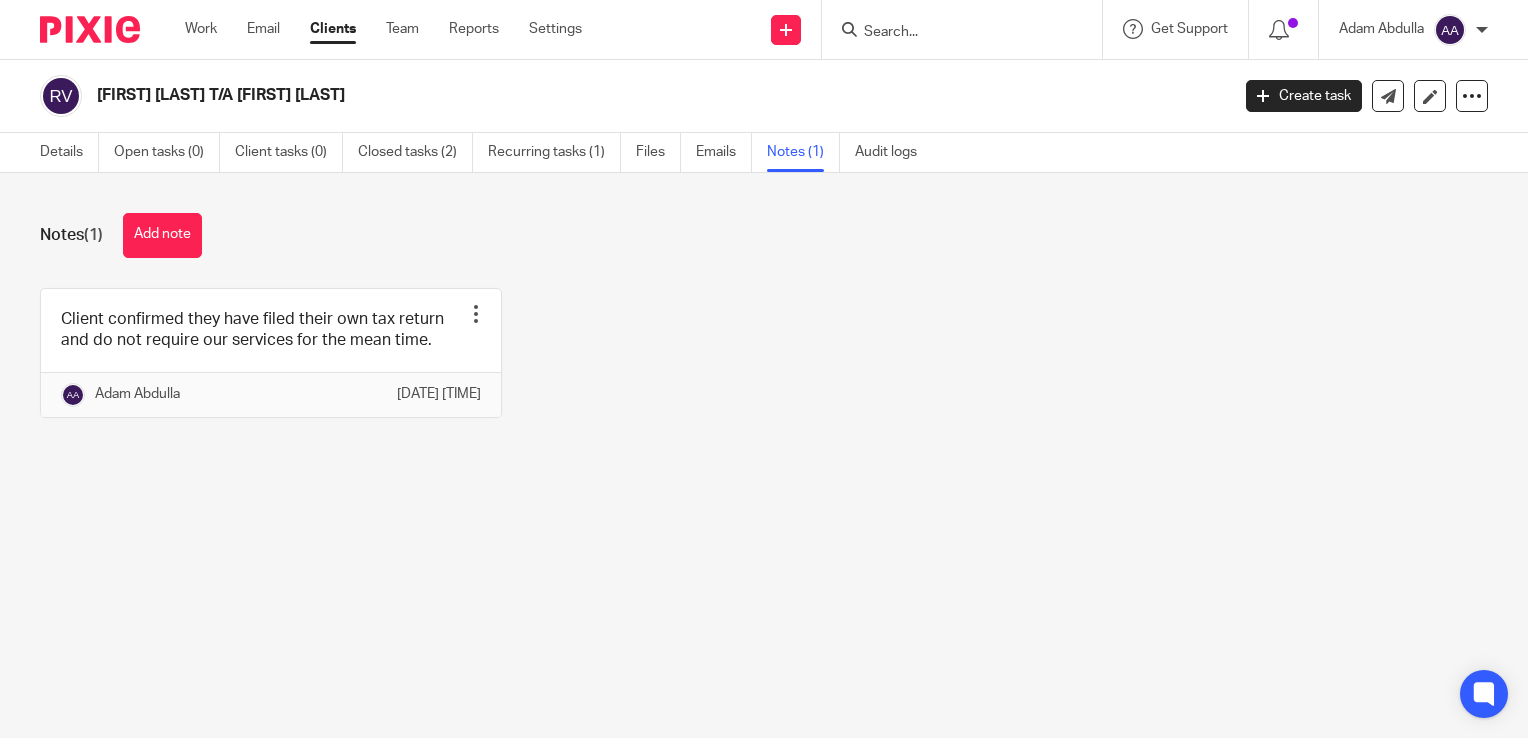 click on "Clients" at bounding box center (333, 29) 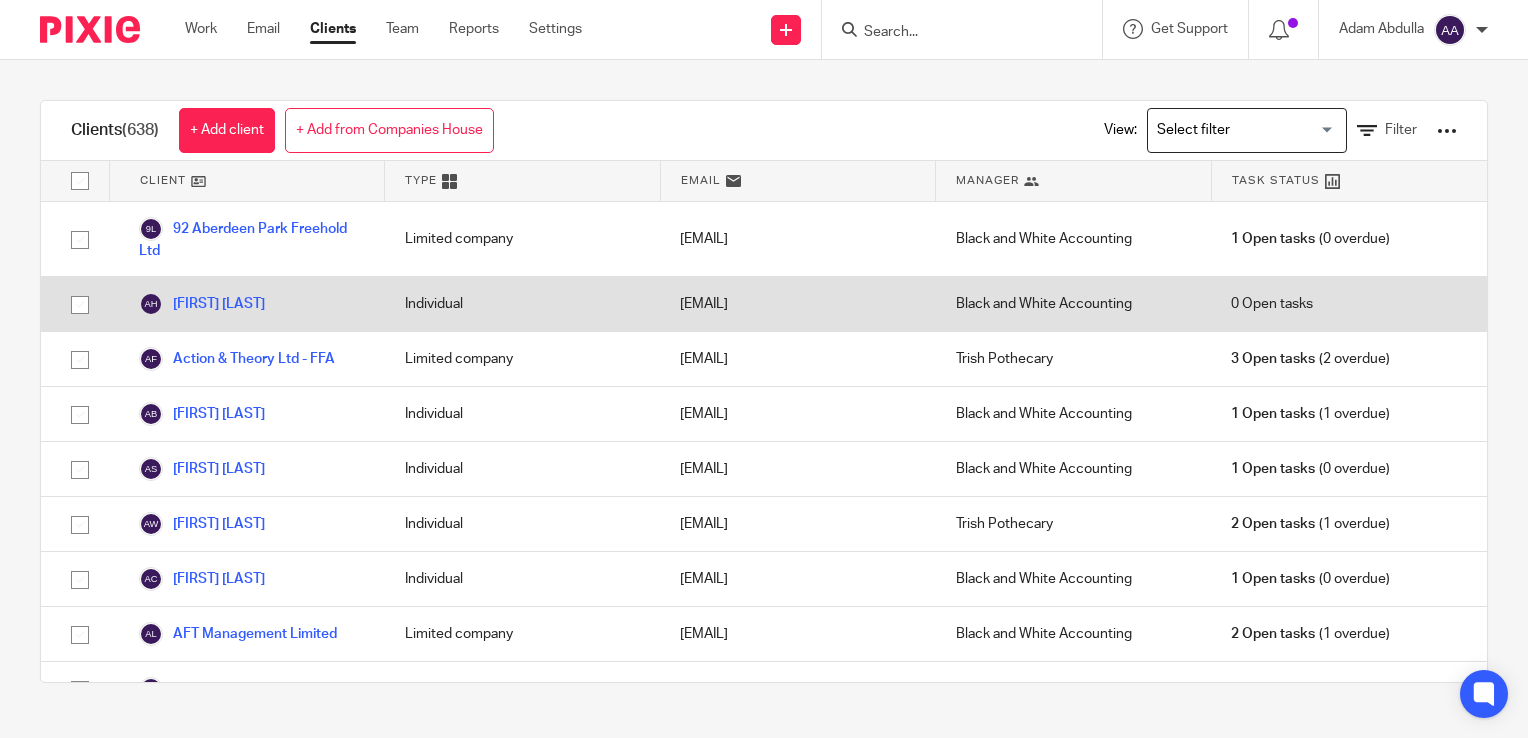 scroll, scrollTop: 0, scrollLeft: 0, axis: both 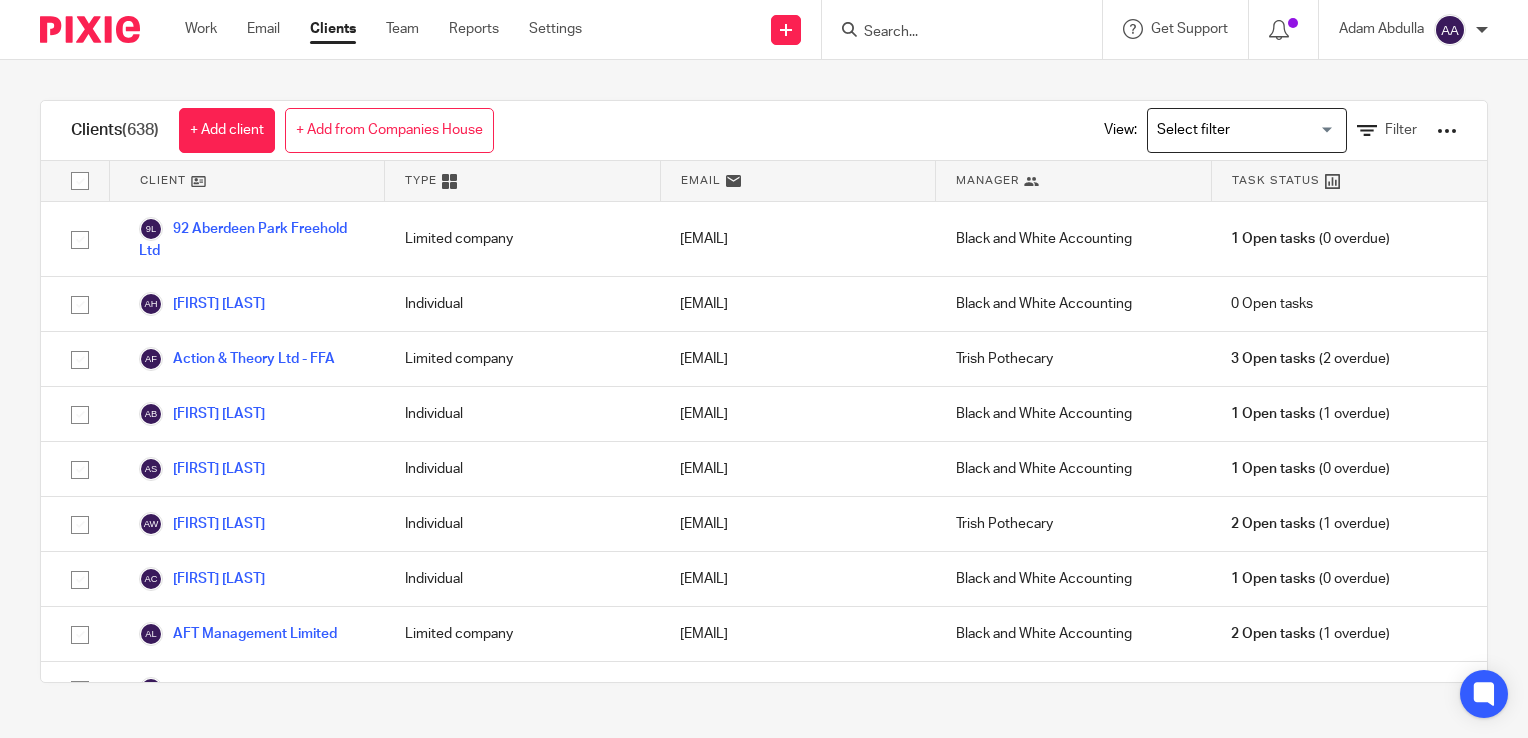 click at bounding box center (968, 29) 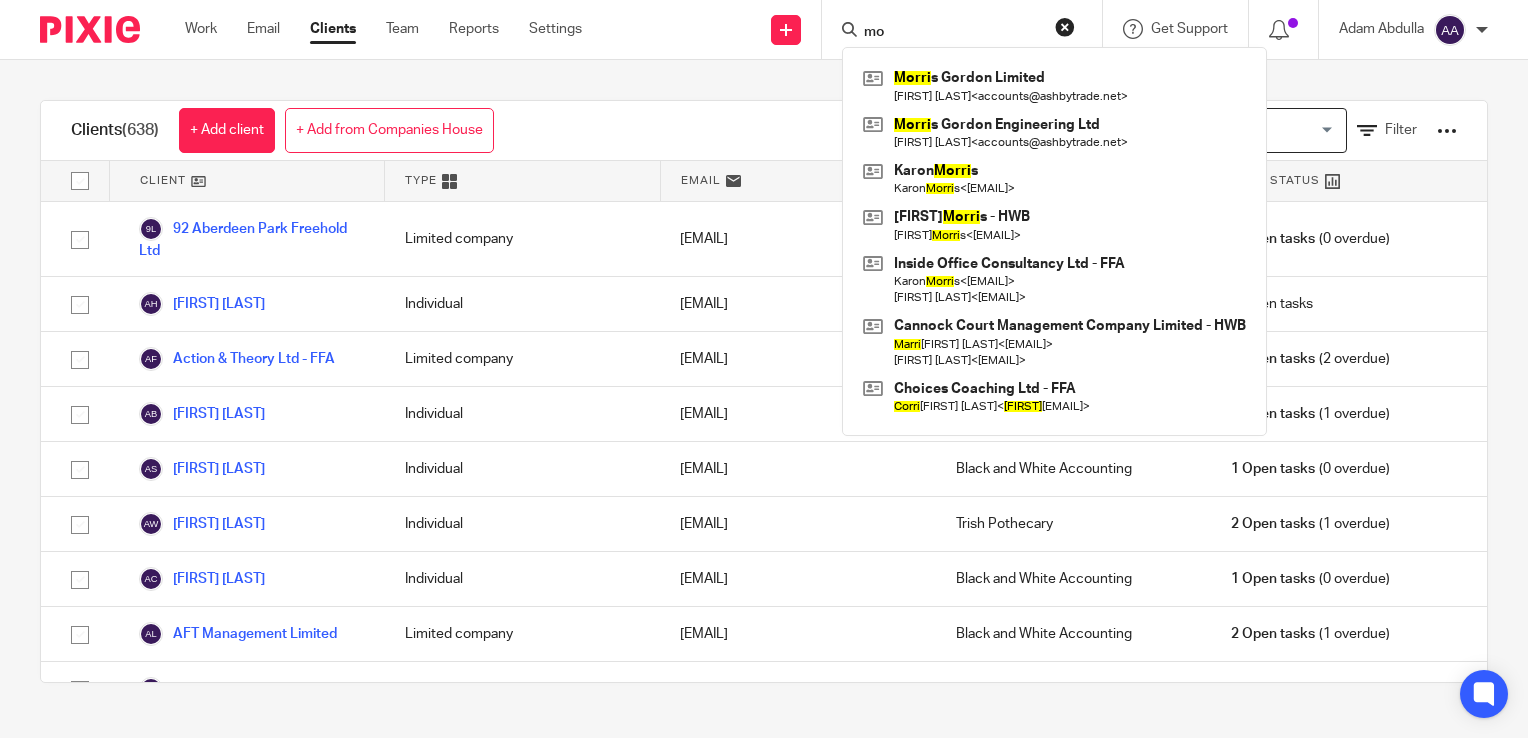 type on "m" 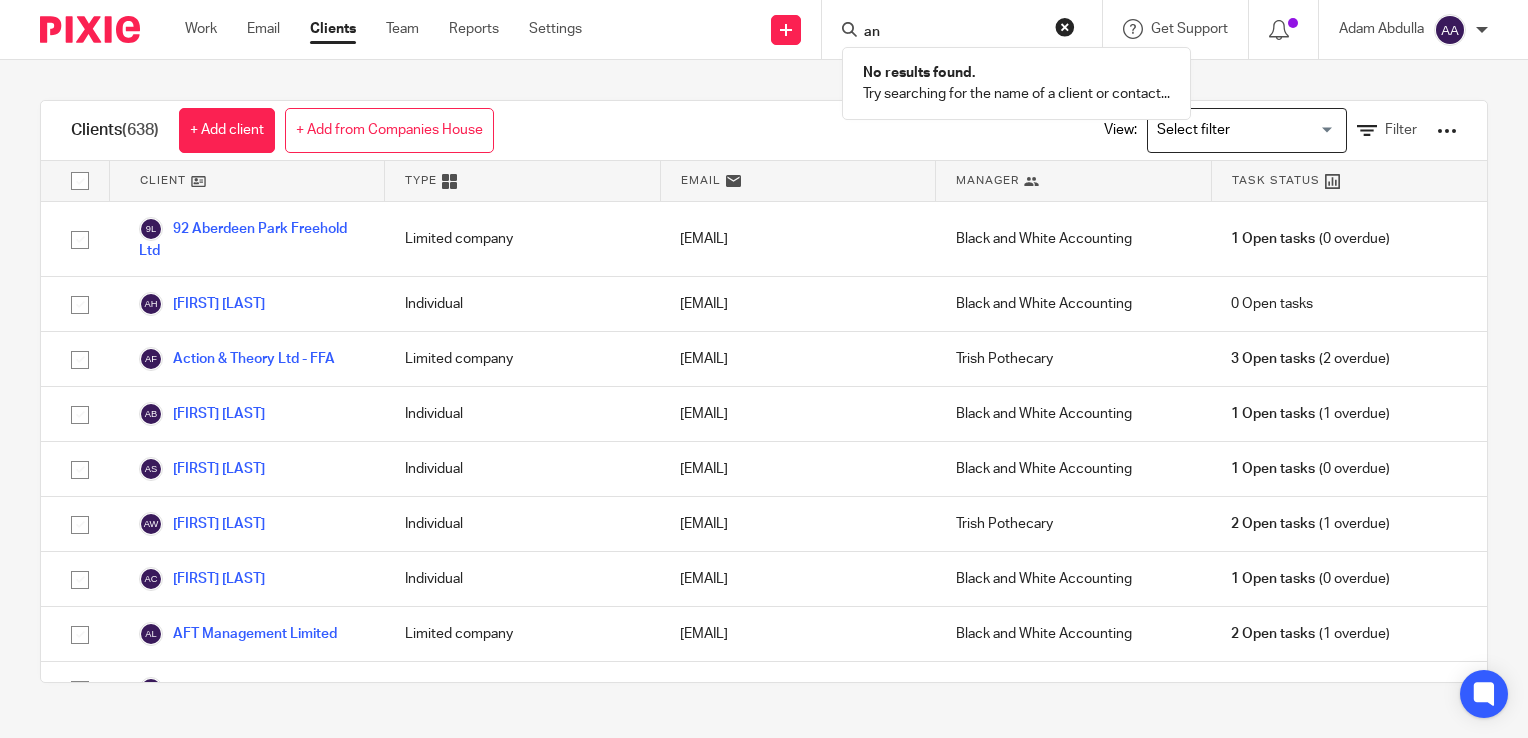 type on "a" 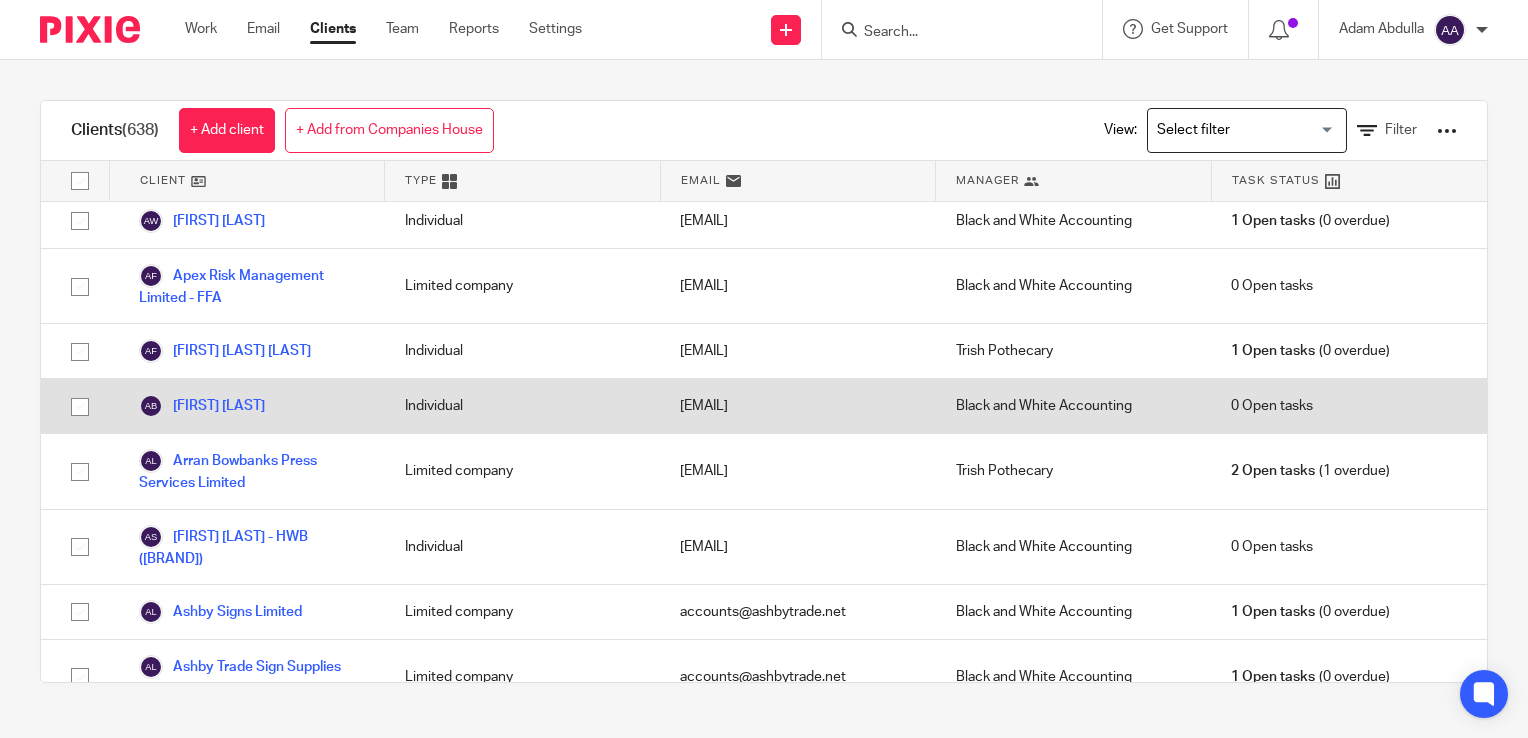 scroll, scrollTop: 1666, scrollLeft: 0, axis: vertical 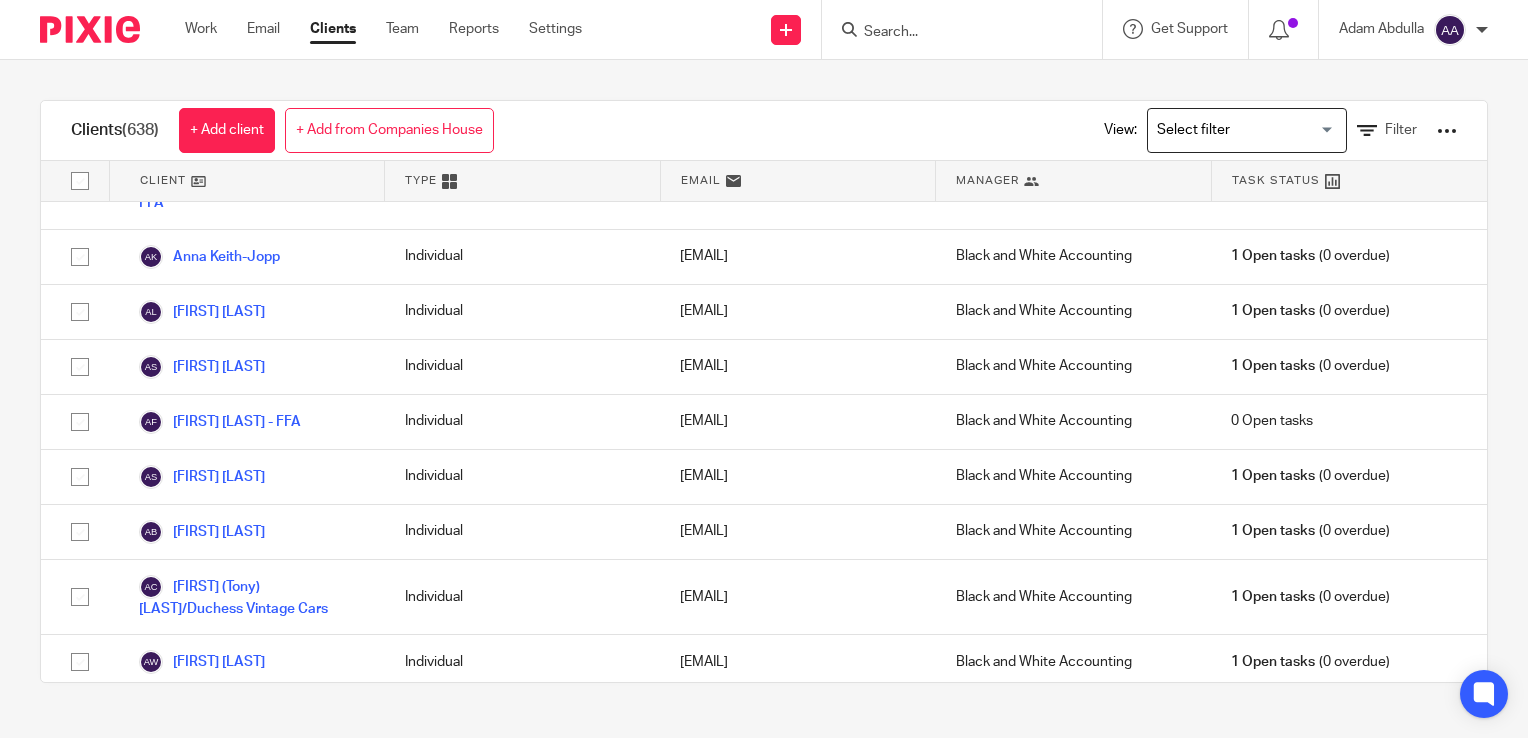 click at bounding box center [952, 33] 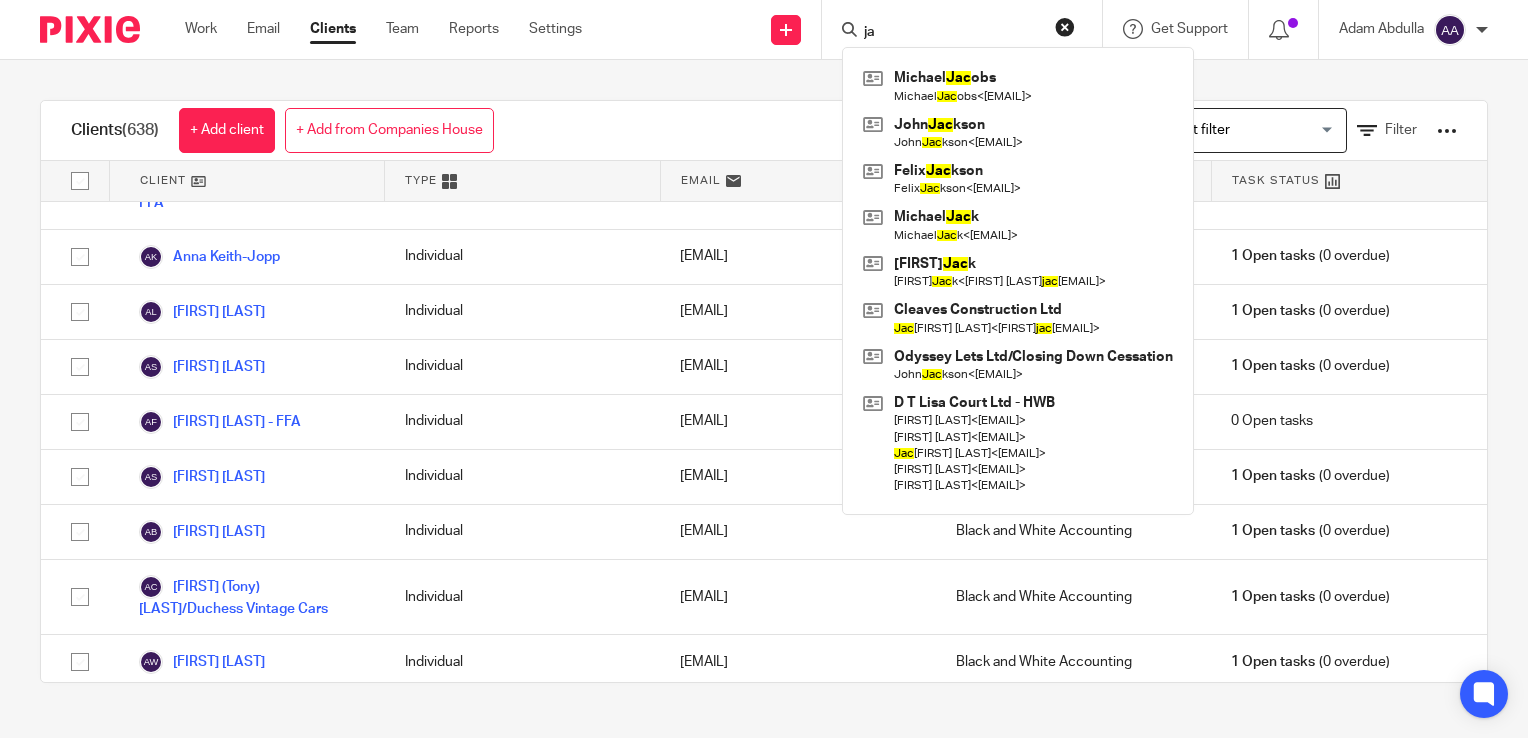 type on "j" 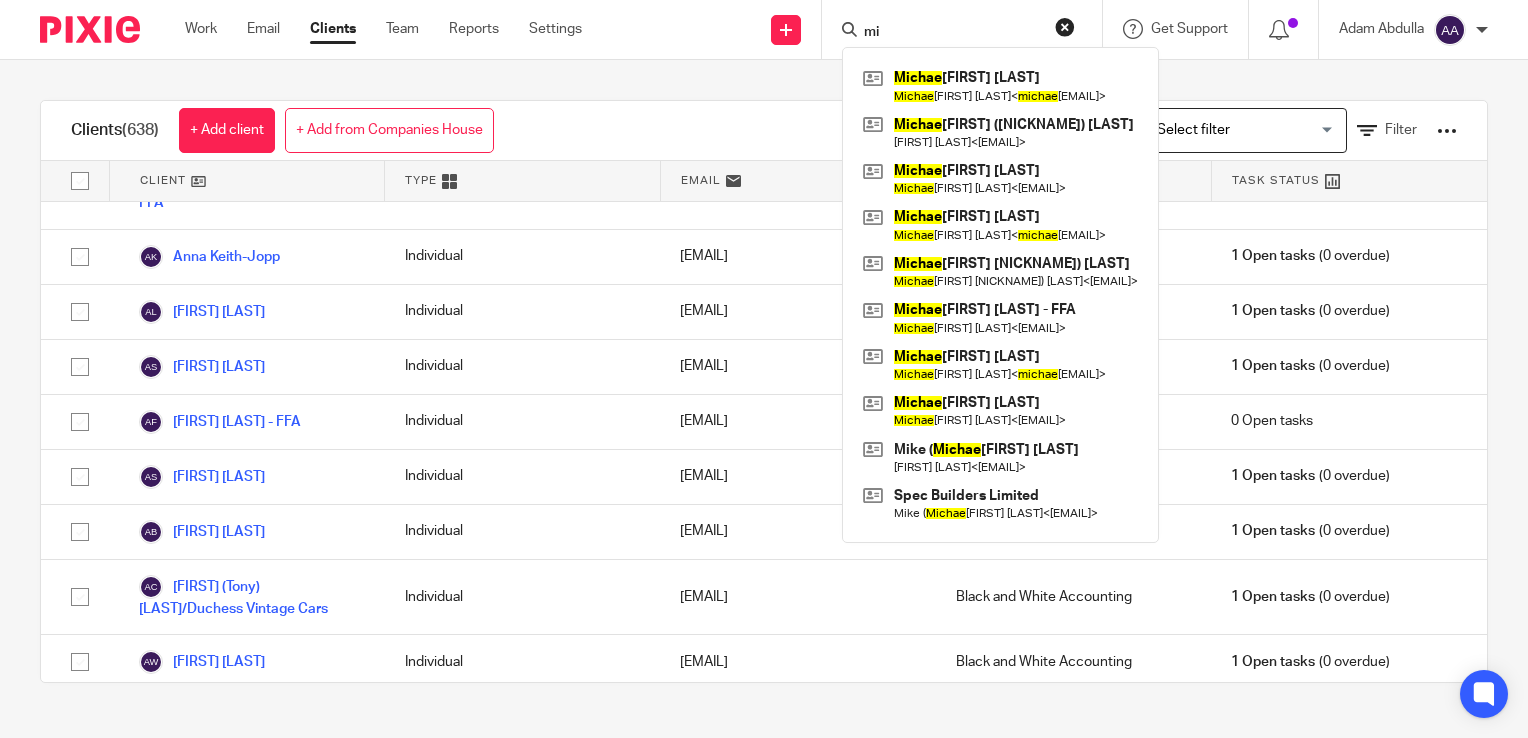 type on "m" 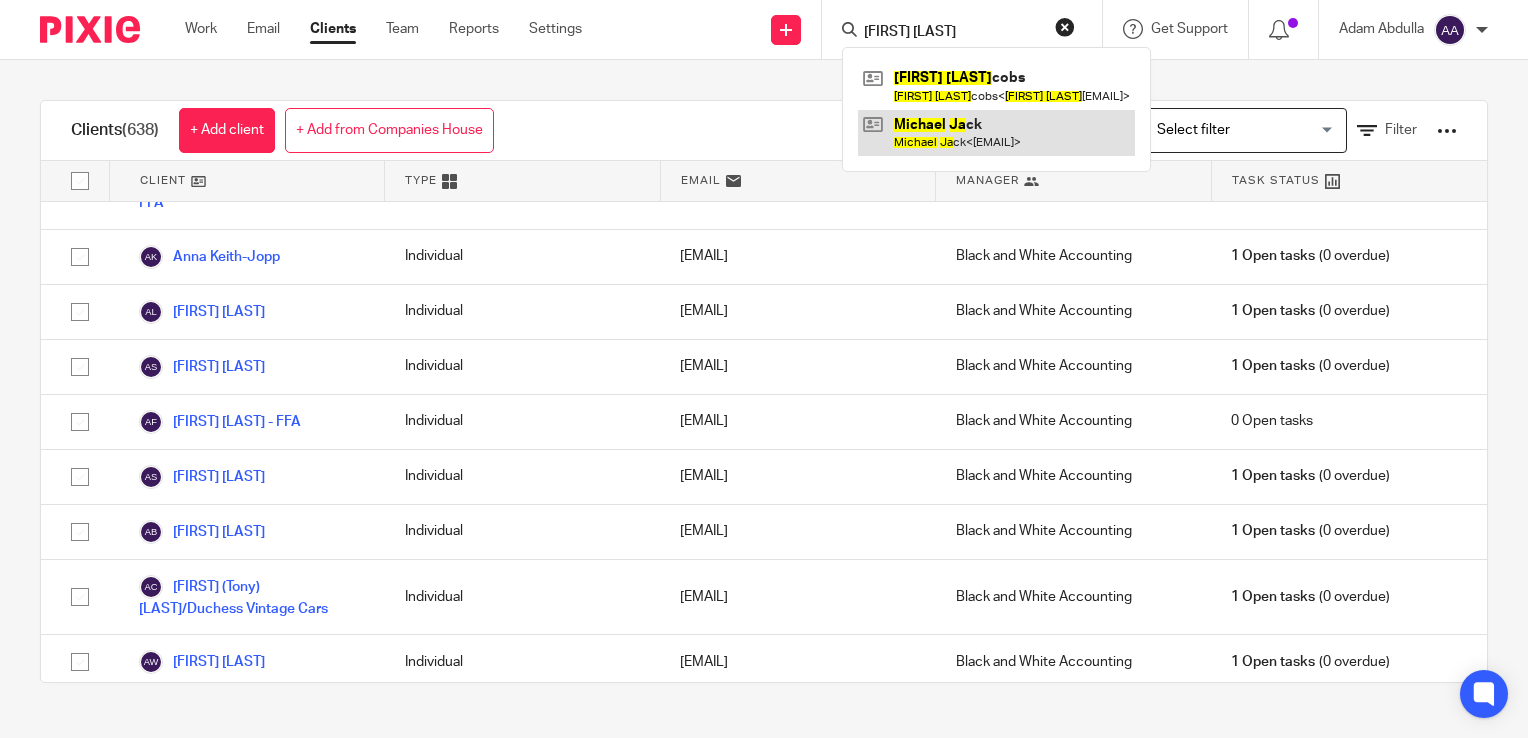 type on "michael ja" 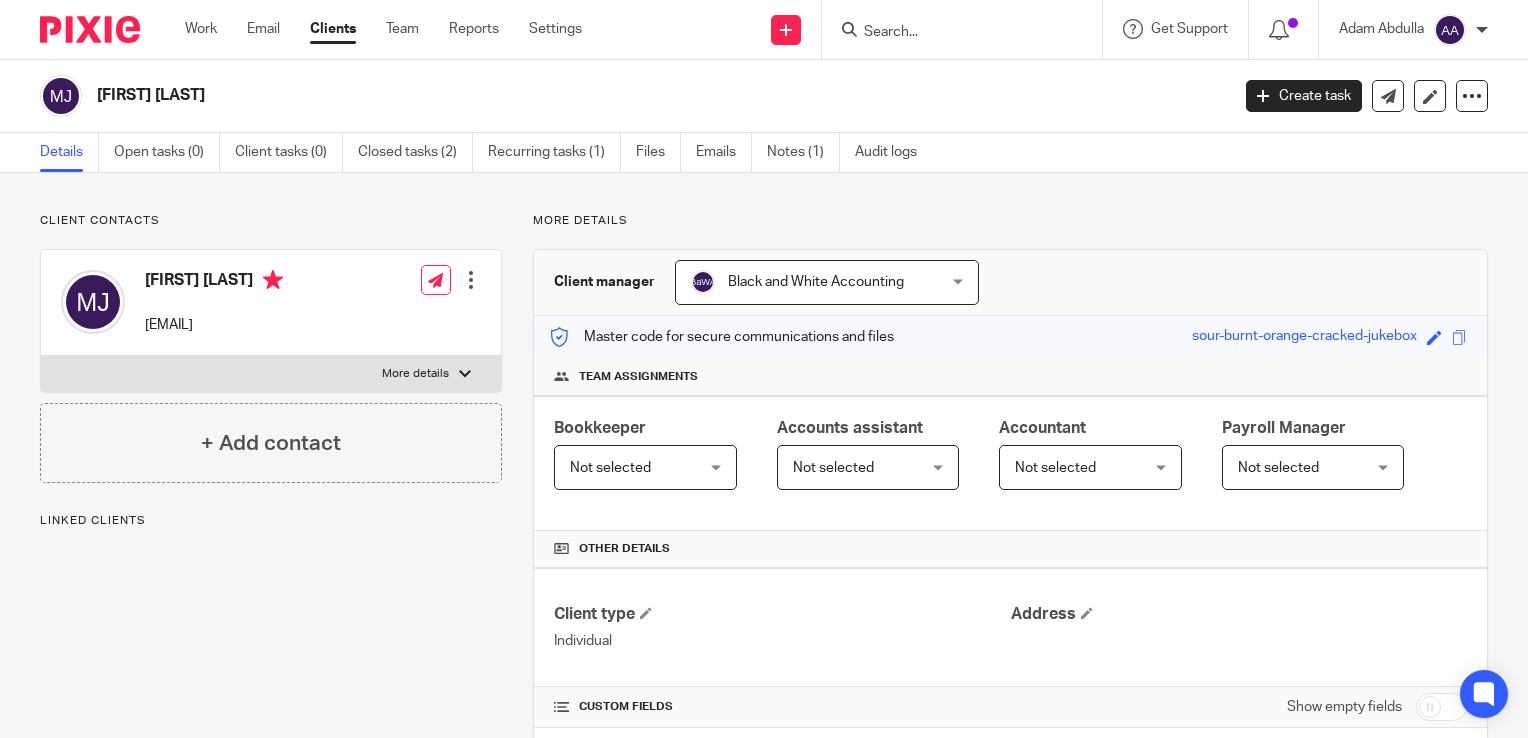 scroll, scrollTop: 0, scrollLeft: 0, axis: both 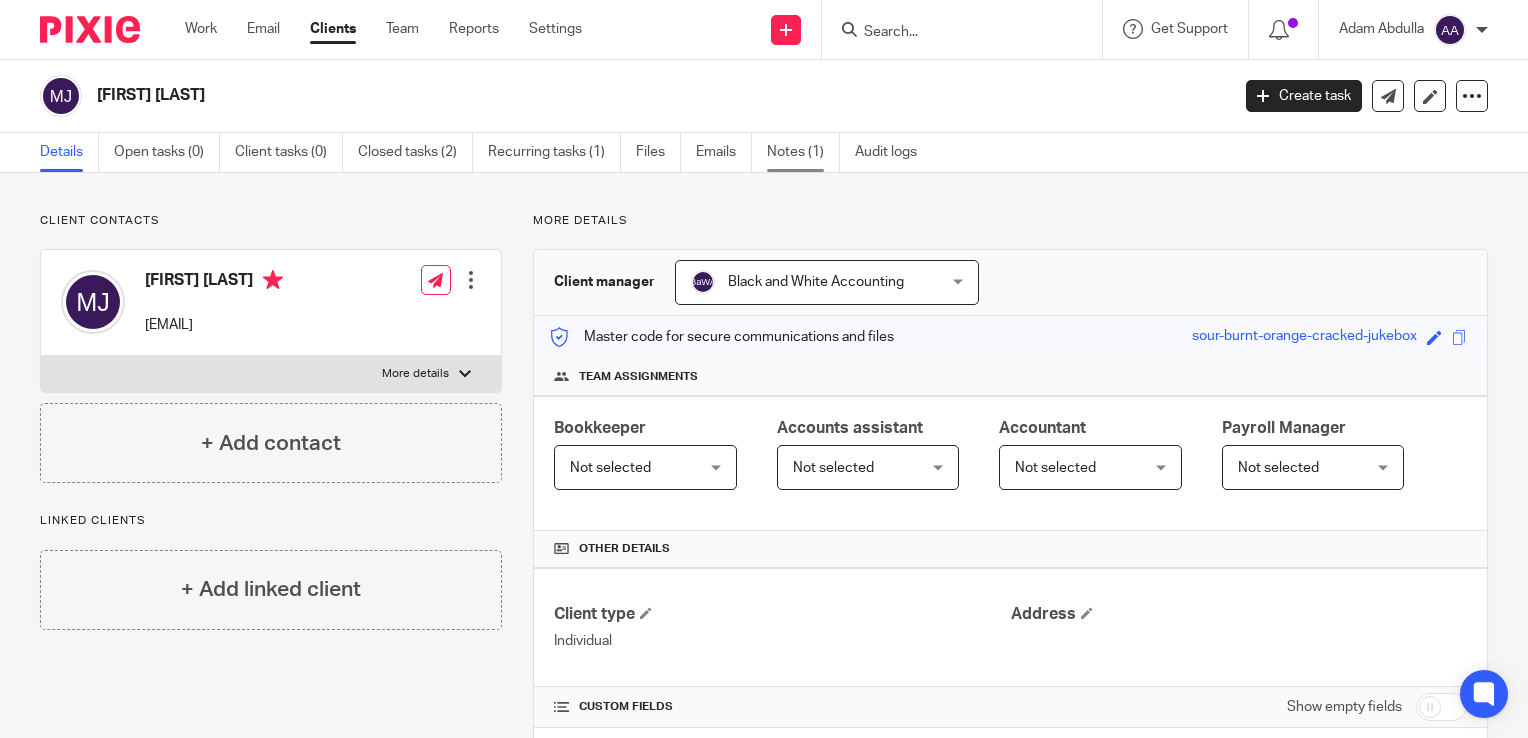 click on "Notes (1)" at bounding box center (803, 152) 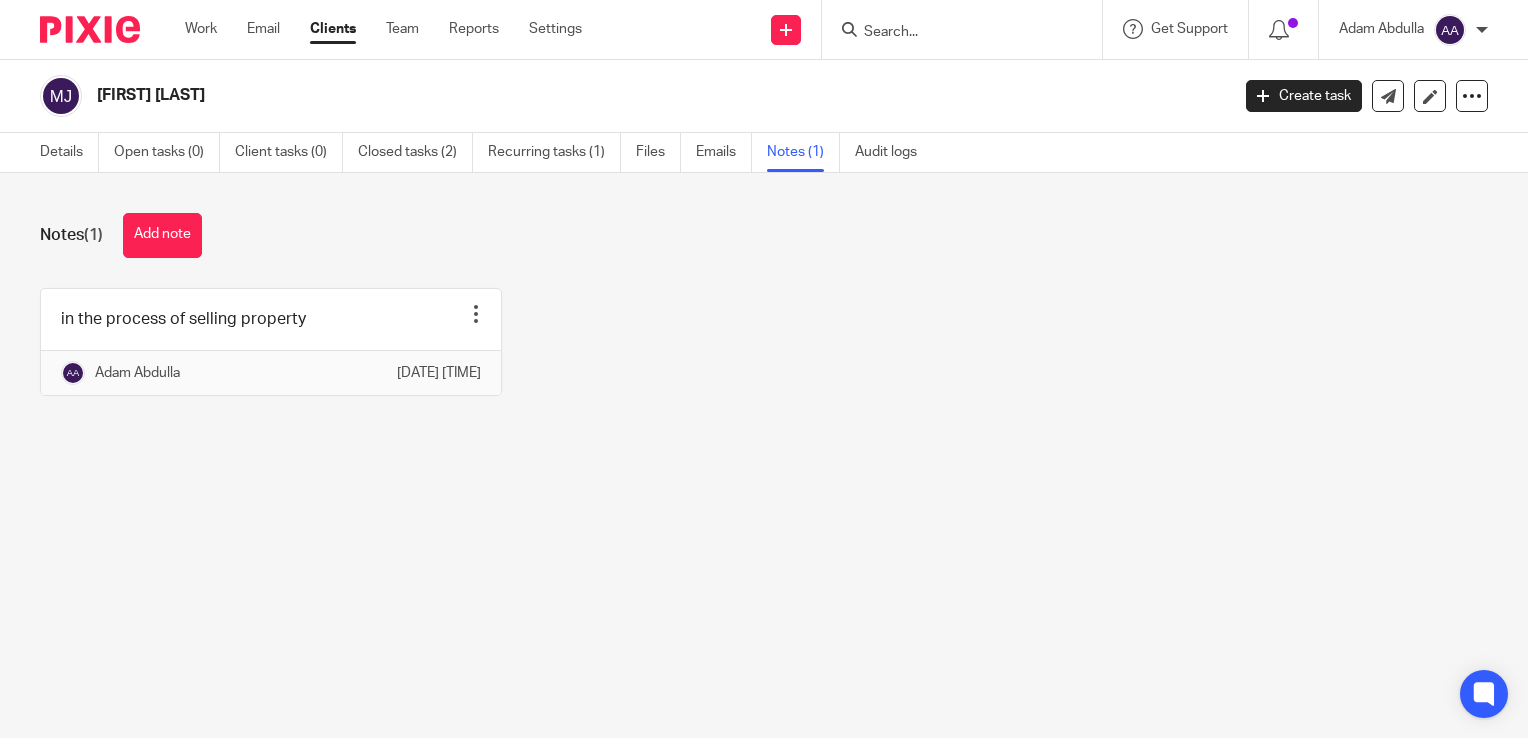 scroll, scrollTop: 0, scrollLeft: 0, axis: both 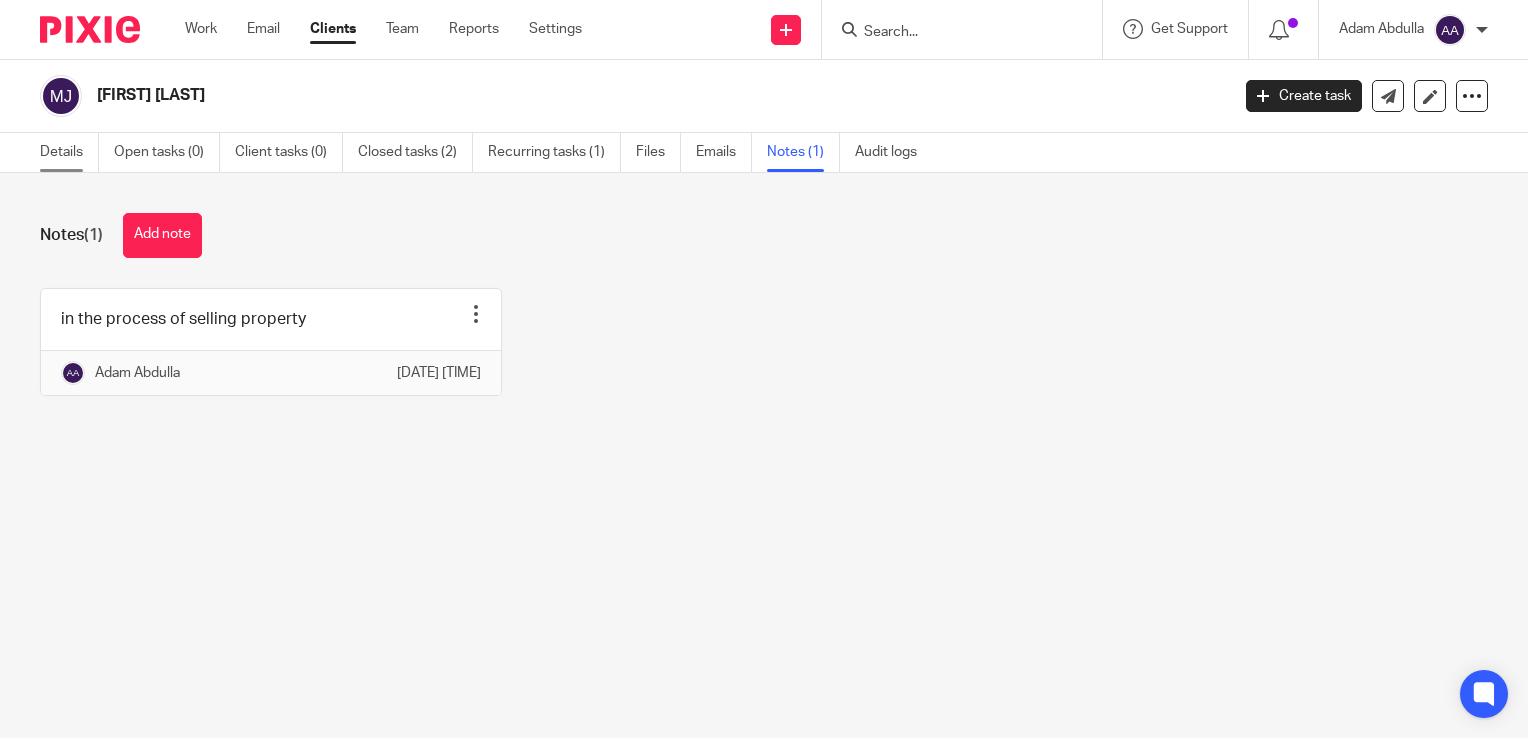 click on "Details" at bounding box center [69, 152] 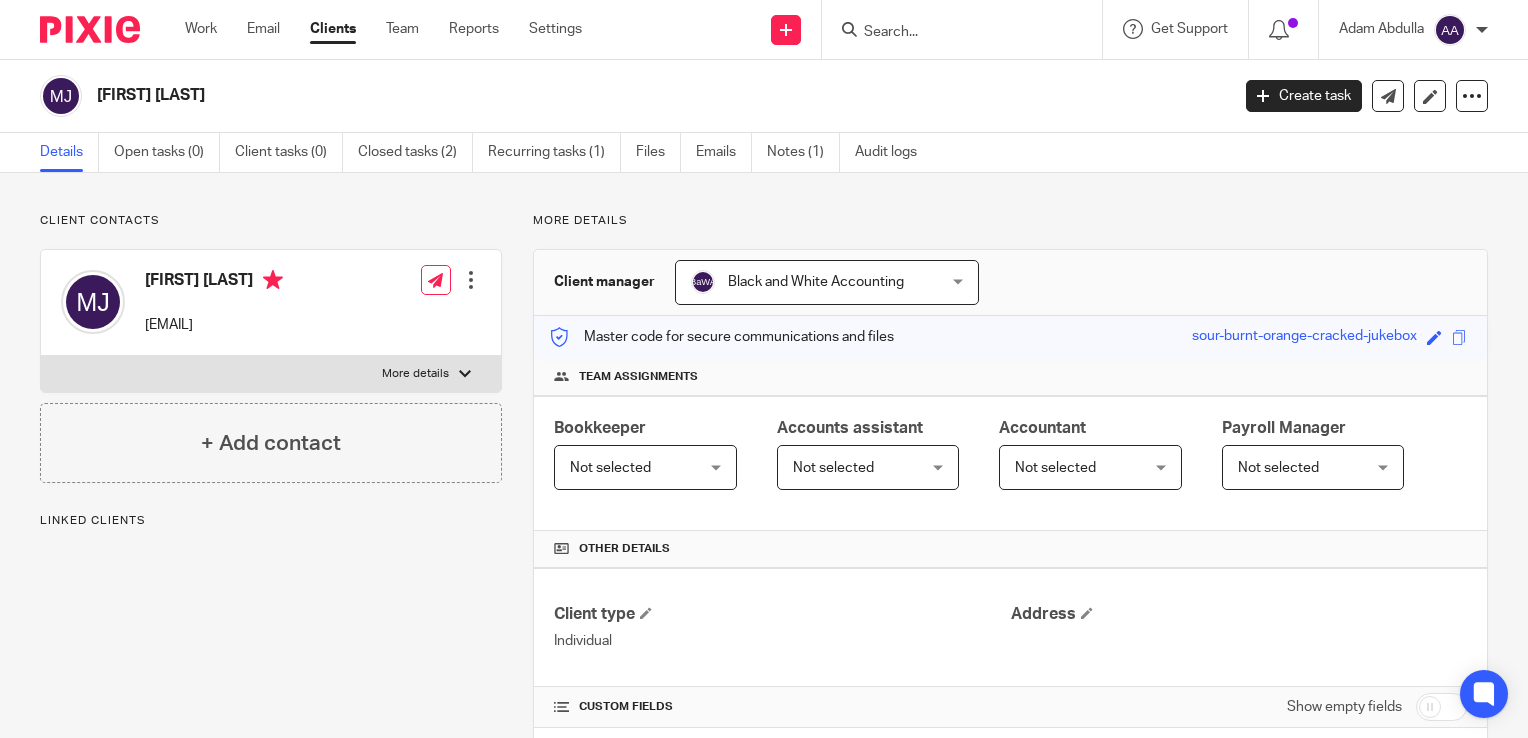 scroll, scrollTop: 0, scrollLeft: 0, axis: both 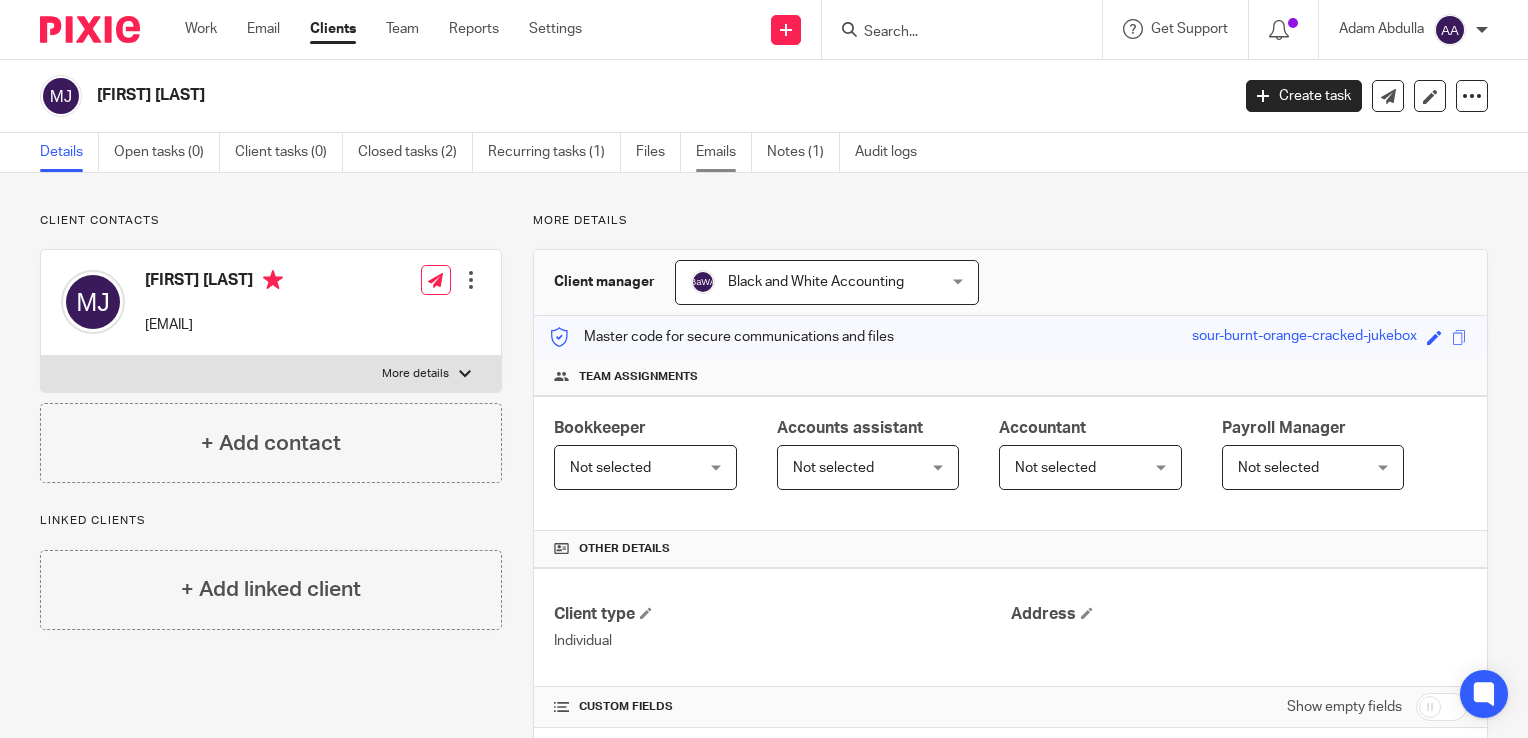 click on "Emails" at bounding box center (724, 152) 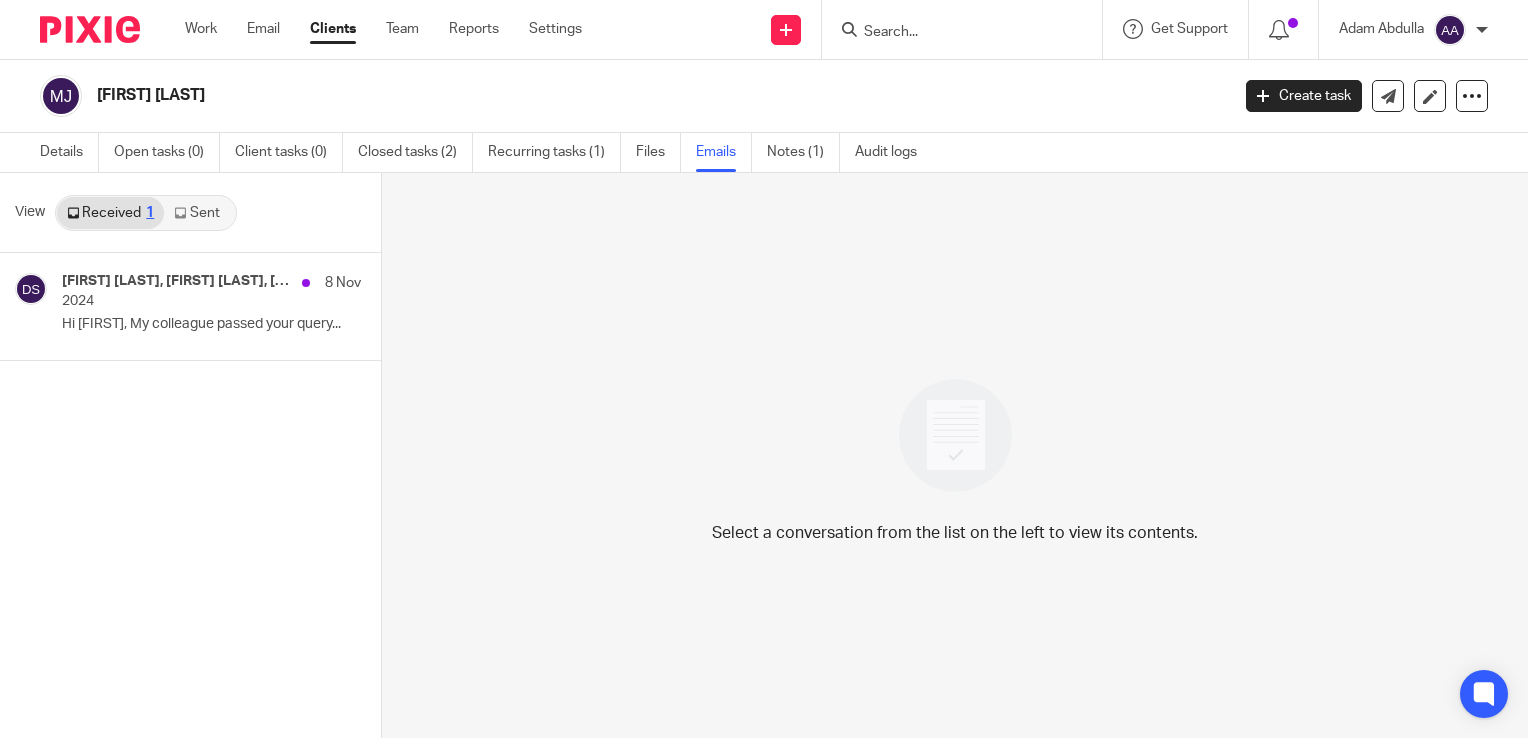 scroll, scrollTop: 0, scrollLeft: 0, axis: both 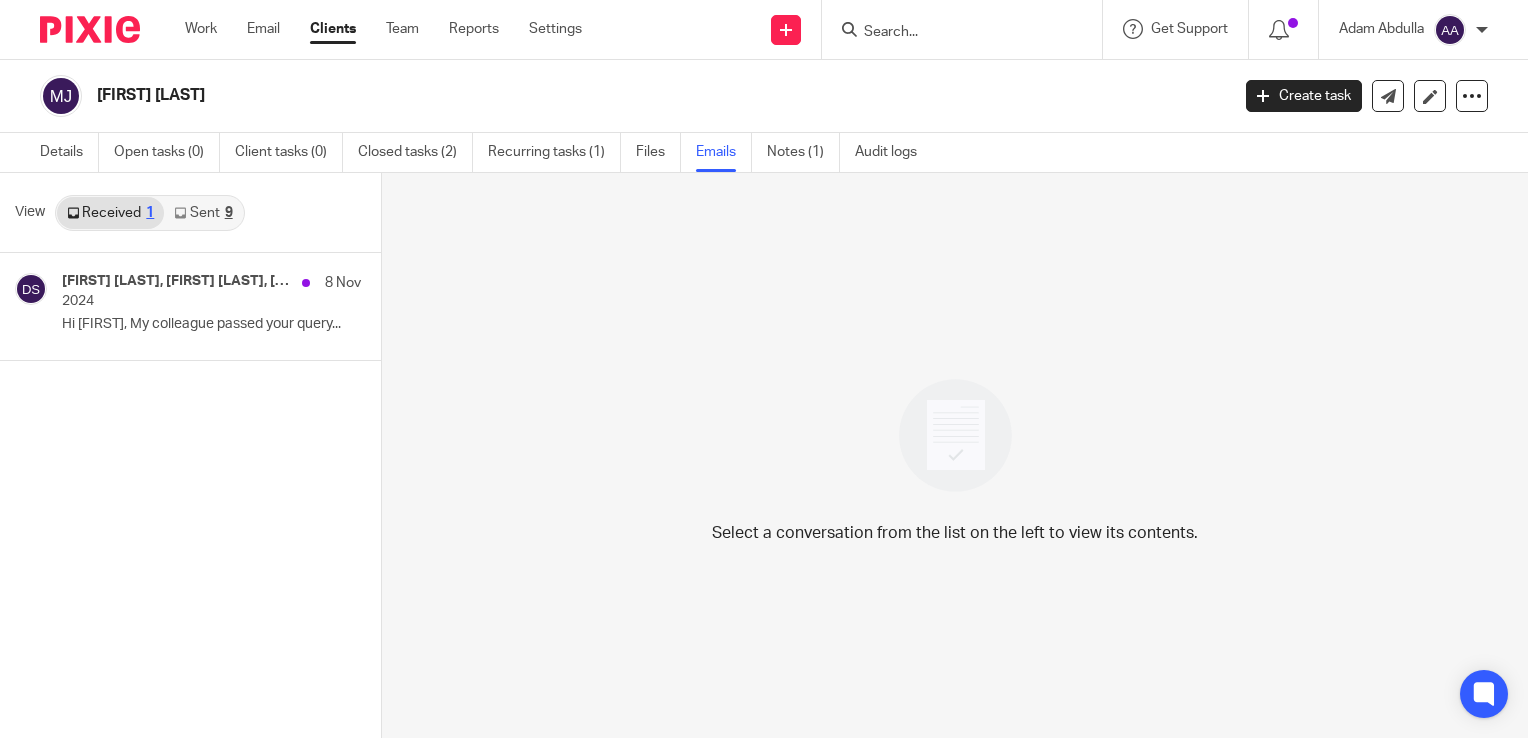 click on "Sent
9" at bounding box center (203, 213) 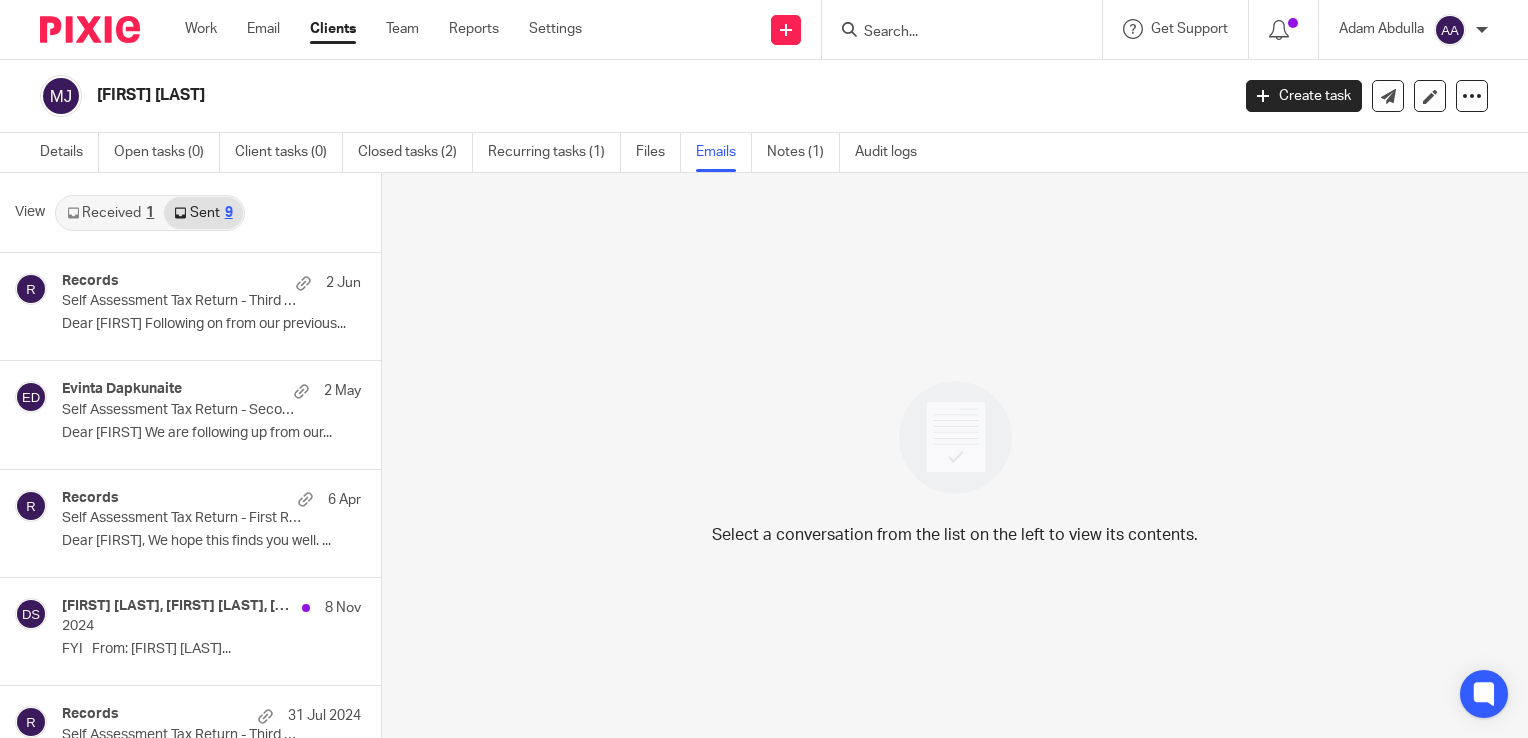 click on "Received
1" at bounding box center (110, 213) 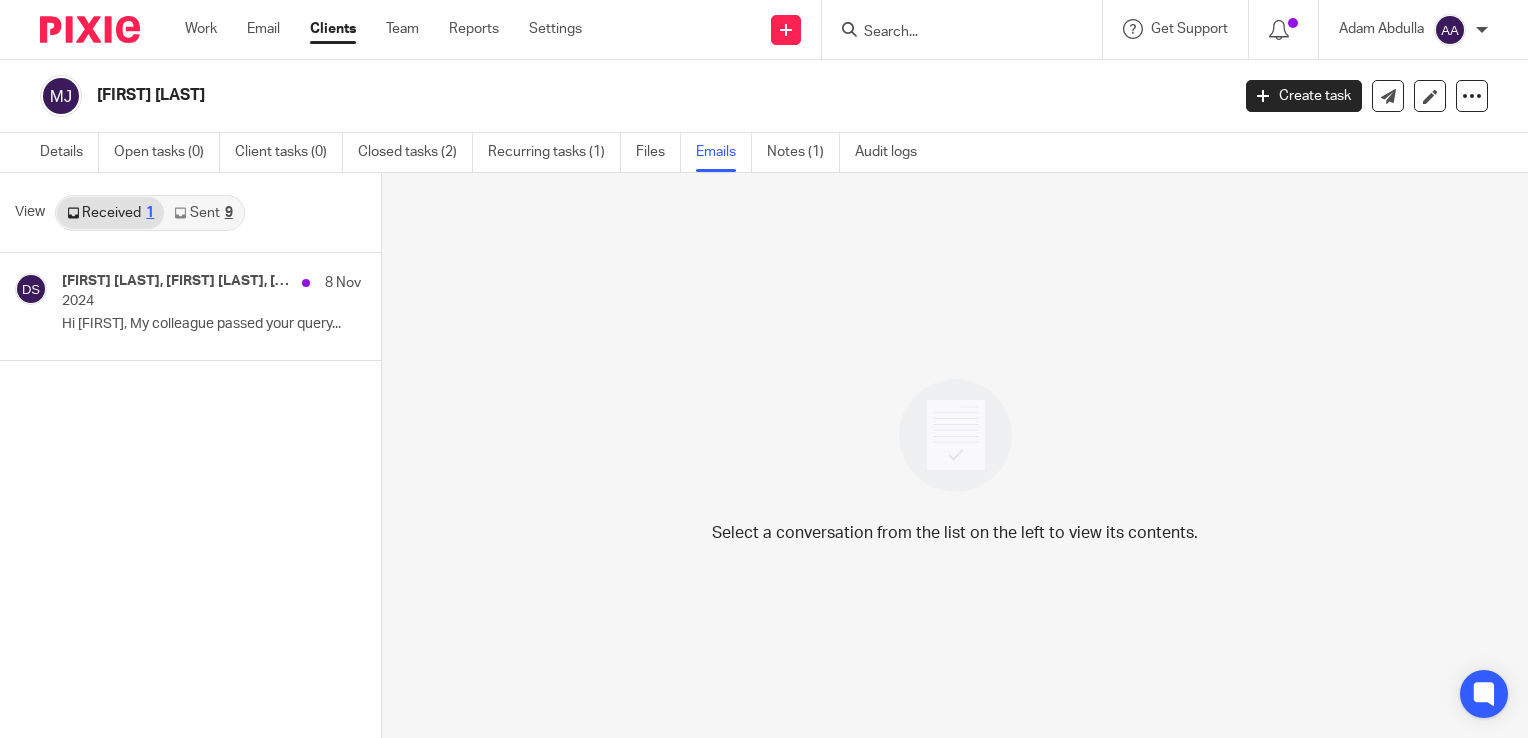 scroll, scrollTop: 0, scrollLeft: 0, axis: both 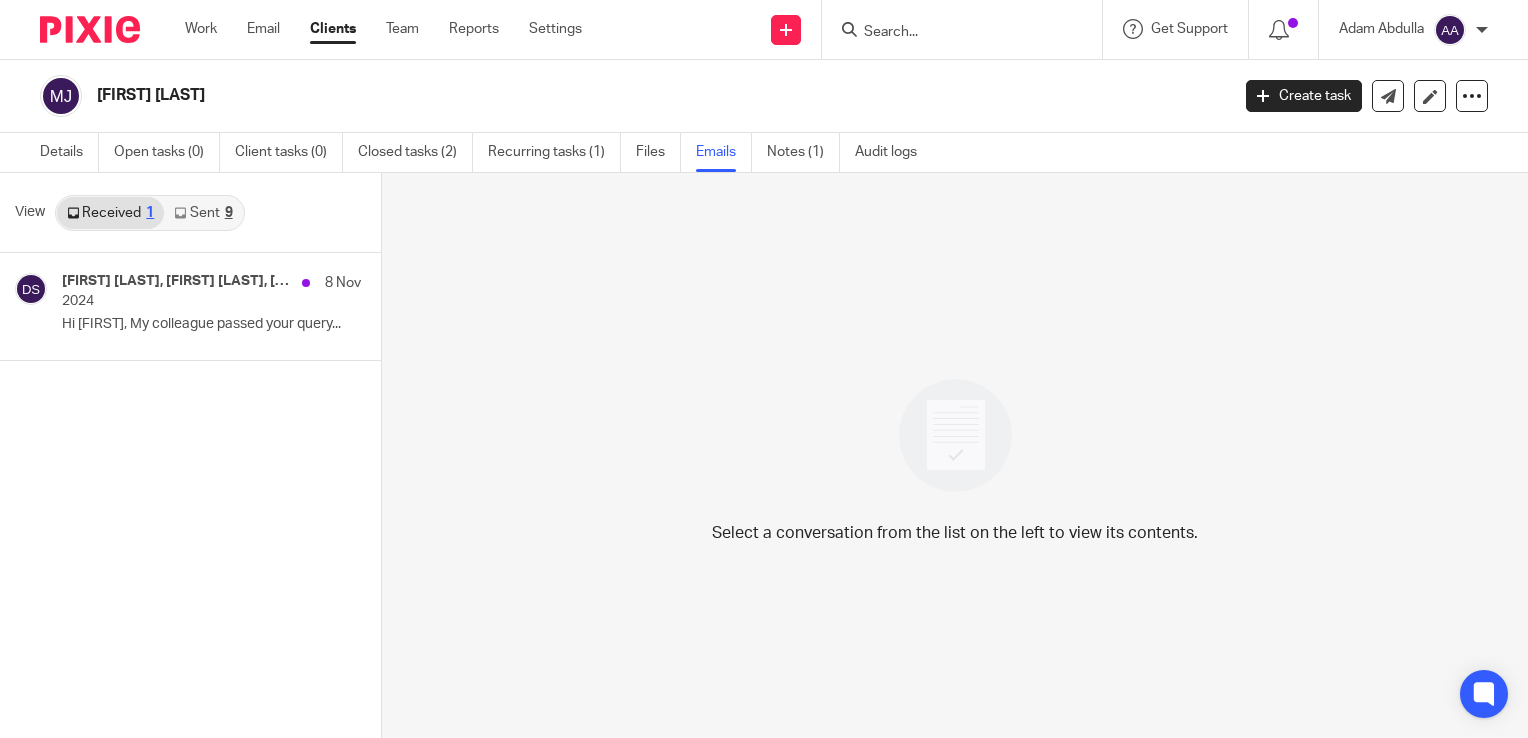click at bounding box center (180, 213) 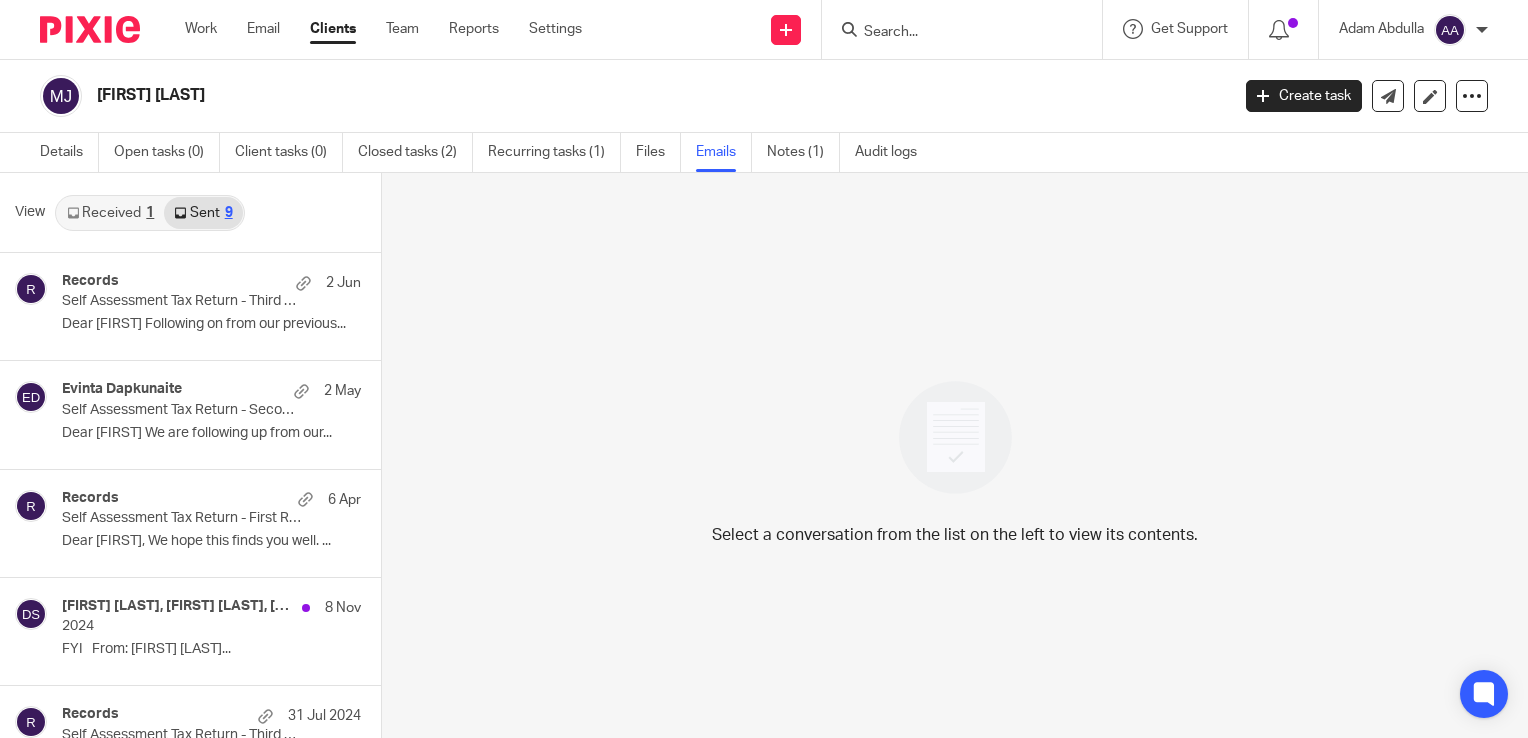 click on "Received
1" at bounding box center (110, 213) 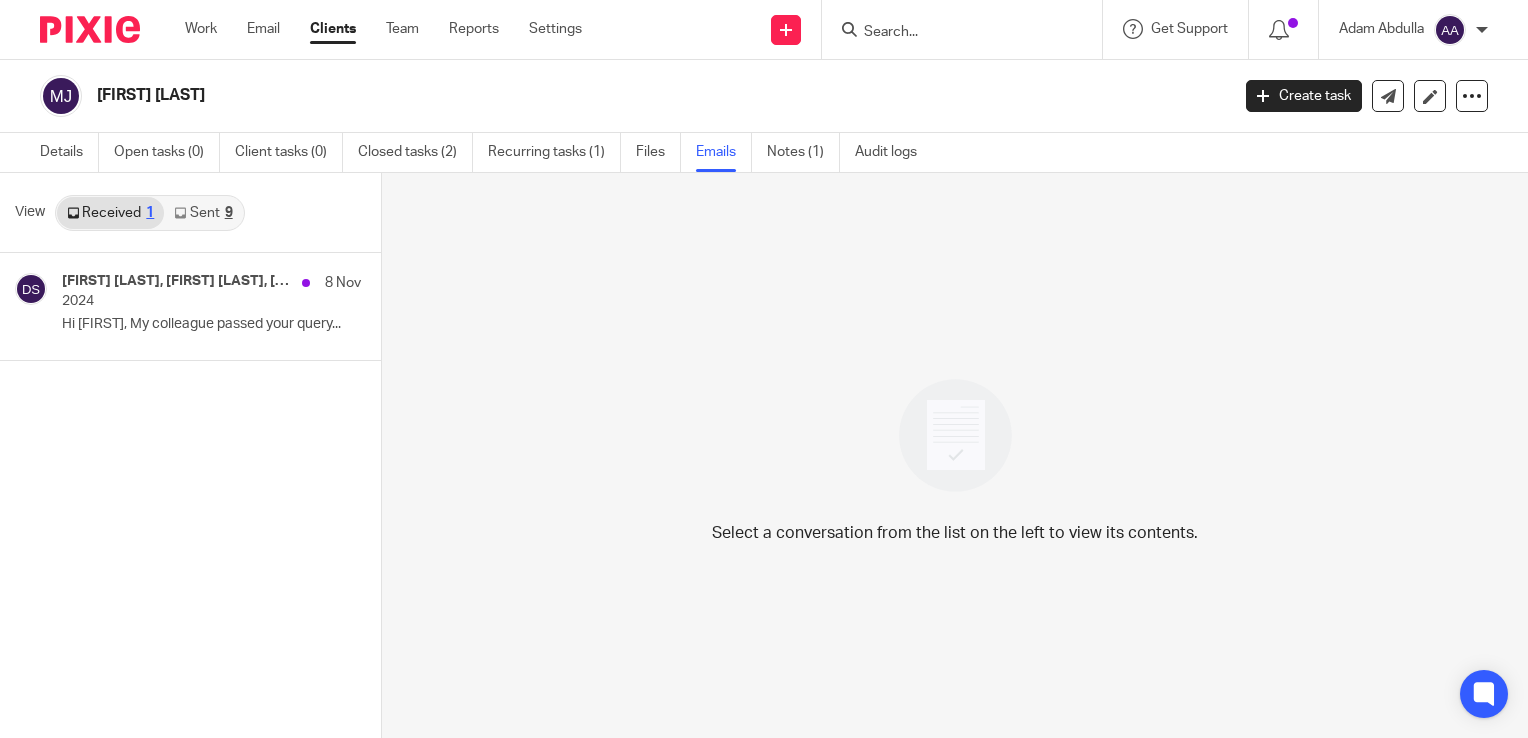 scroll, scrollTop: 0, scrollLeft: 0, axis: both 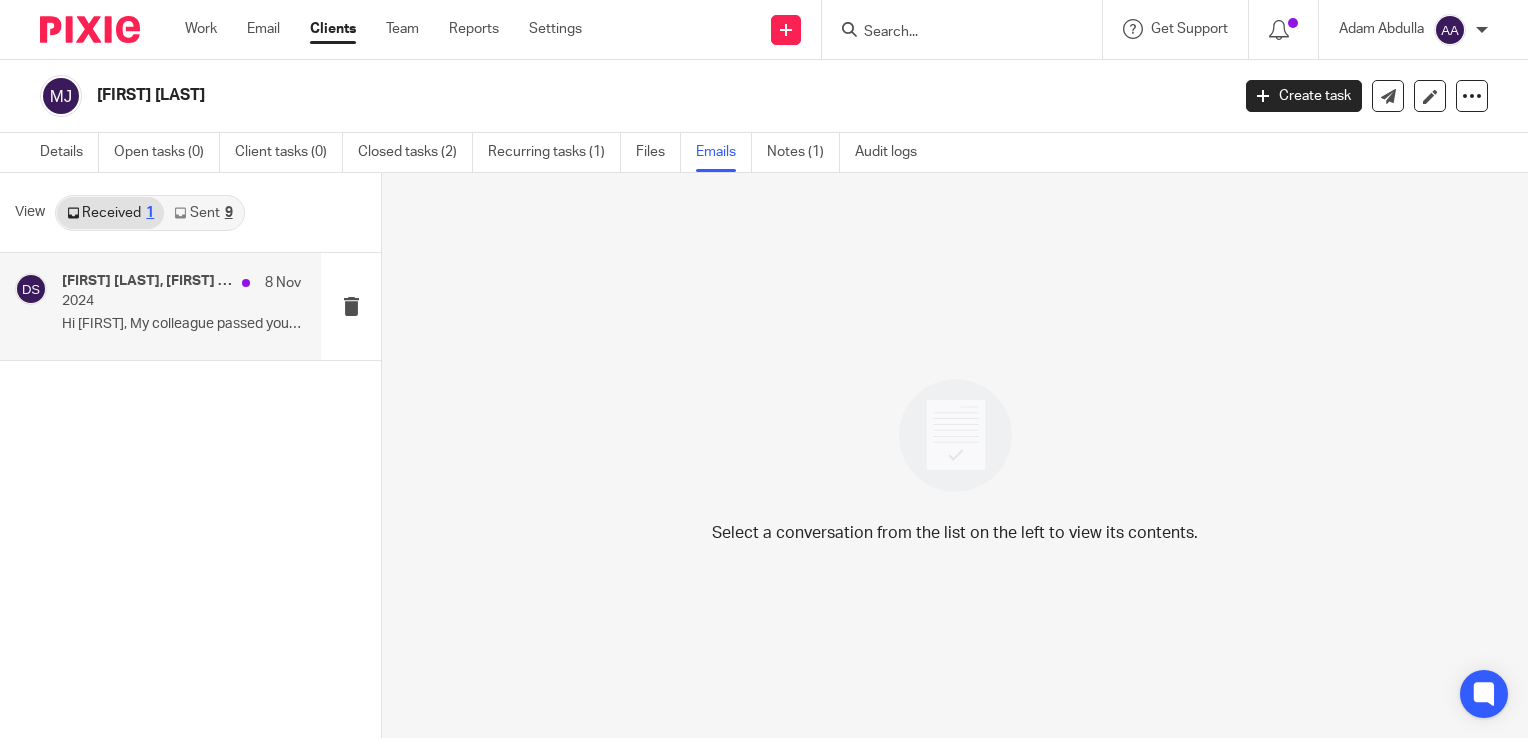 click on "2024" at bounding box center (157, 301) 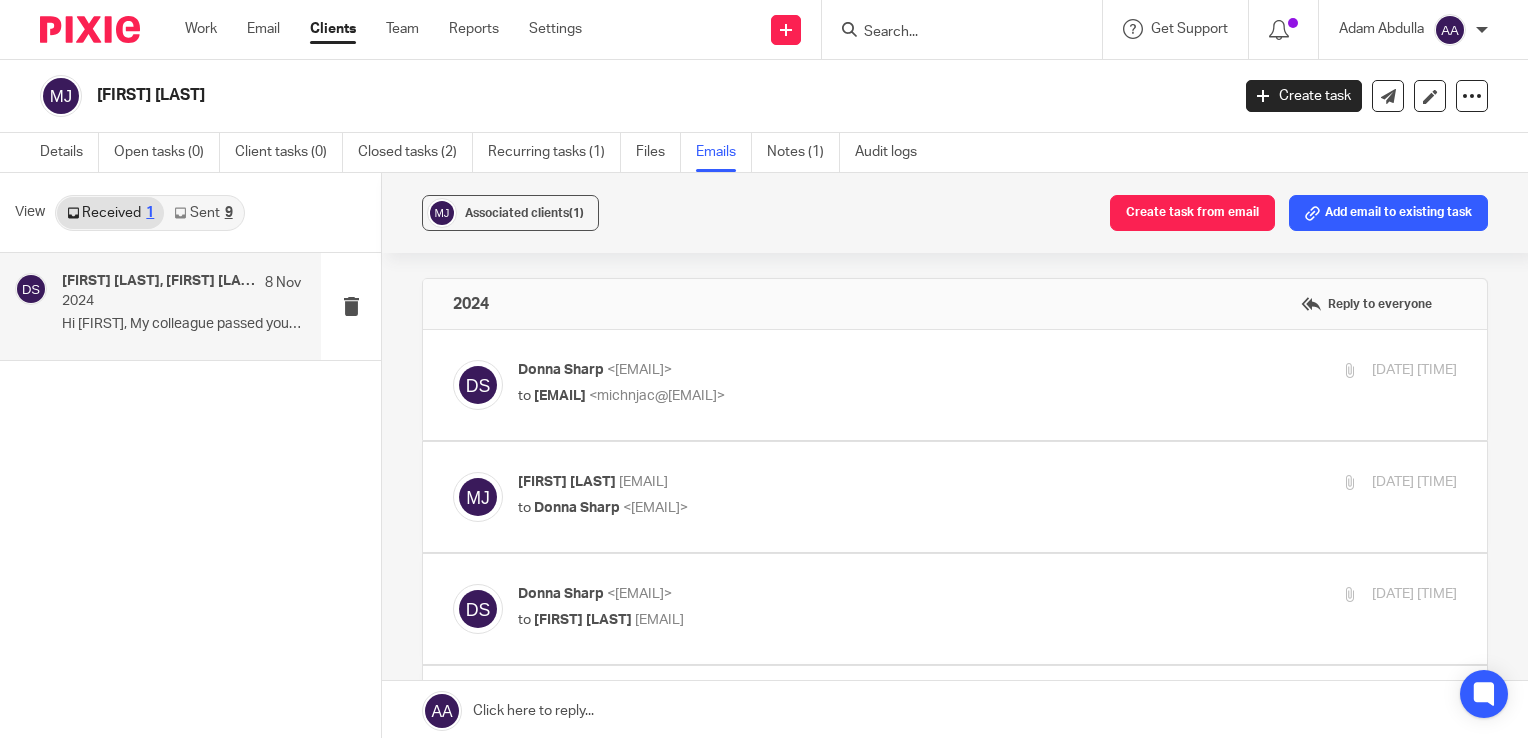 scroll, scrollTop: 0, scrollLeft: 0, axis: both 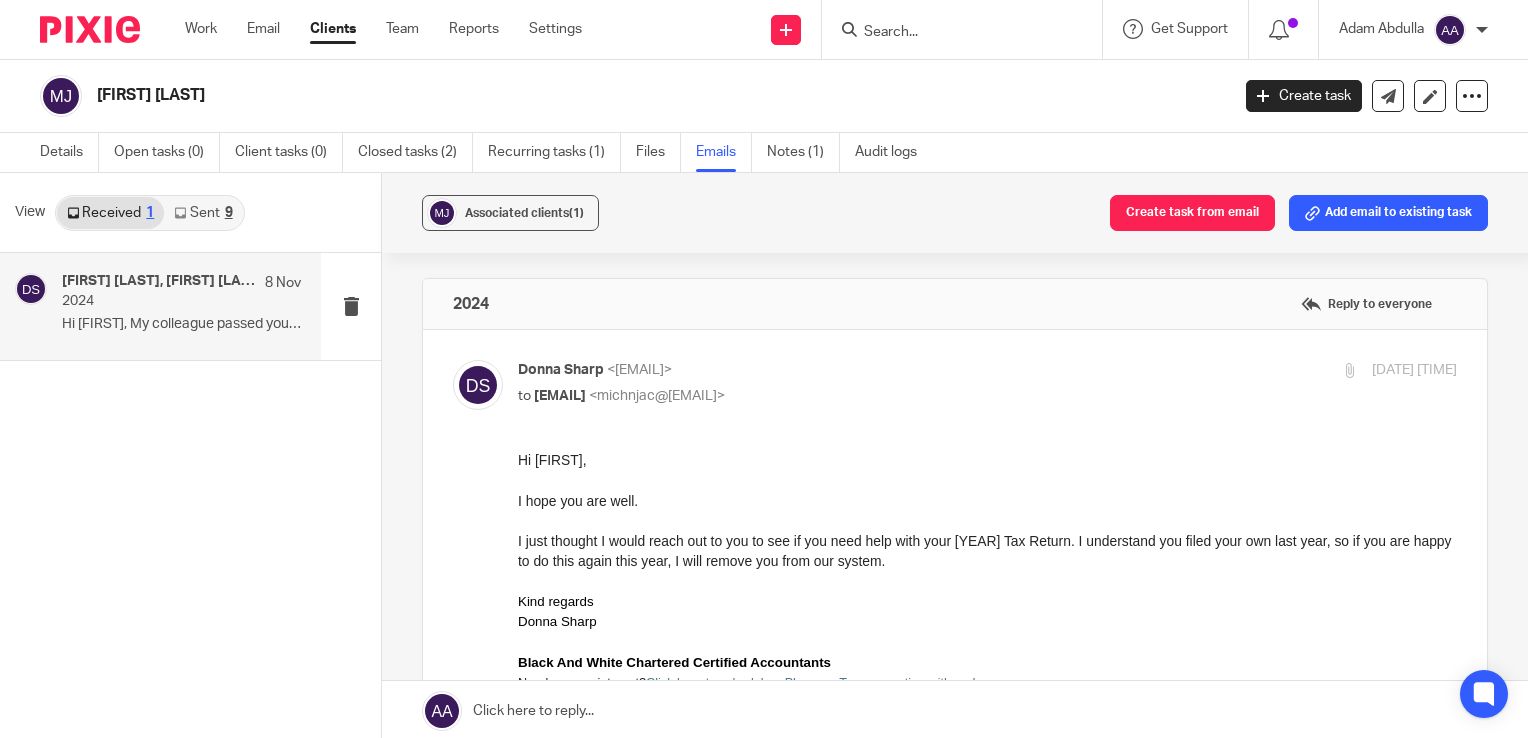 click on "Donna Sharp
<donna@blackandwhiteaccounting.co.uk>" at bounding box center [831, 370] 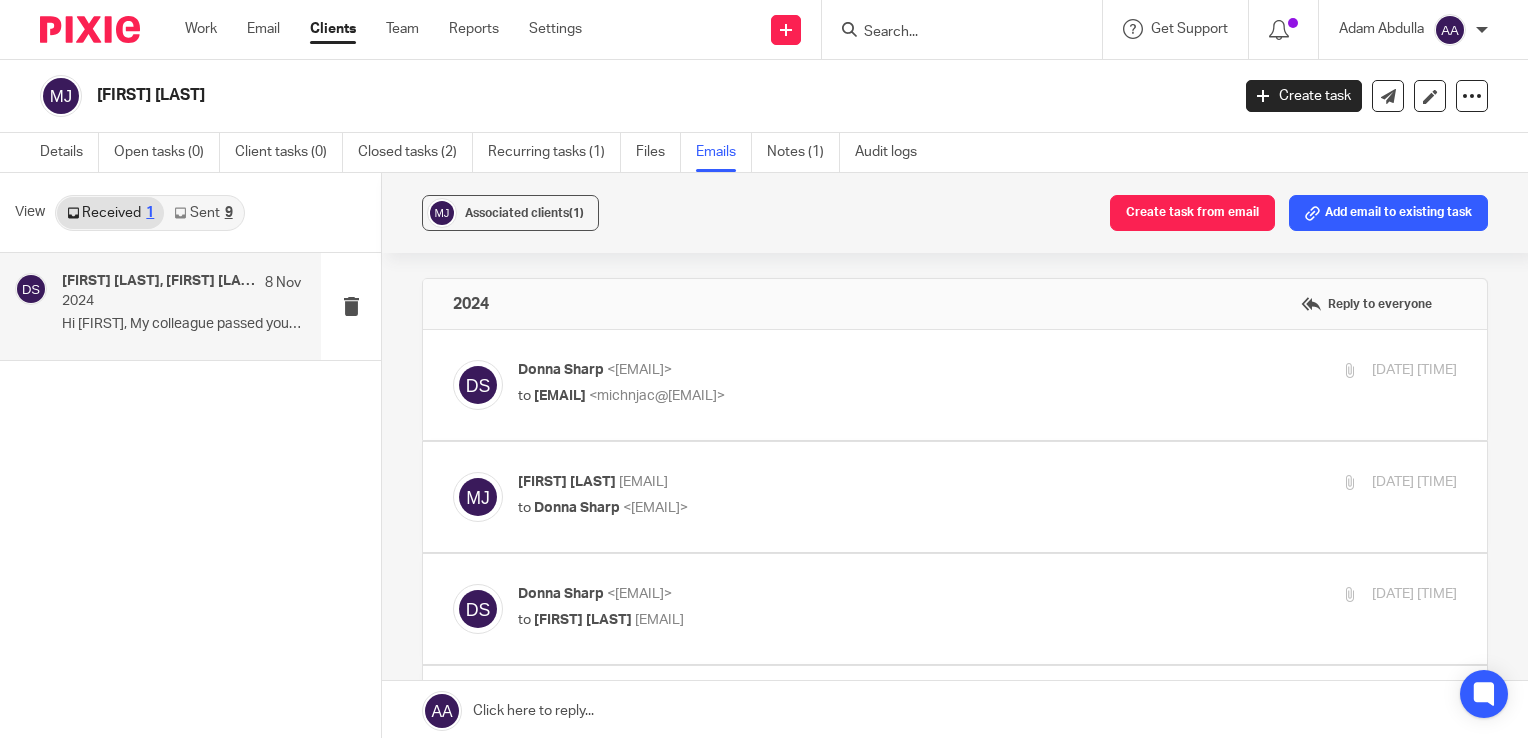 click on "to
Donna Sharp
<donna@blackandwhiteaccounting.co.uk>" at bounding box center (831, 508) 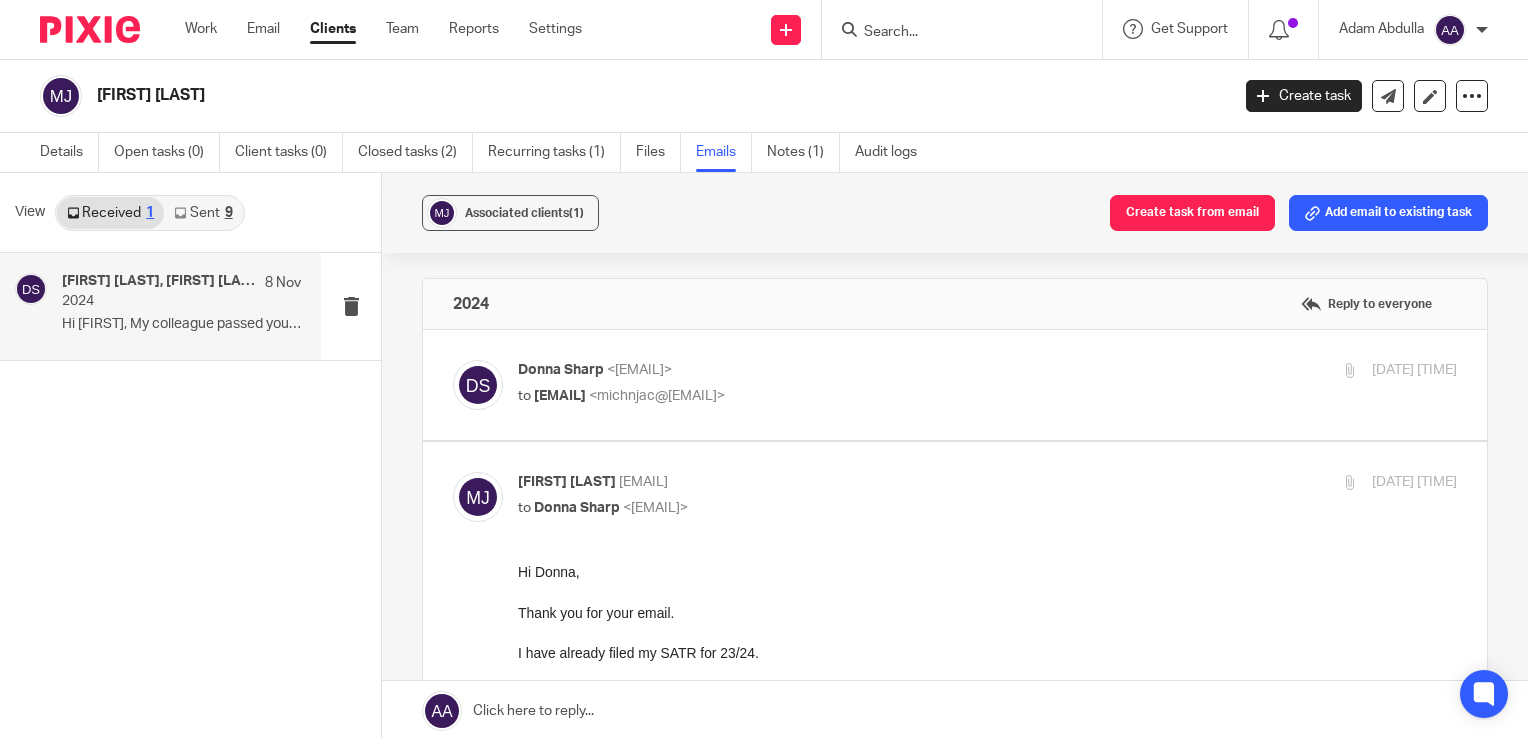 scroll, scrollTop: 0, scrollLeft: 0, axis: both 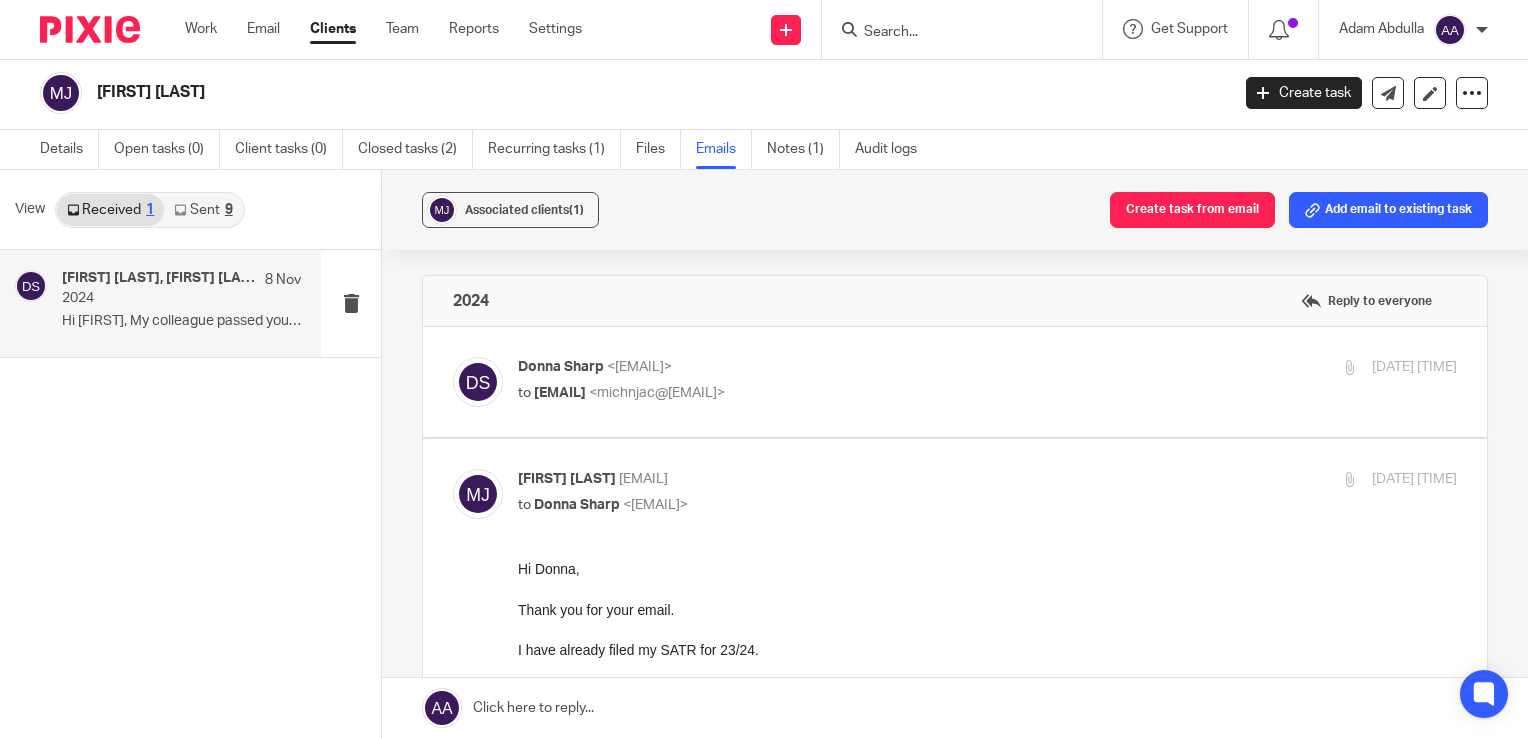 click on "<donna@blackandwhiteaccounting.co.uk>" at bounding box center [655, 505] 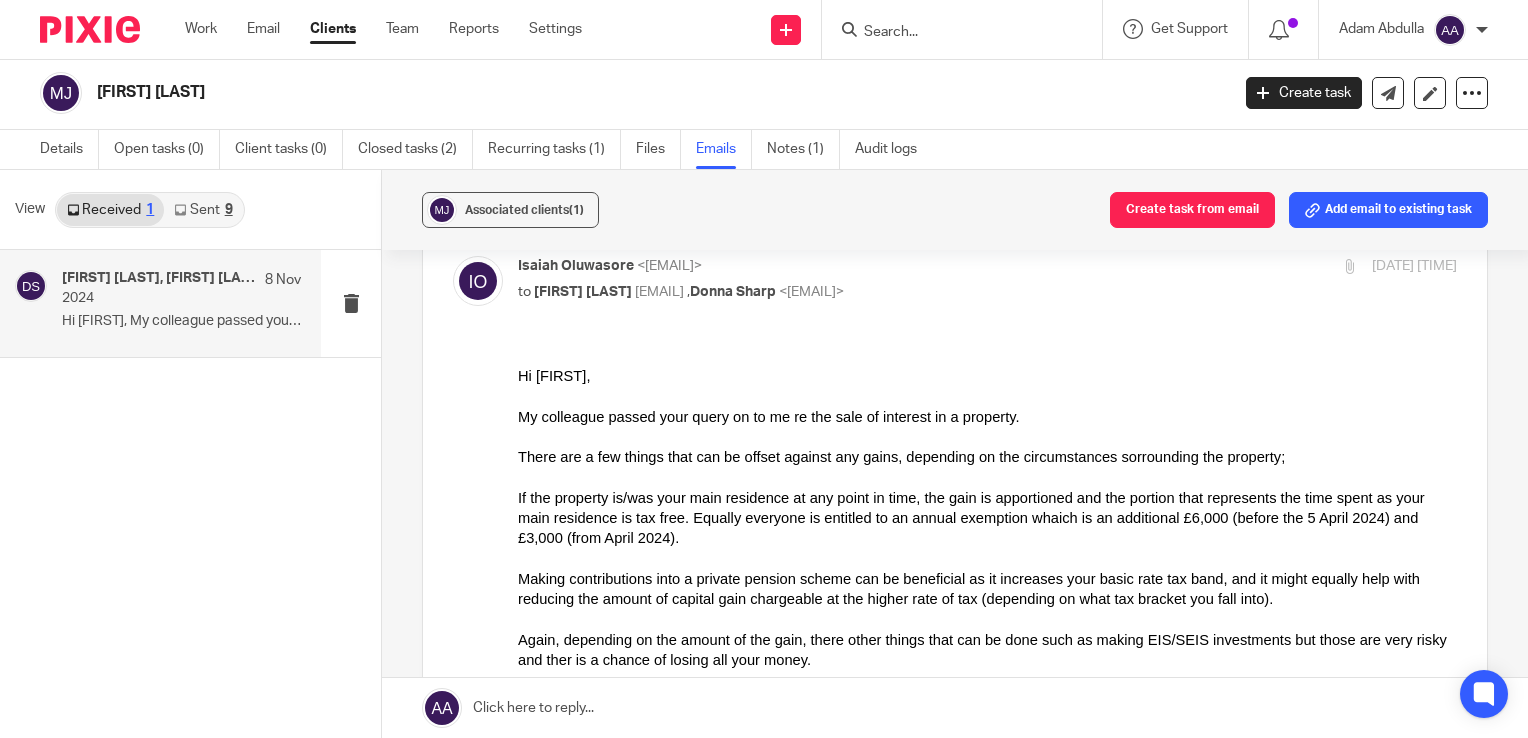 scroll, scrollTop: 666, scrollLeft: 0, axis: vertical 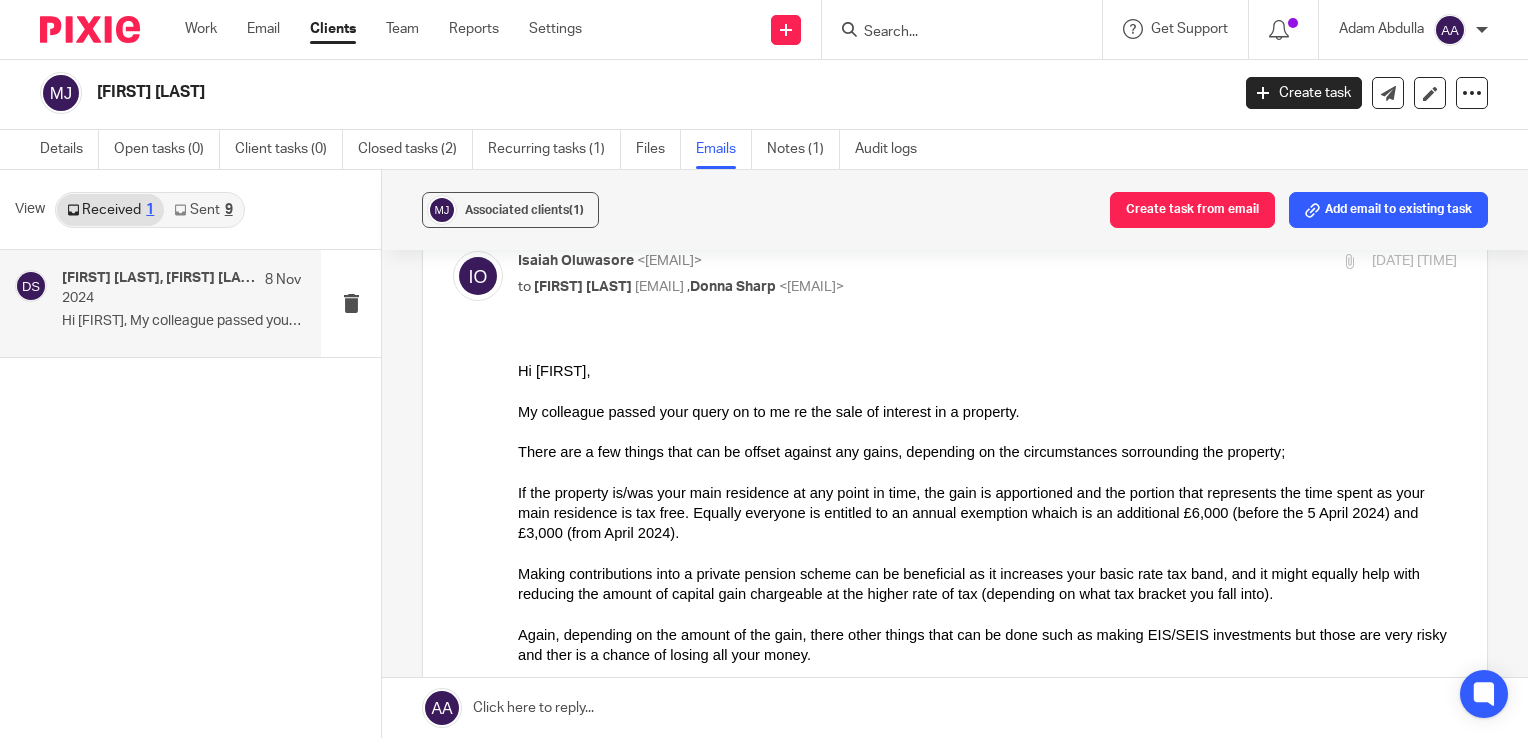 click on "Isaiah Oluwasore
<isaiah@blackandwhiteaccounting.co.uk>   to
Michael Jack
<michnjac@googlemail.com>   ,
Donna Sharp
<donna@blackandwhiteaccounting.co.uk>" at bounding box center [831, 274] 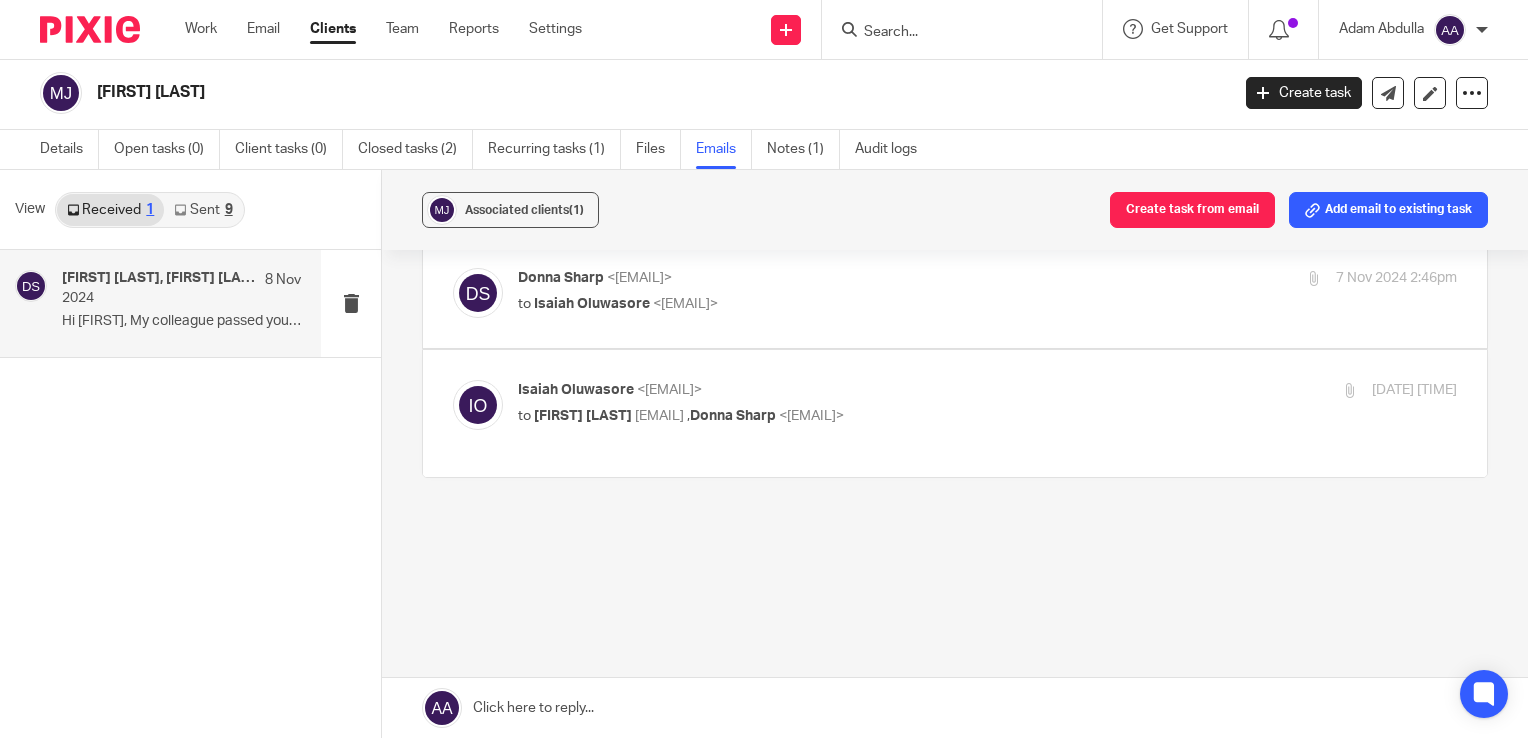 scroll, scrollTop: 616, scrollLeft: 0, axis: vertical 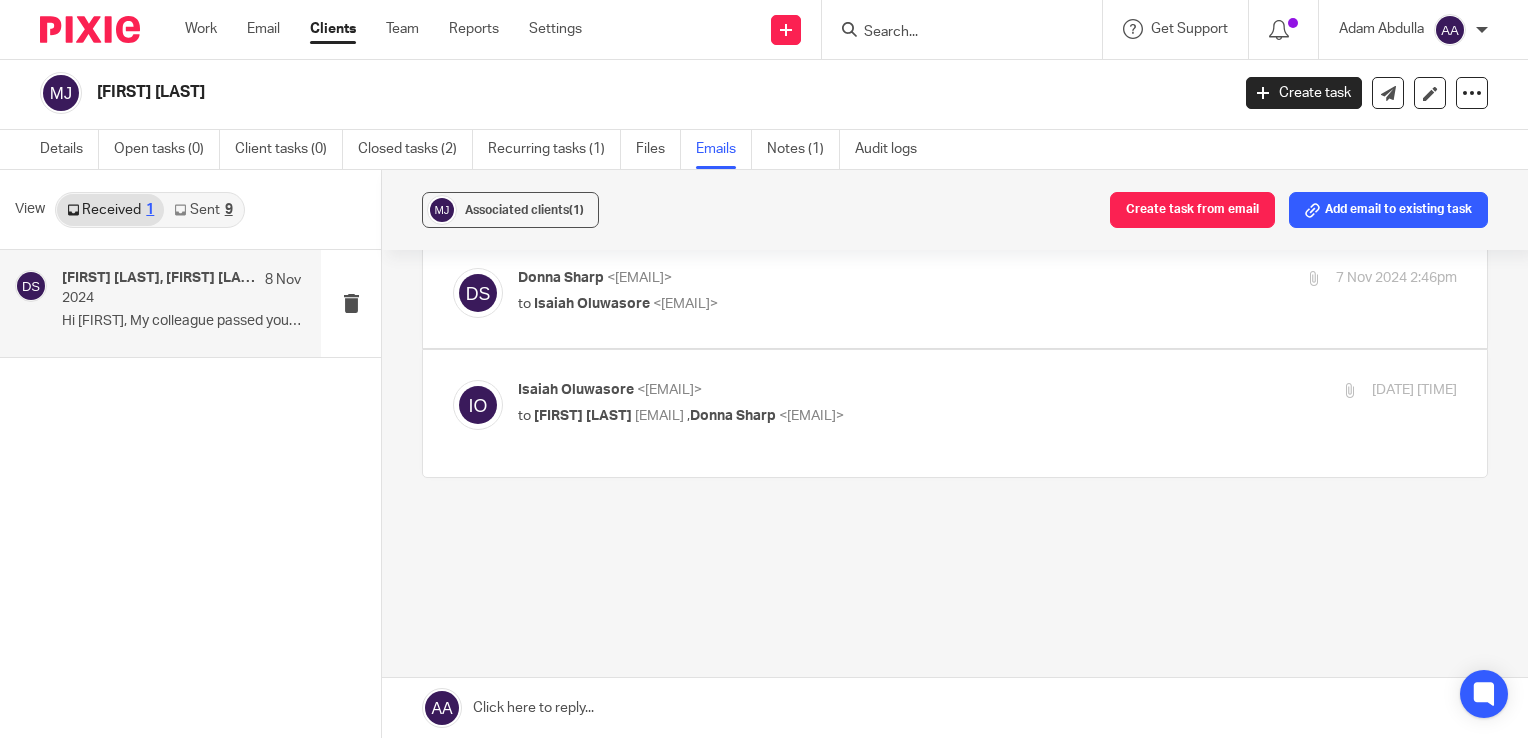 click at bounding box center (962, 29) 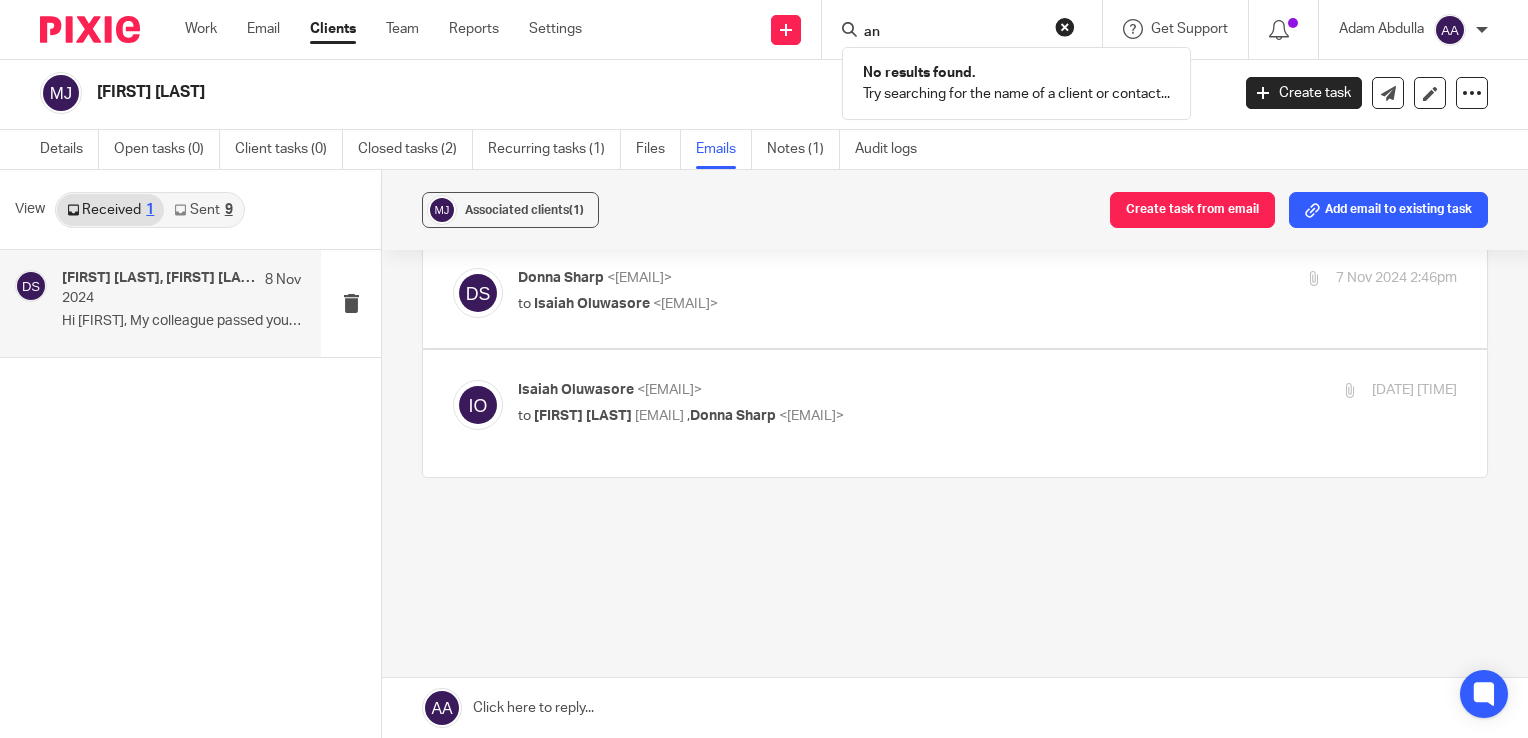 type on "a" 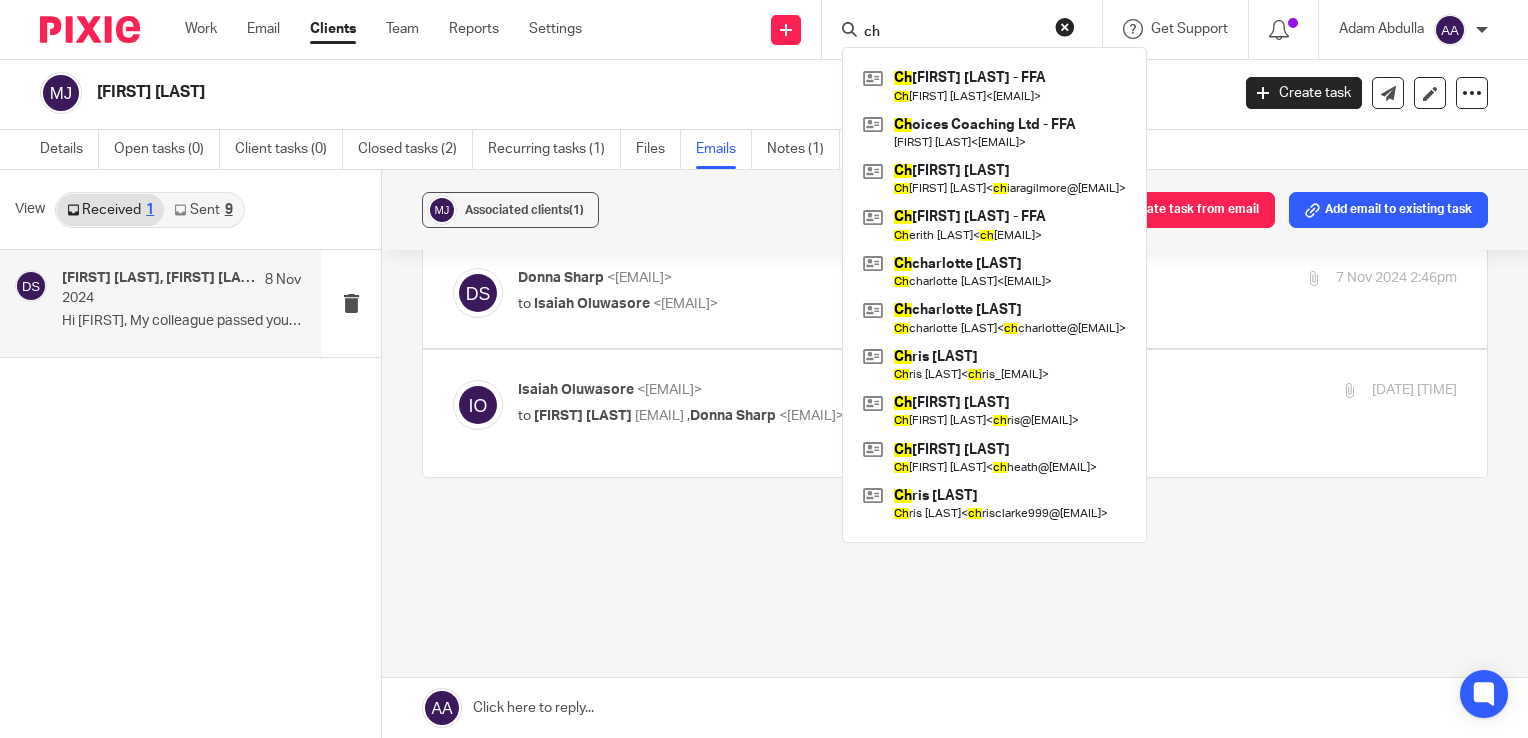 type on "c" 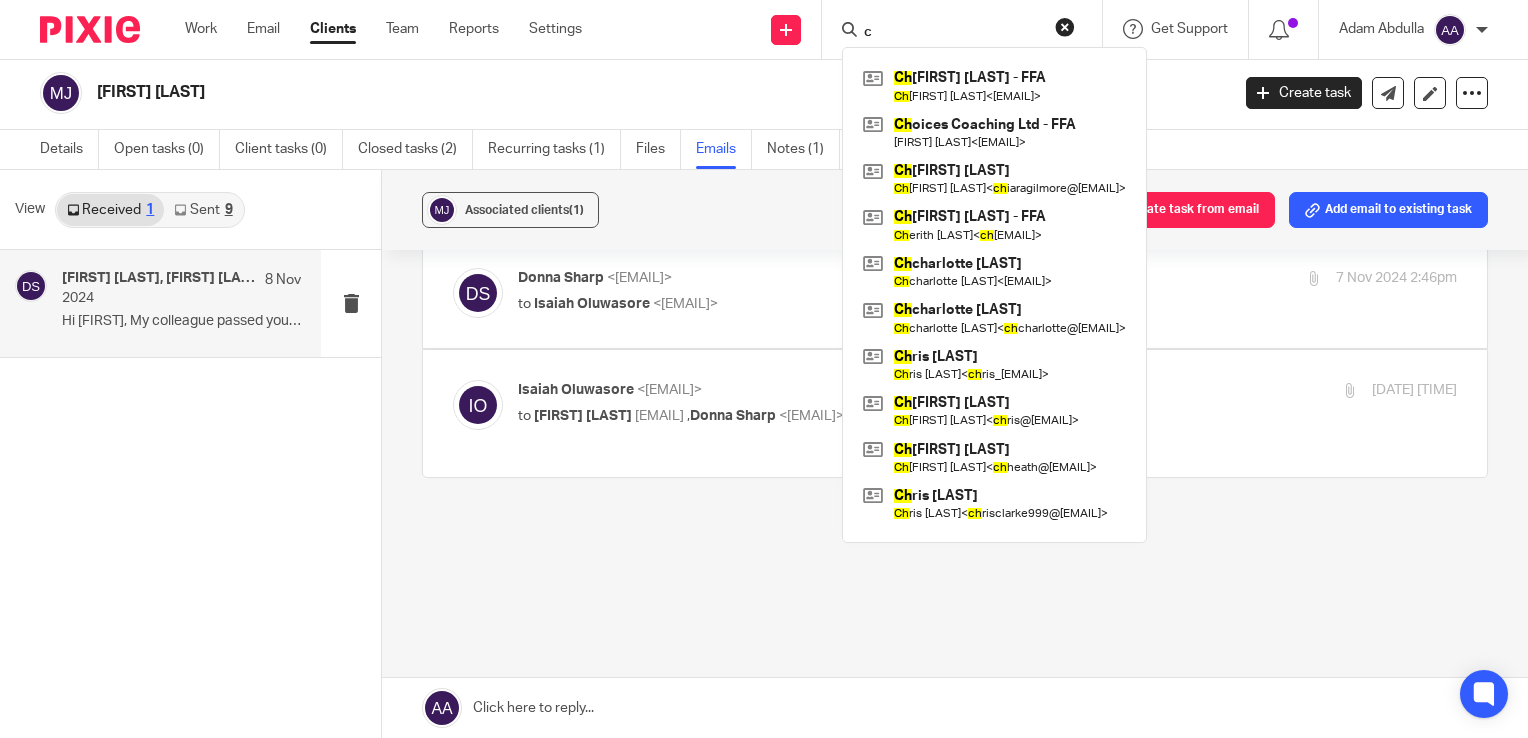 type 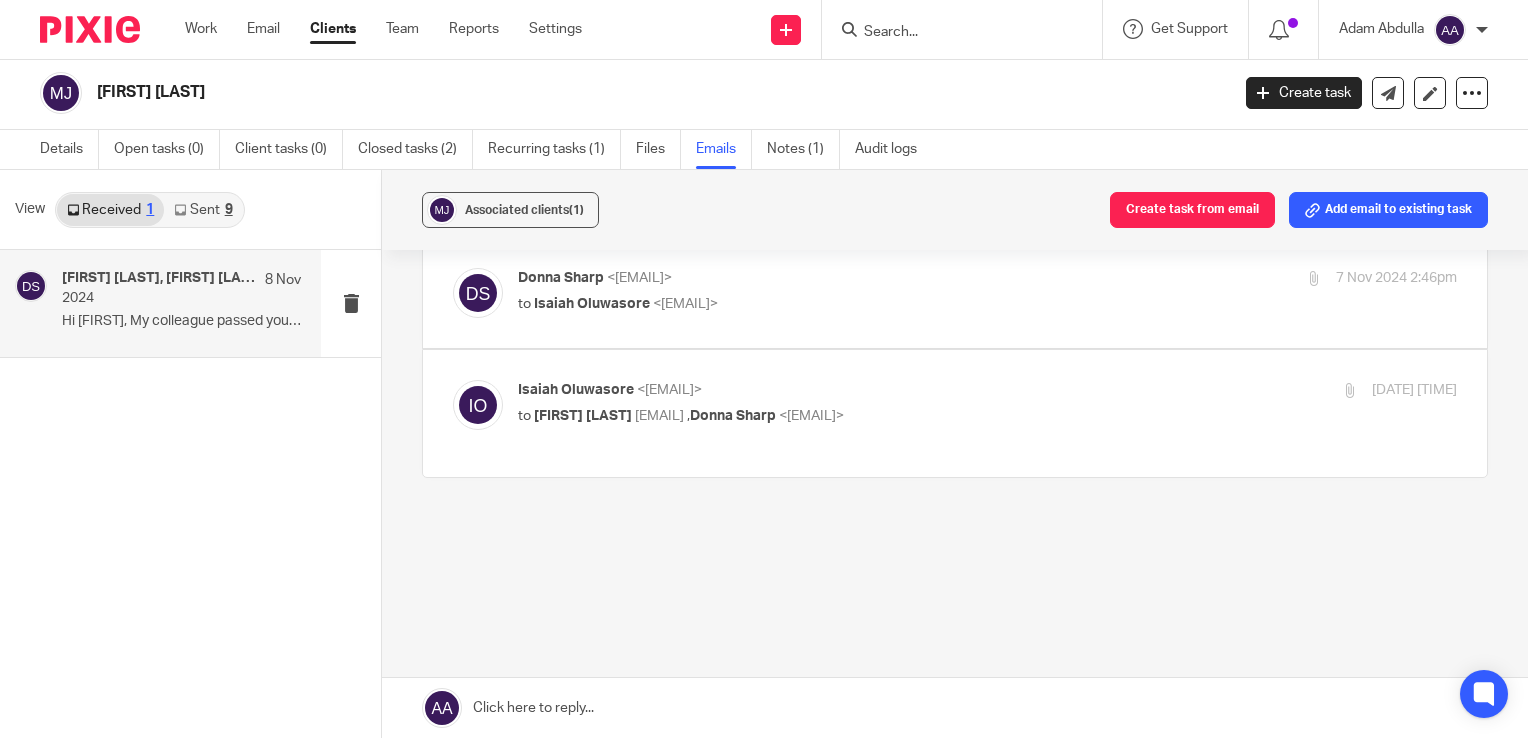 click on "Clients" at bounding box center (333, 29) 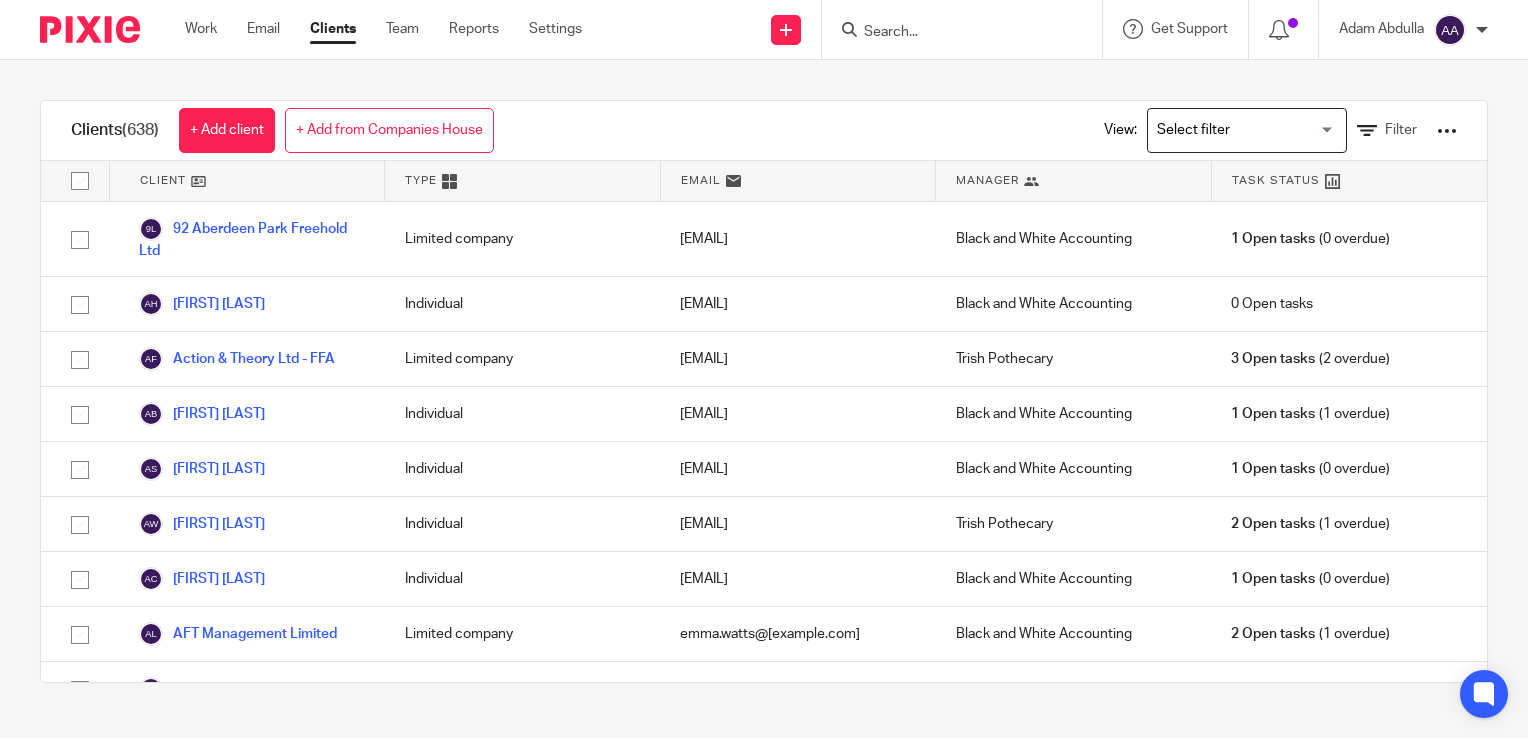 scroll, scrollTop: 0, scrollLeft: 0, axis: both 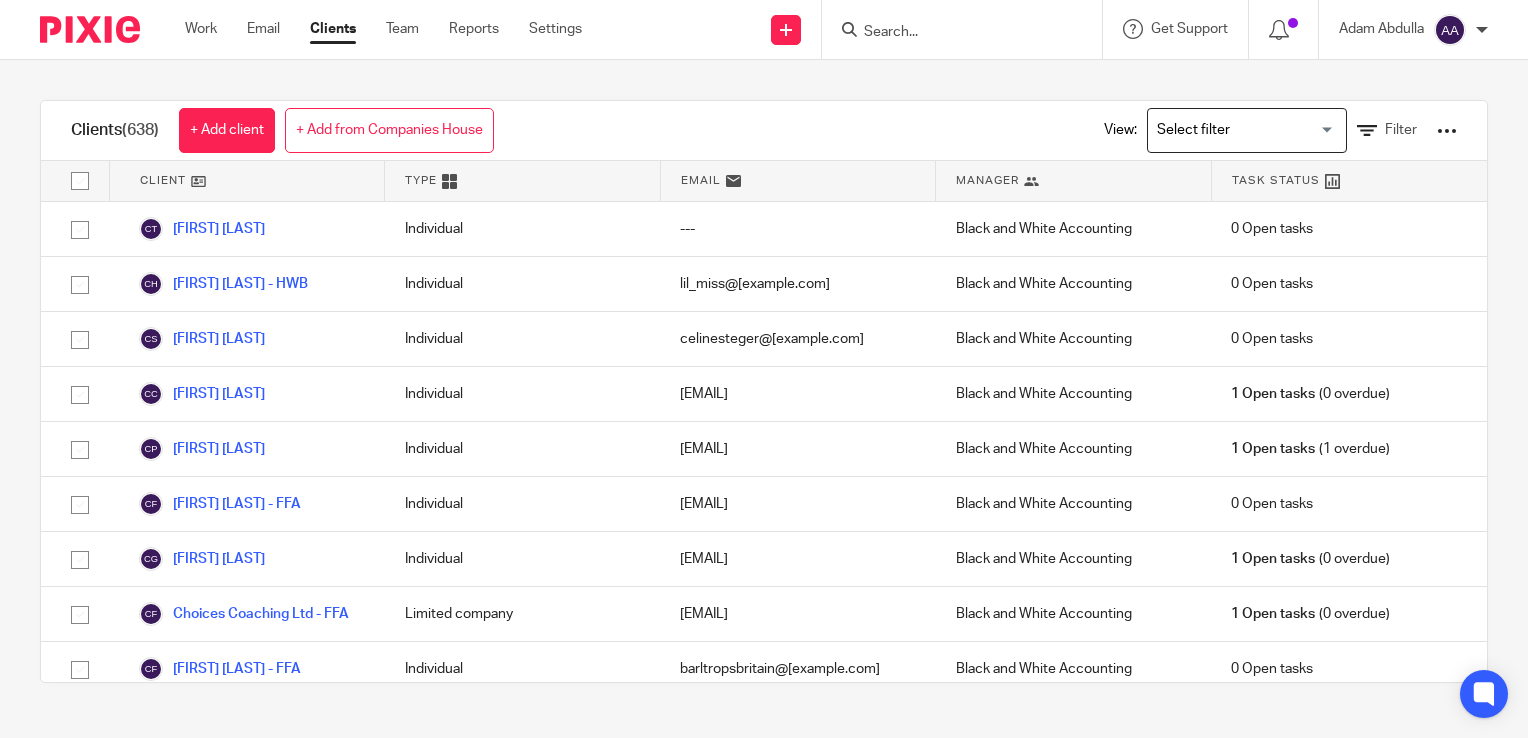 click at bounding box center (952, 33) 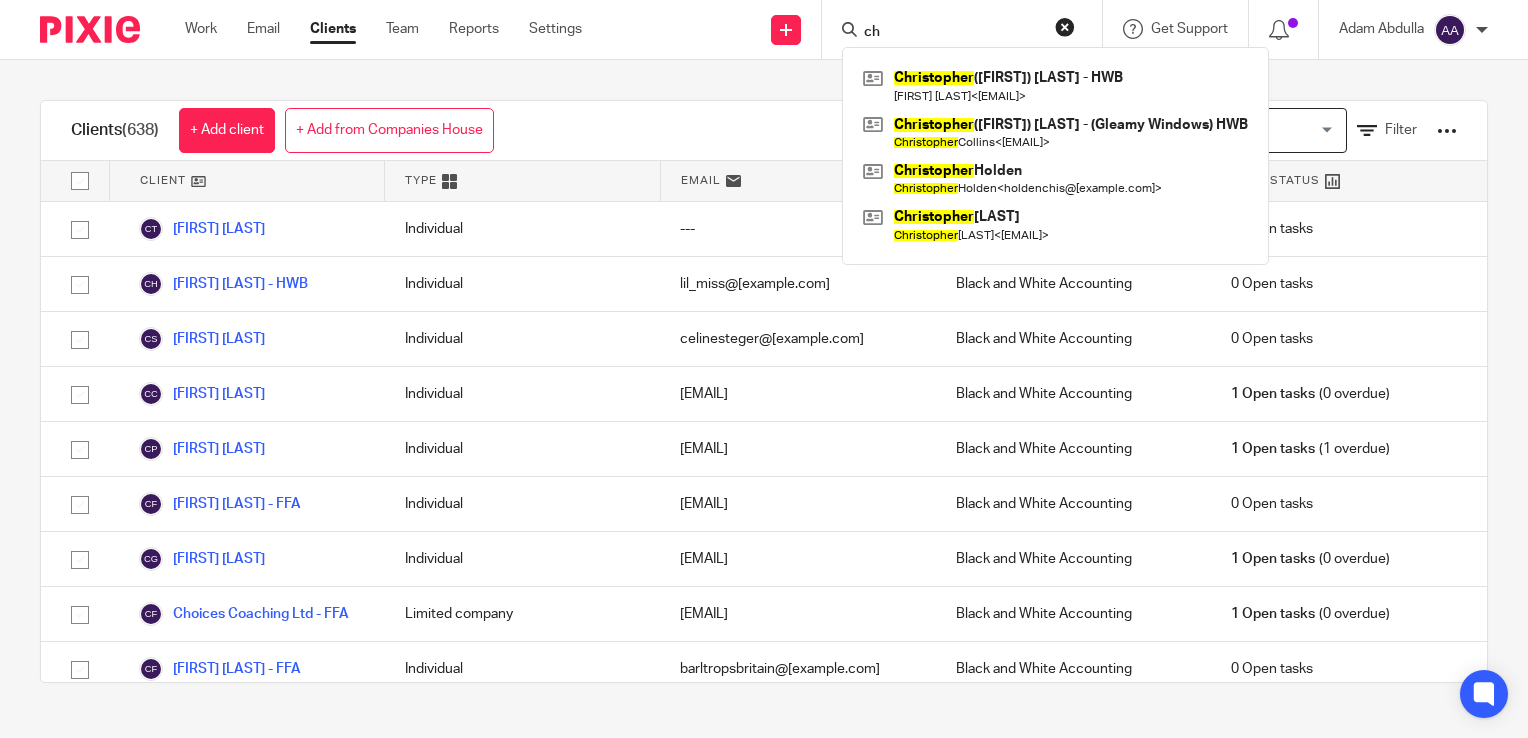 type on "c" 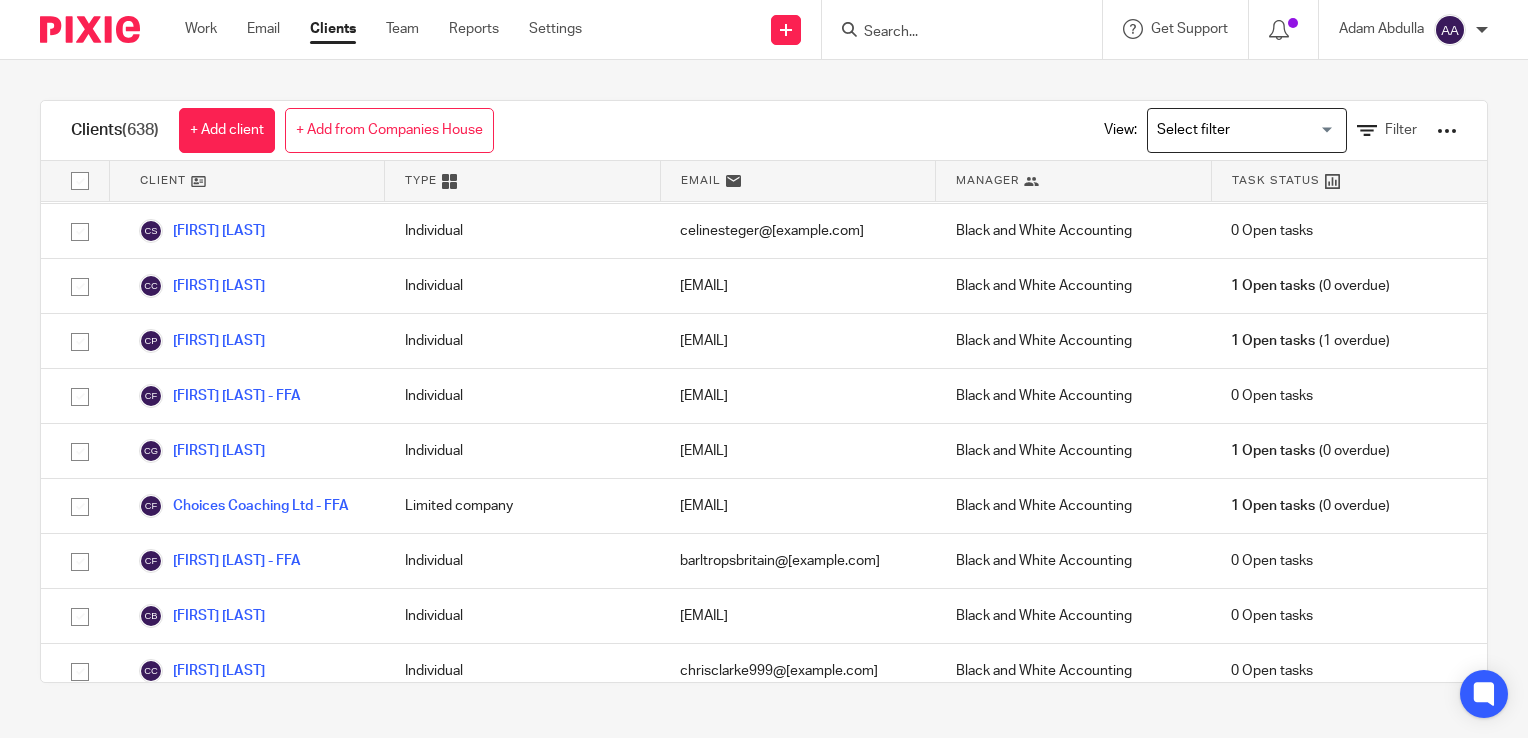 scroll, scrollTop: 5548, scrollLeft: 0, axis: vertical 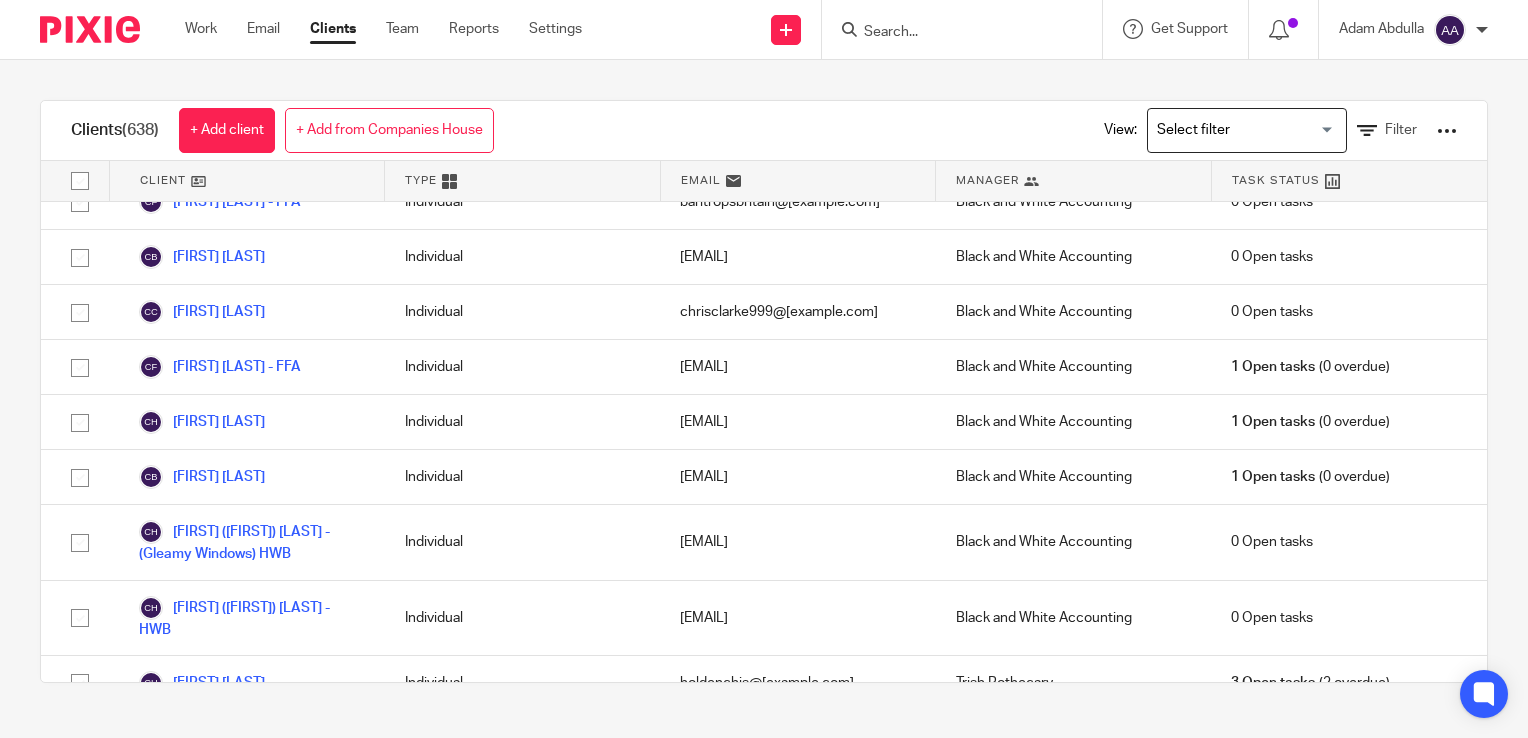 click at bounding box center [952, 33] 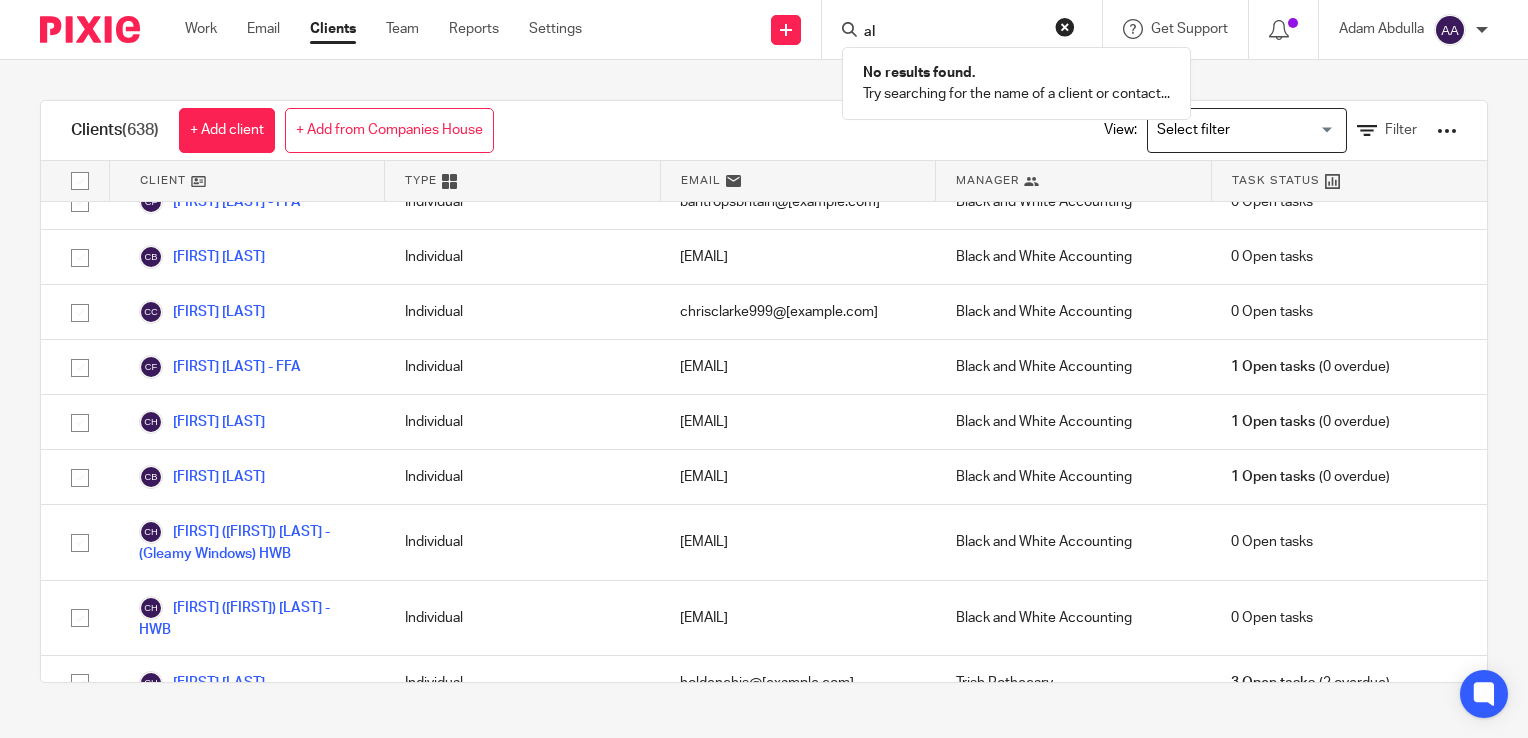 type on "a" 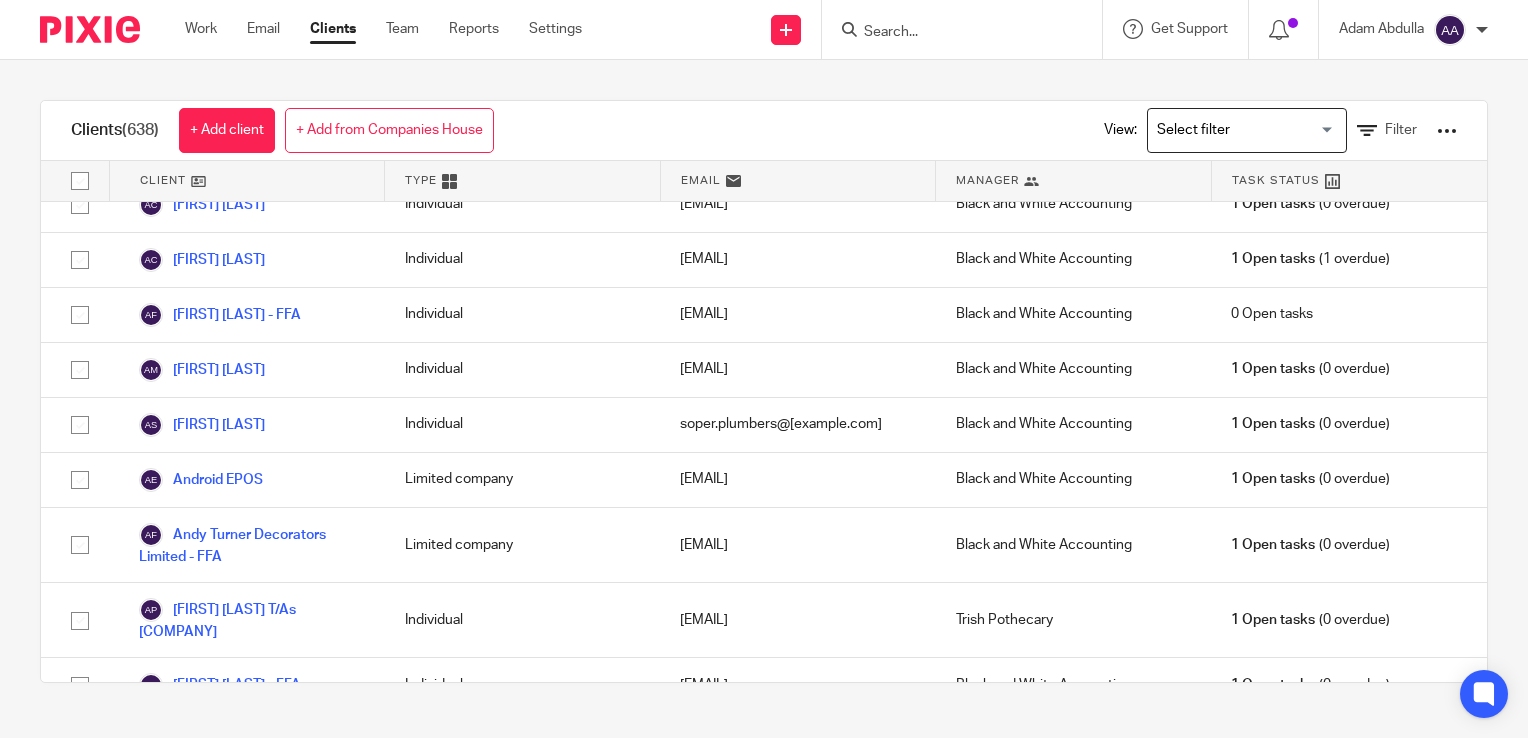 scroll, scrollTop: 666, scrollLeft: 0, axis: vertical 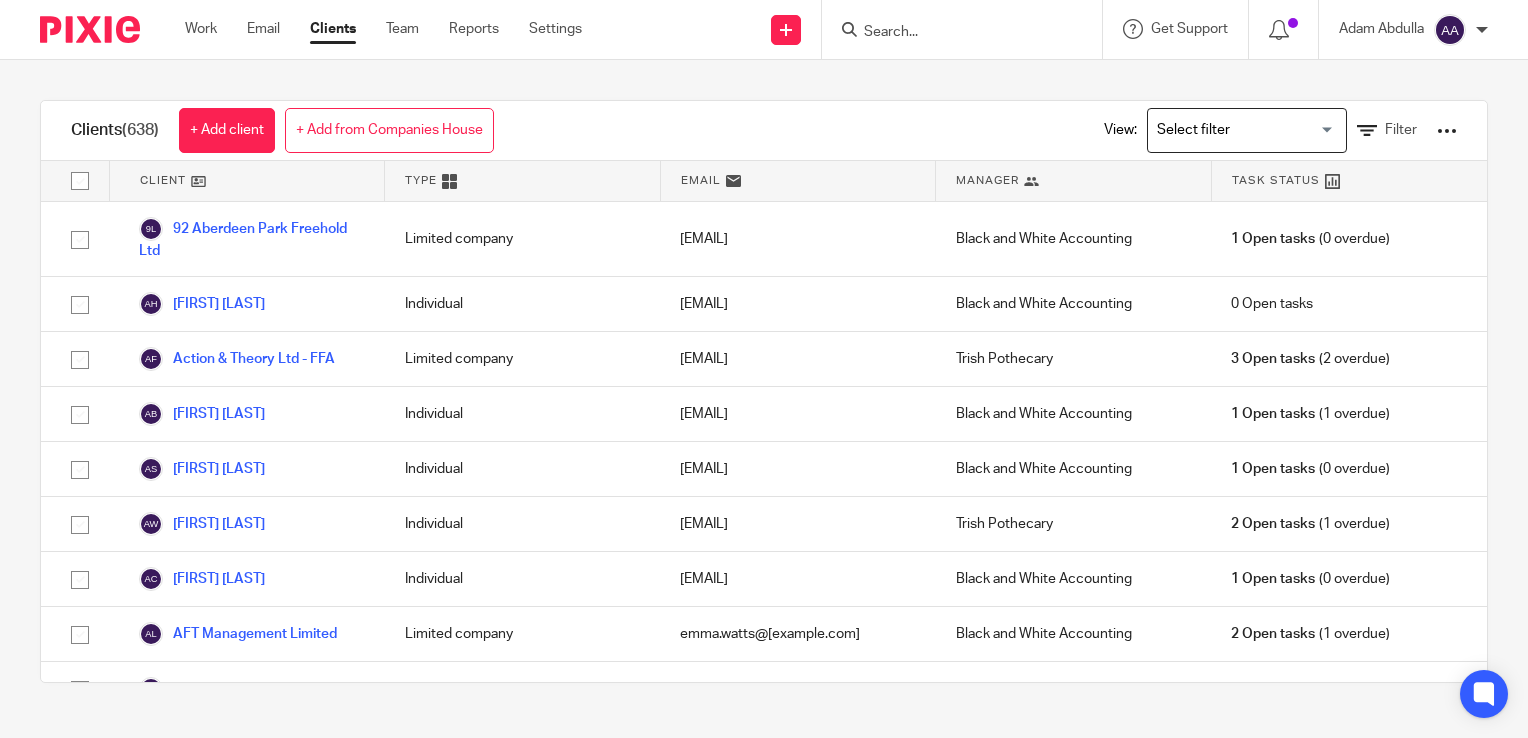 click at bounding box center (952, 33) 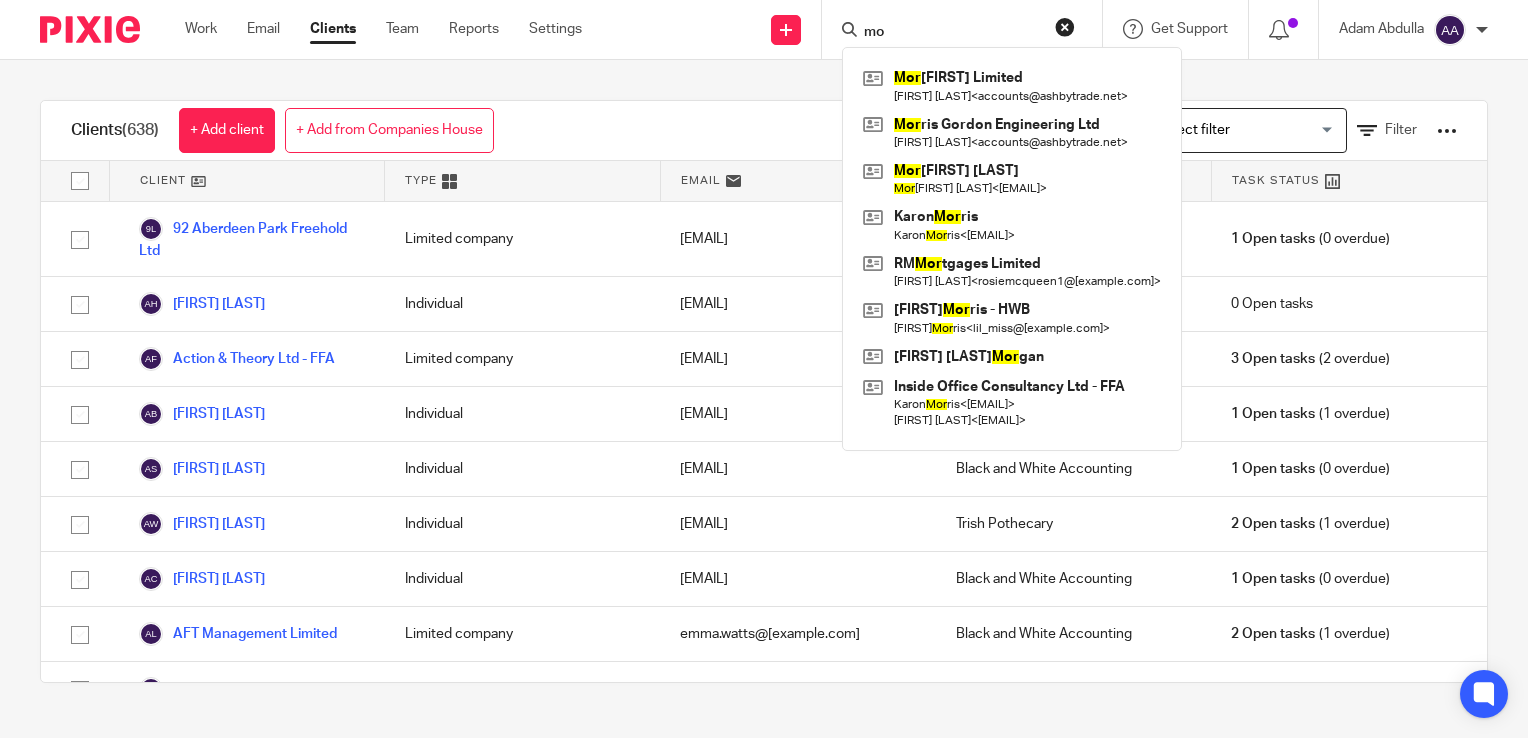type on "m" 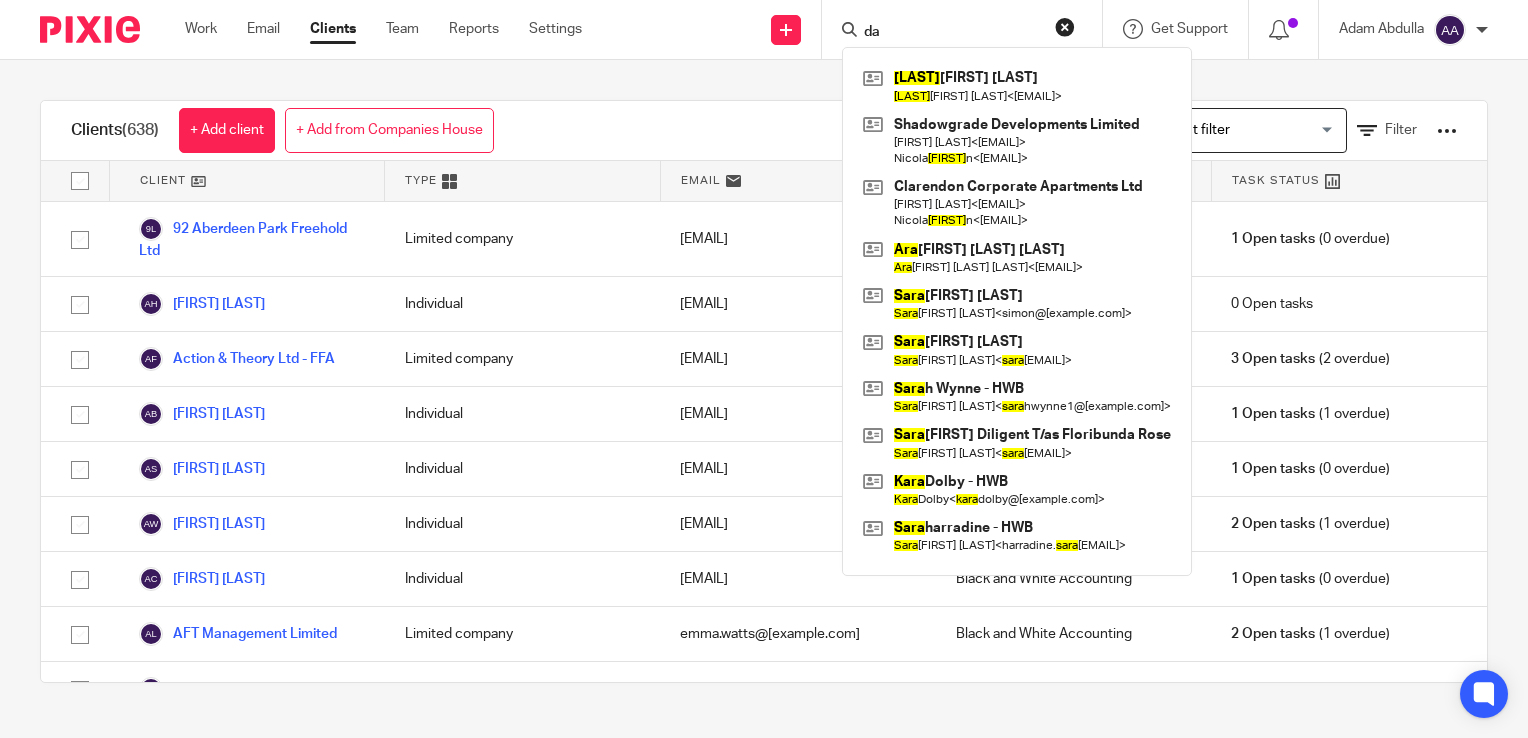 type on "d" 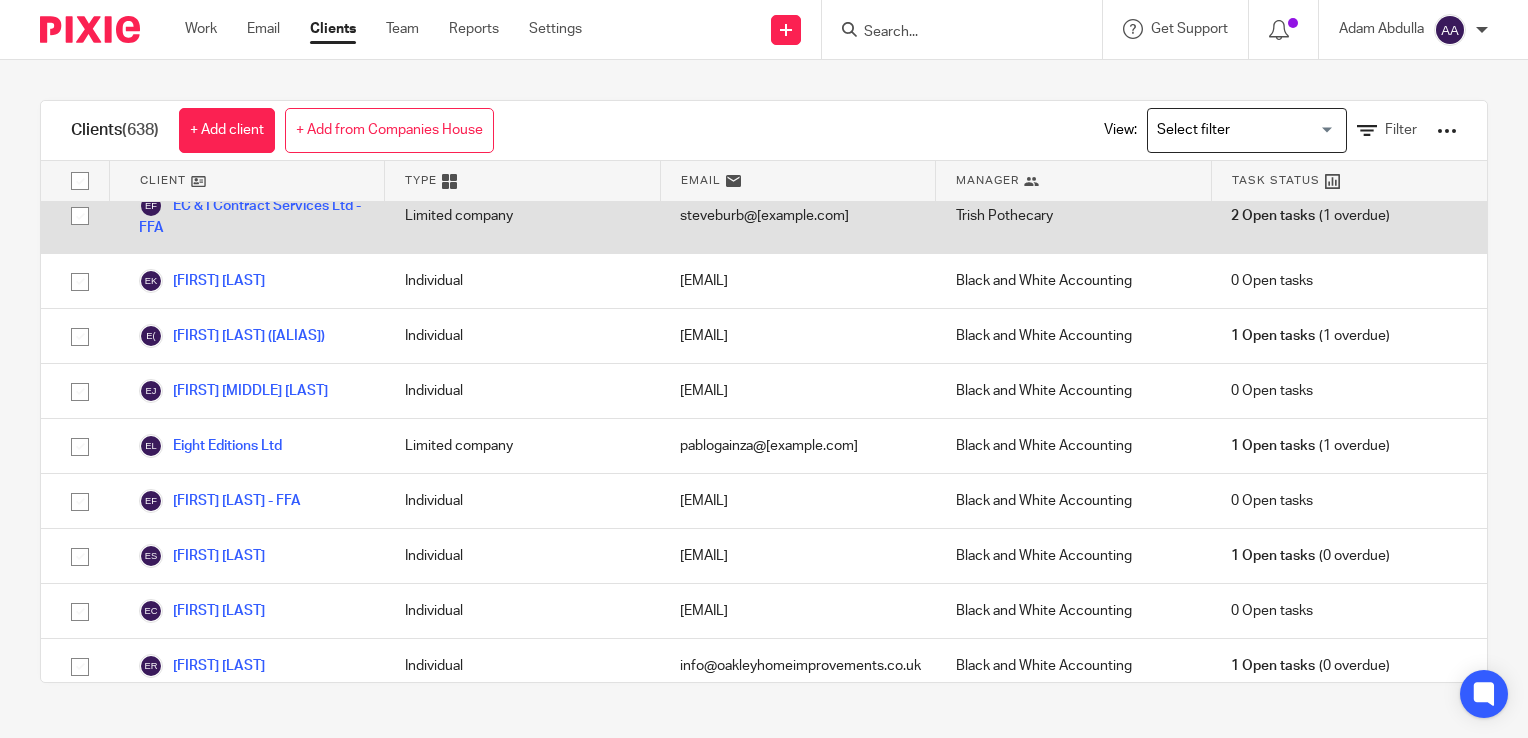 scroll, scrollTop: 10000, scrollLeft: 0, axis: vertical 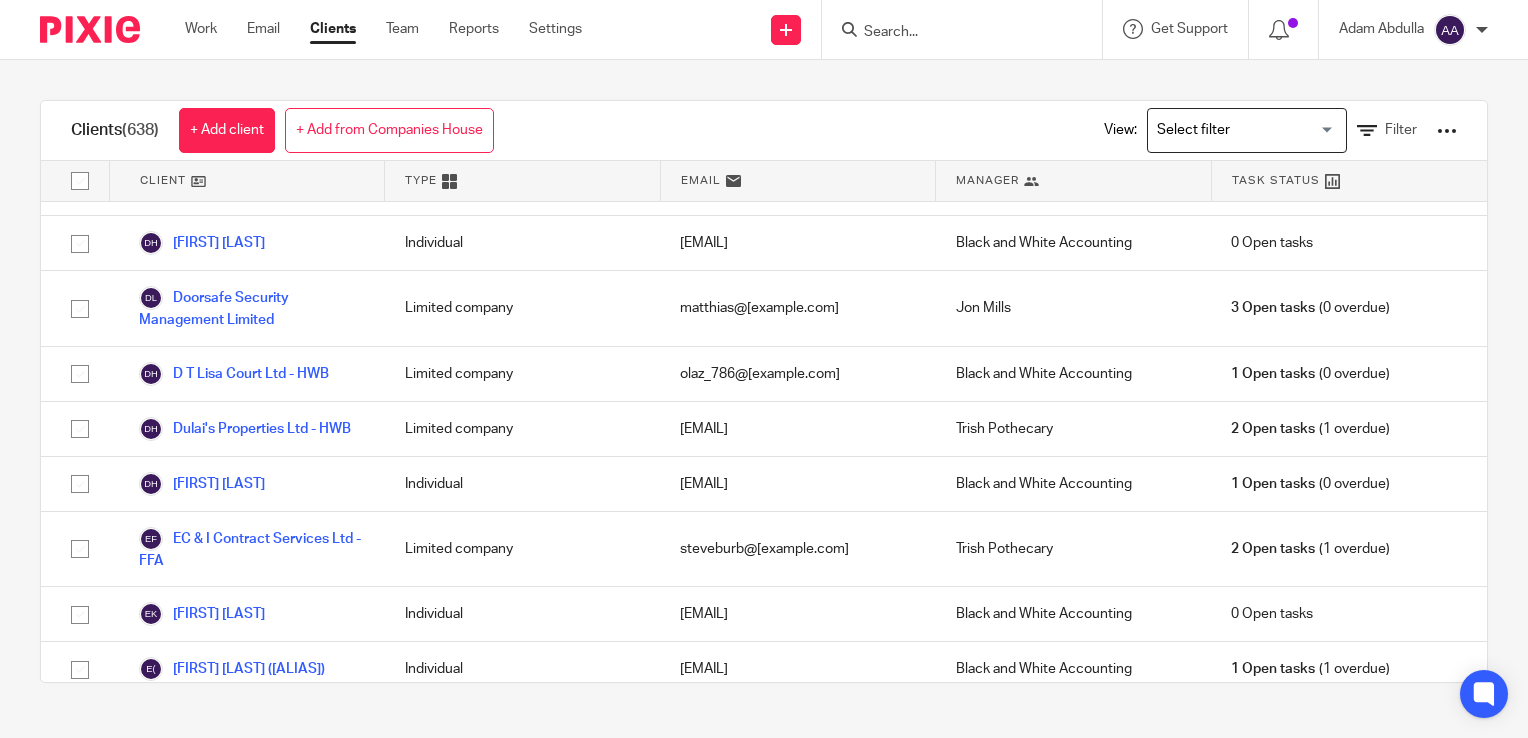 click at bounding box center [962, 29] 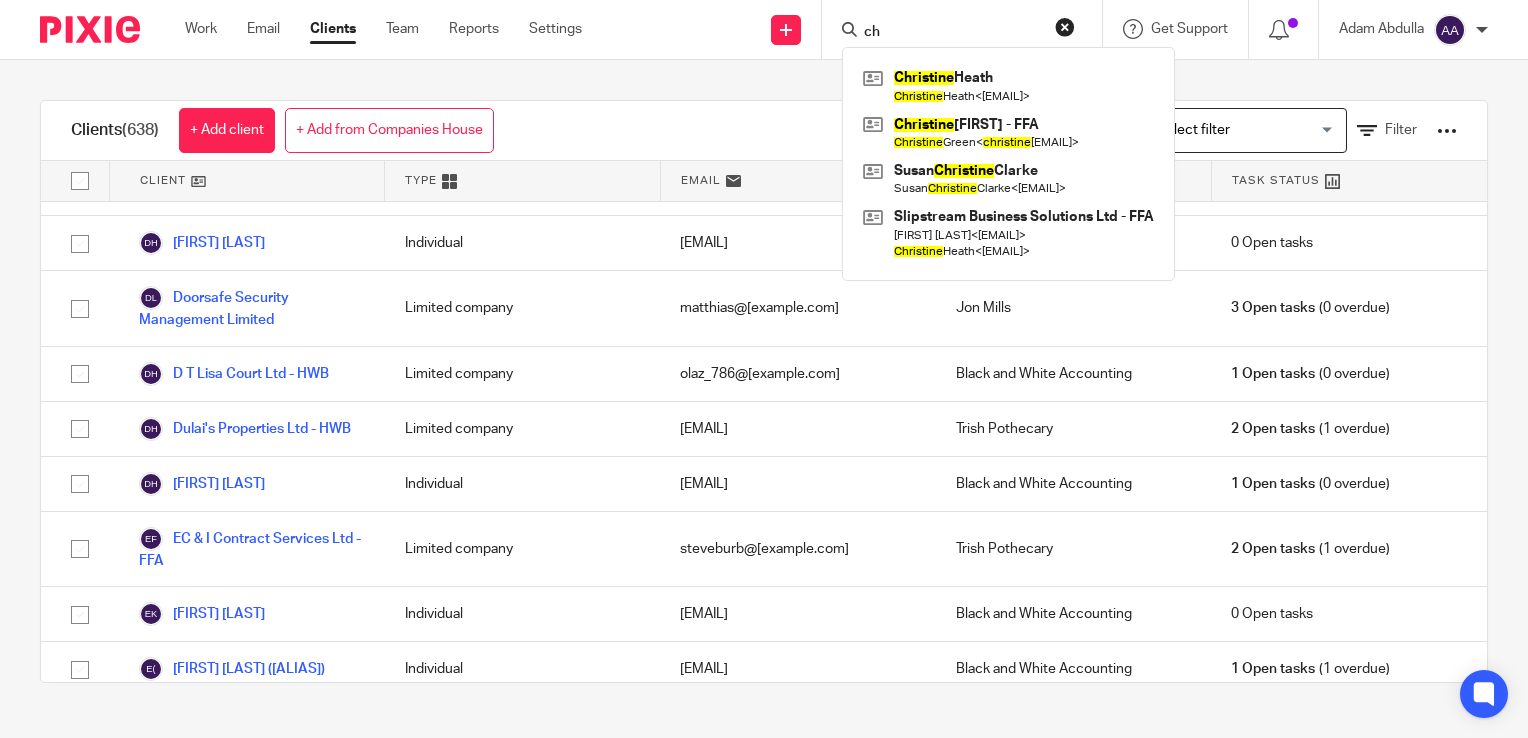 type on "c" 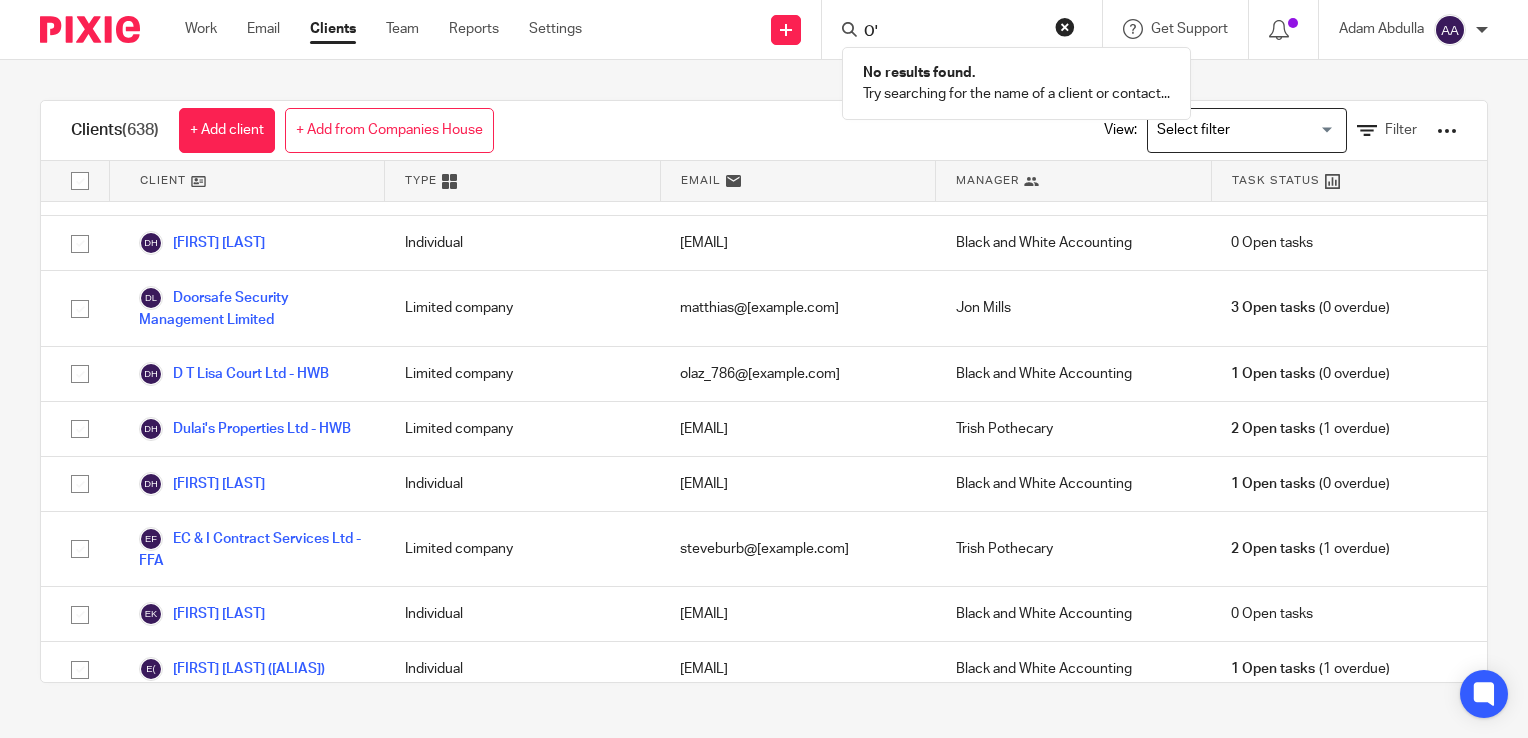 type on "O" 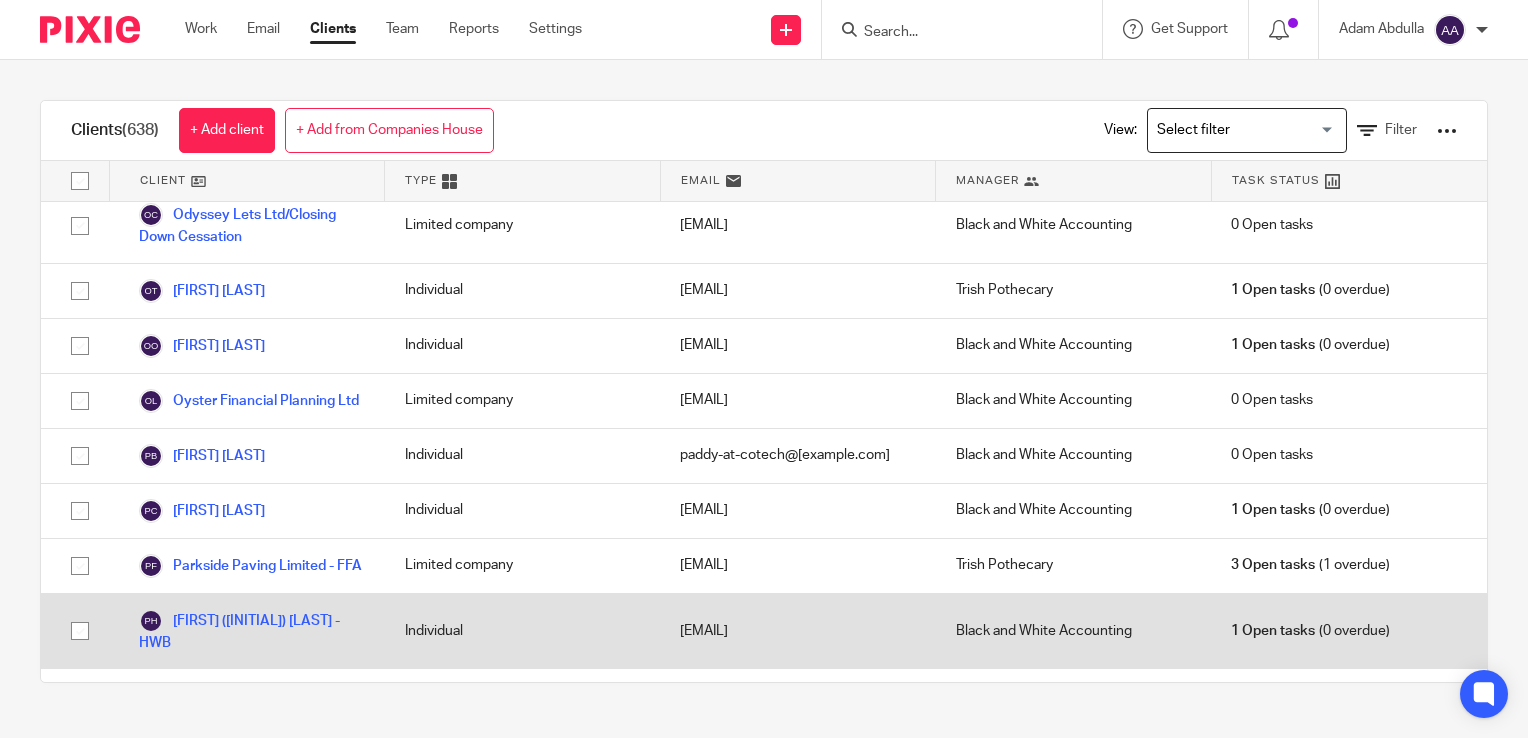 scroll, scrollTop: 24773, scrollLeft: 0, axis: vertical 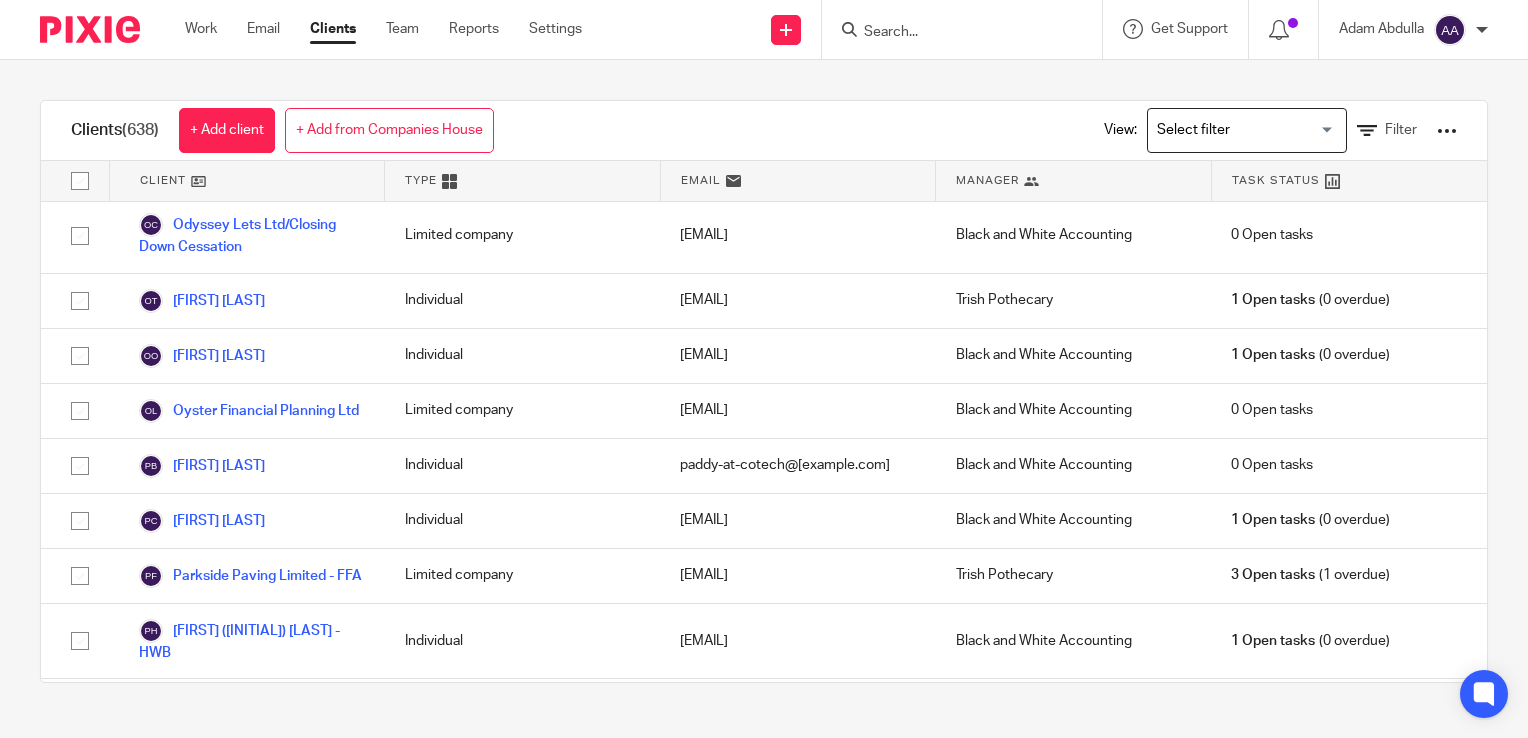 click at bounding box center (952, 33) 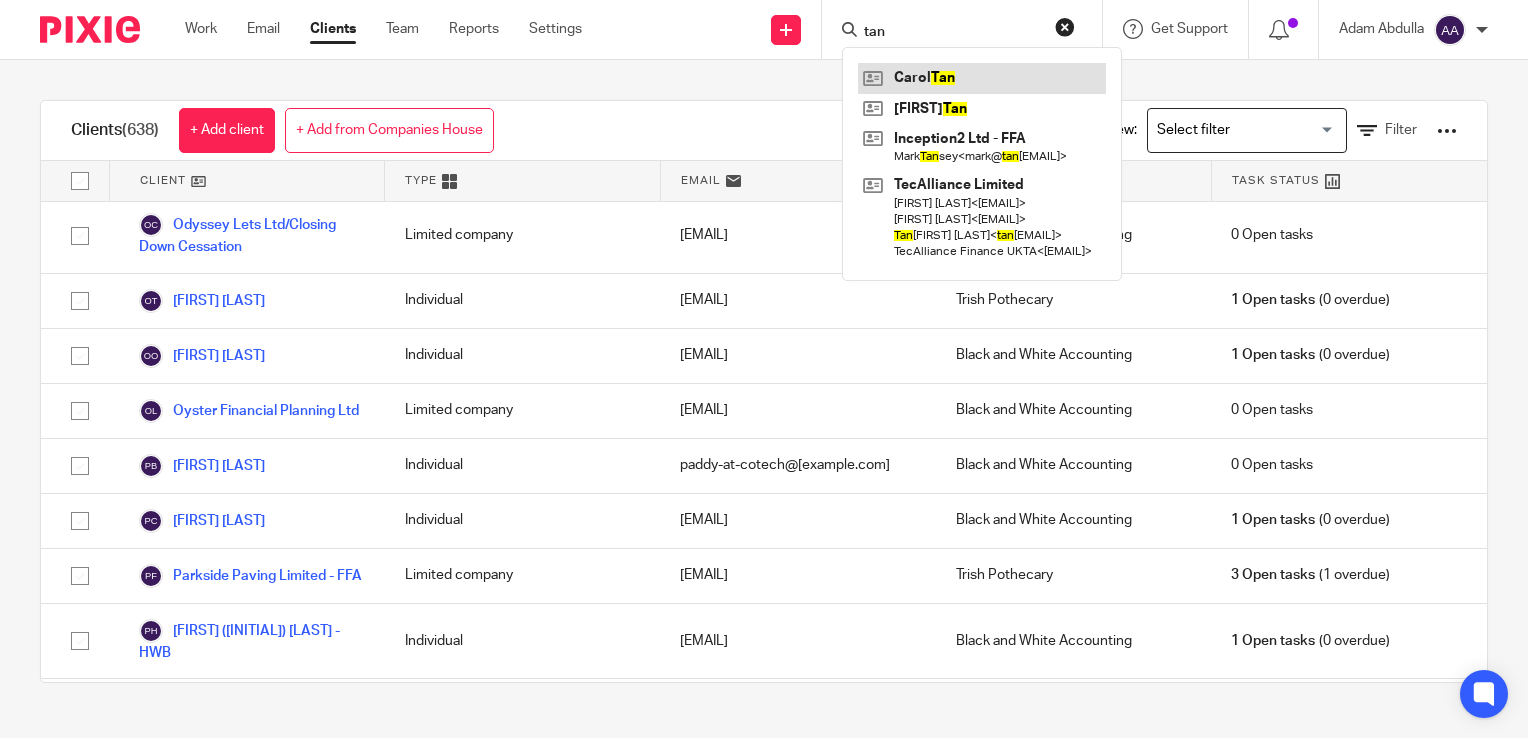 type on "tan" 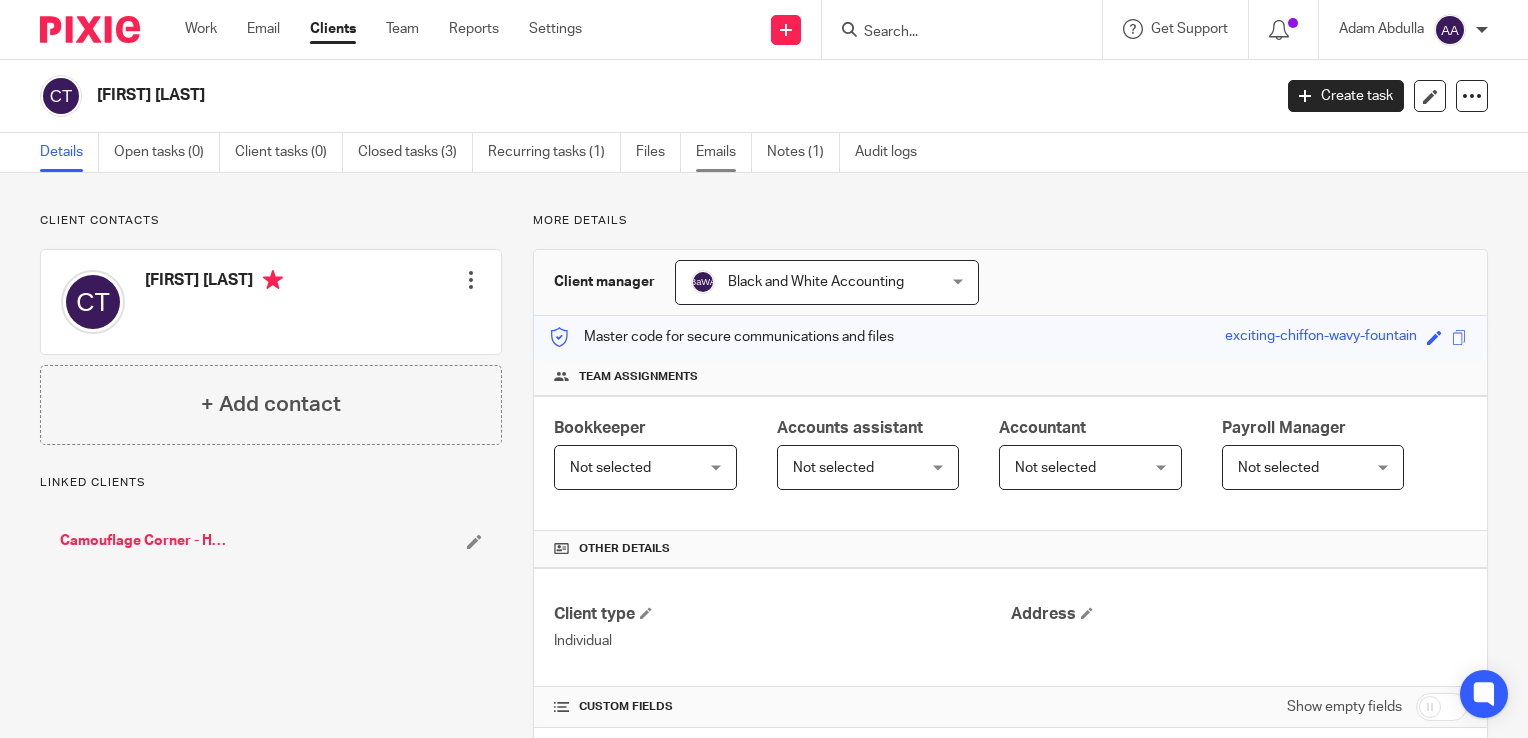 scroll, scrollTop: 0, scrollLeft: 0, axis: both 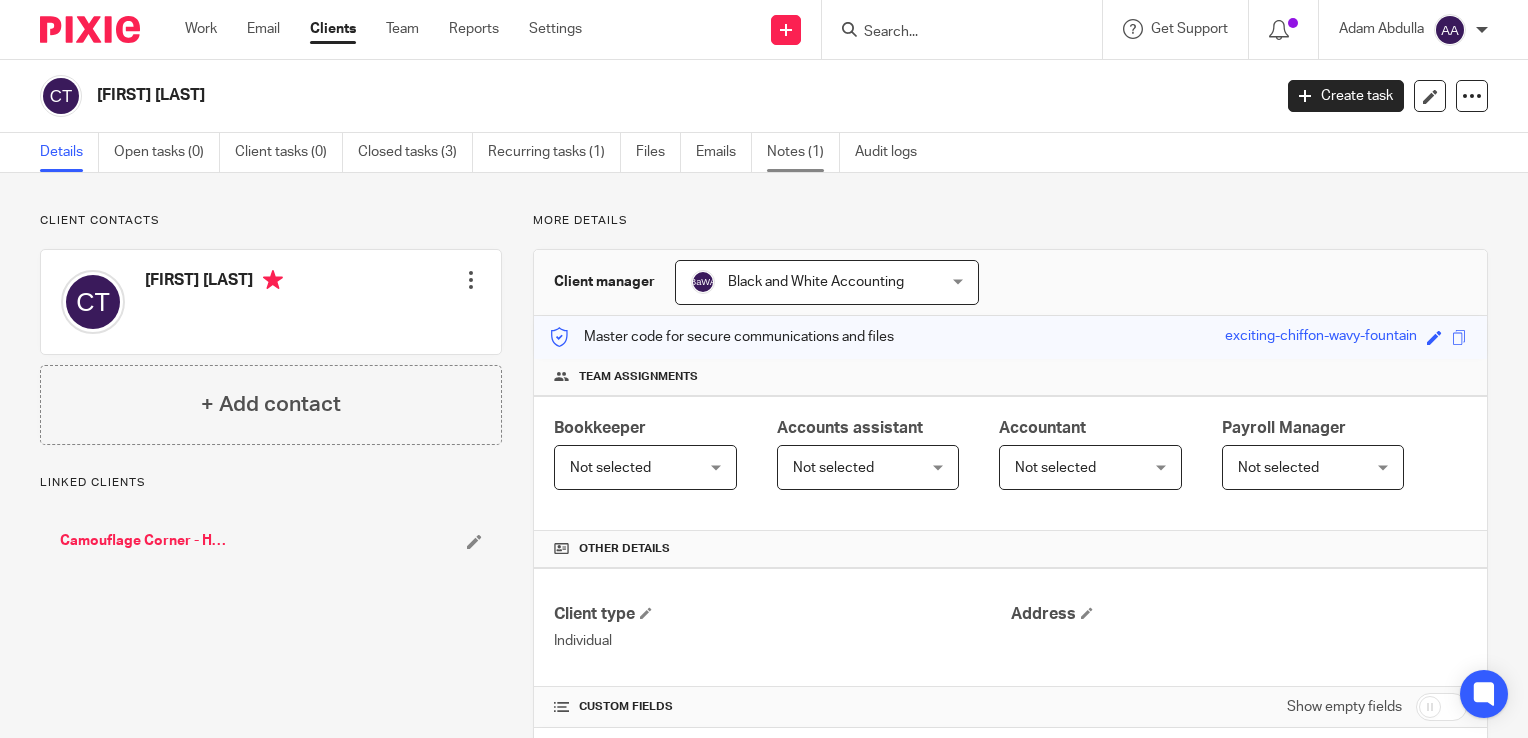 click on "Notes (1)" at bounding box center [803, 152] 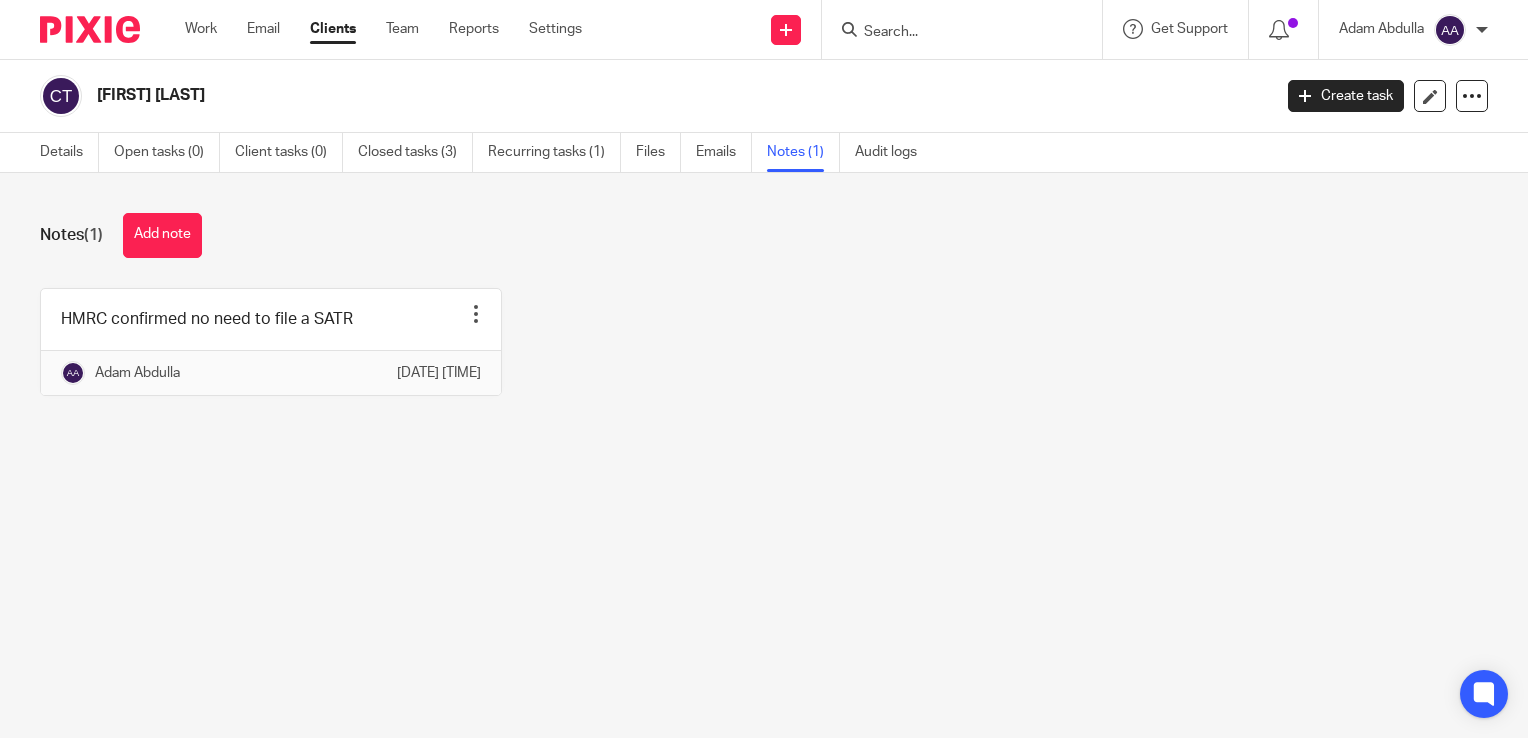 scroll, scrollTop: 0, scrollLeft: 0, axis: both 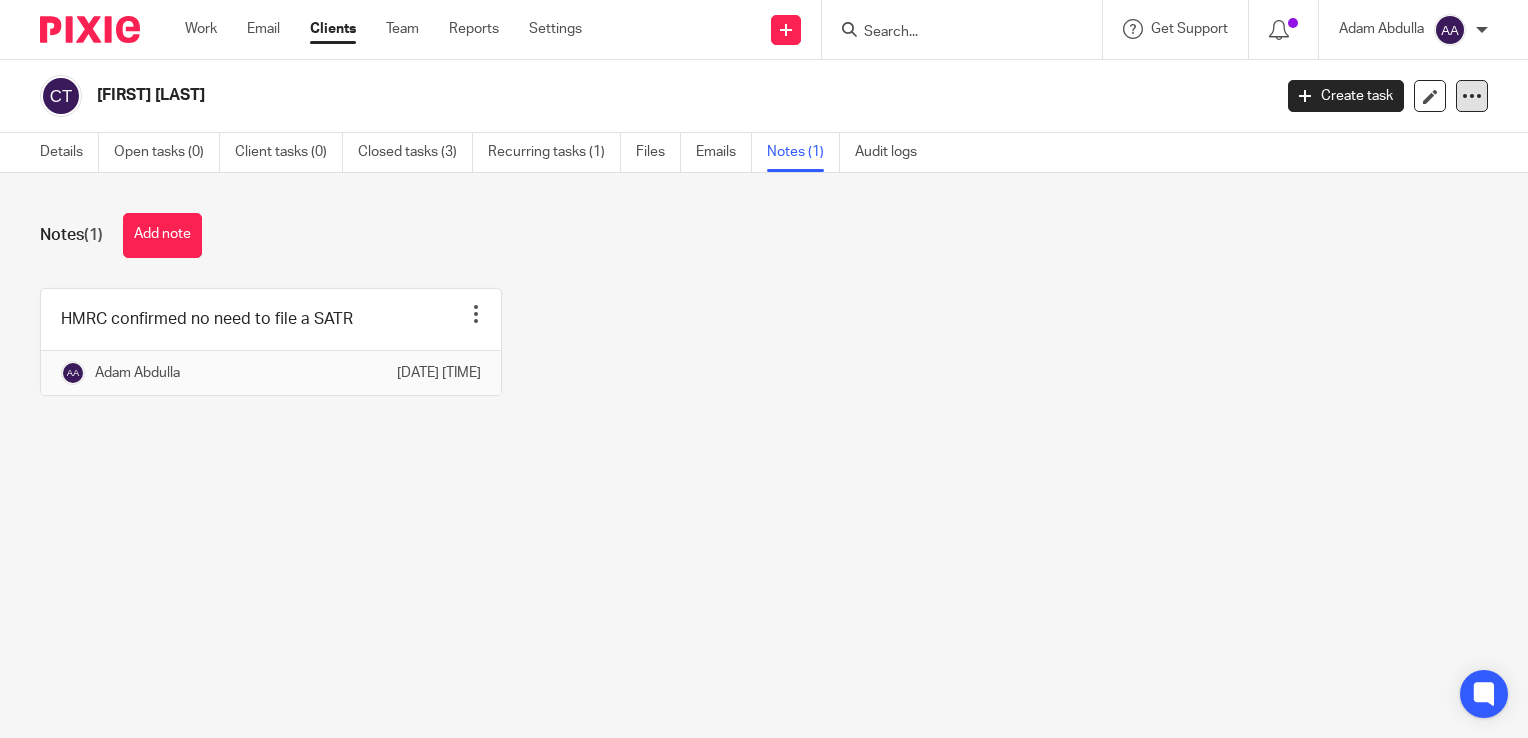 click at bounding box center [1472, 96] 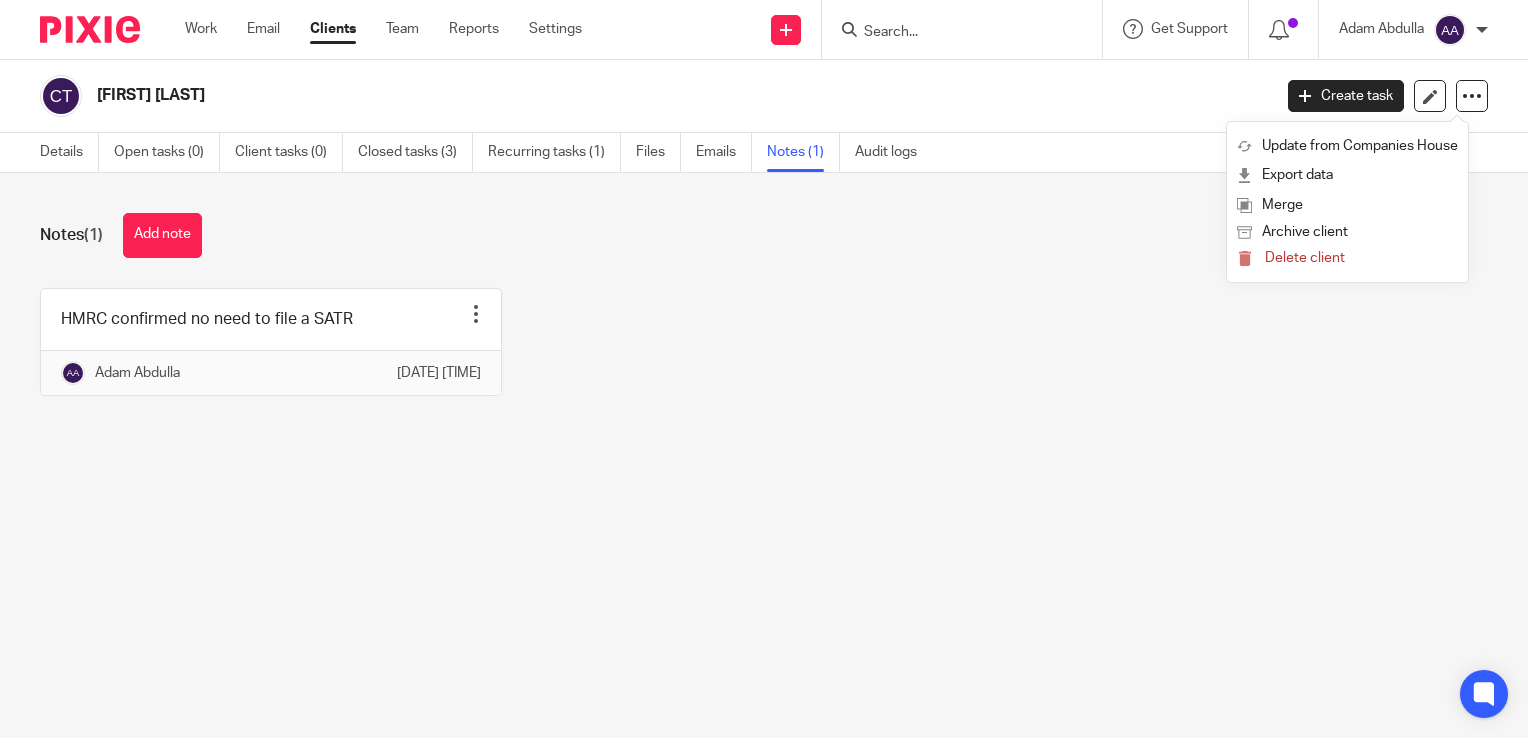 click on "Notes
(1)
Add note" at bounding box center (764, 235) 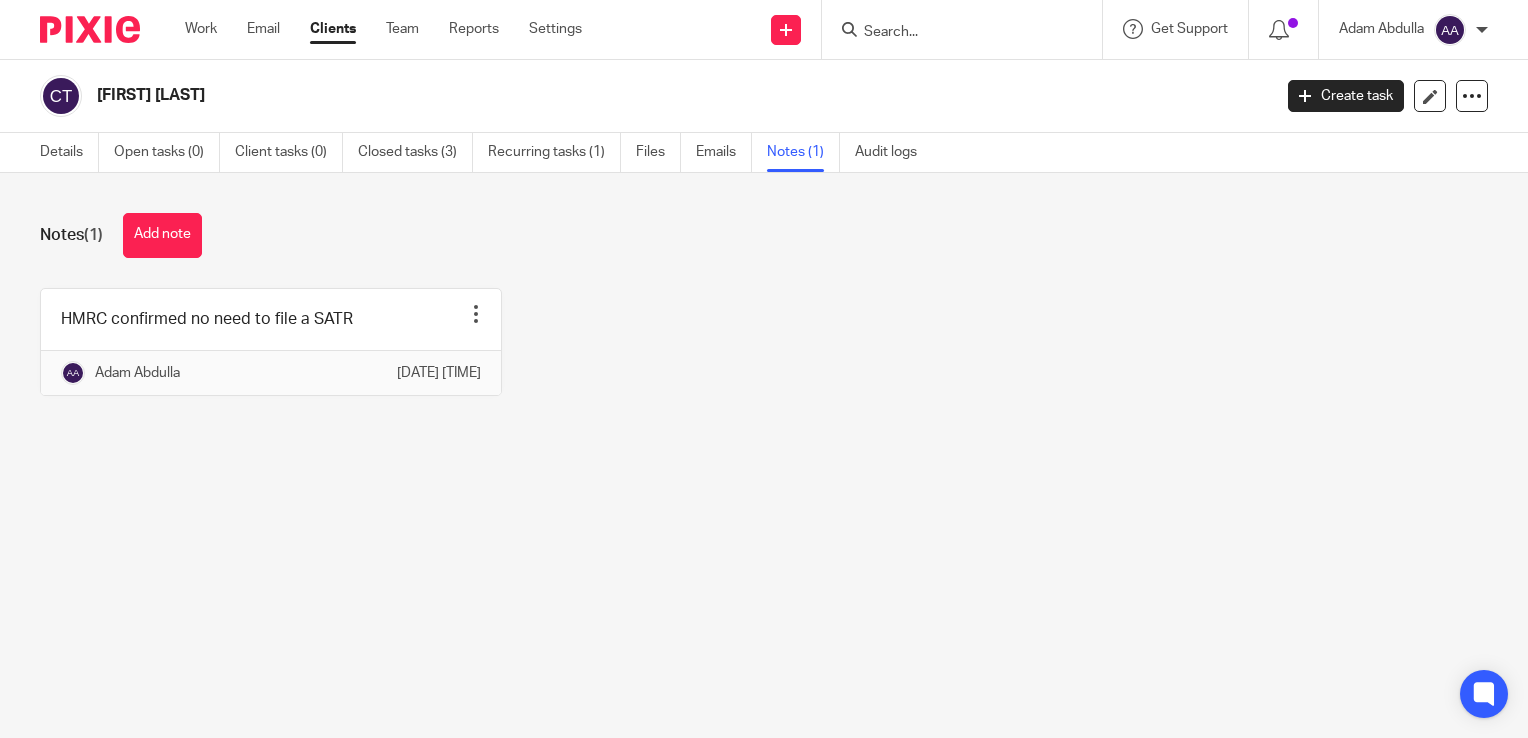 click at bounding box center [952, 33] 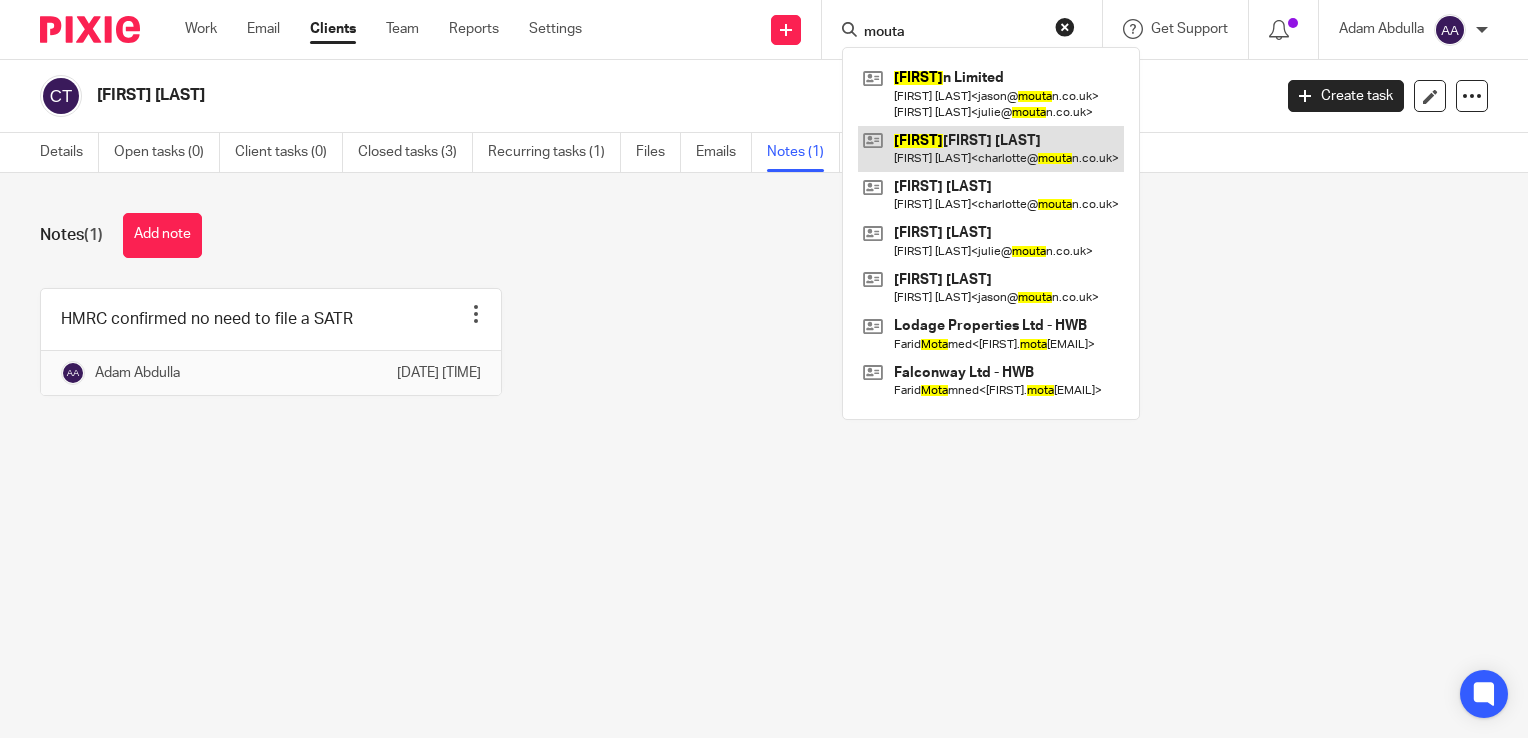 type on "mouta" 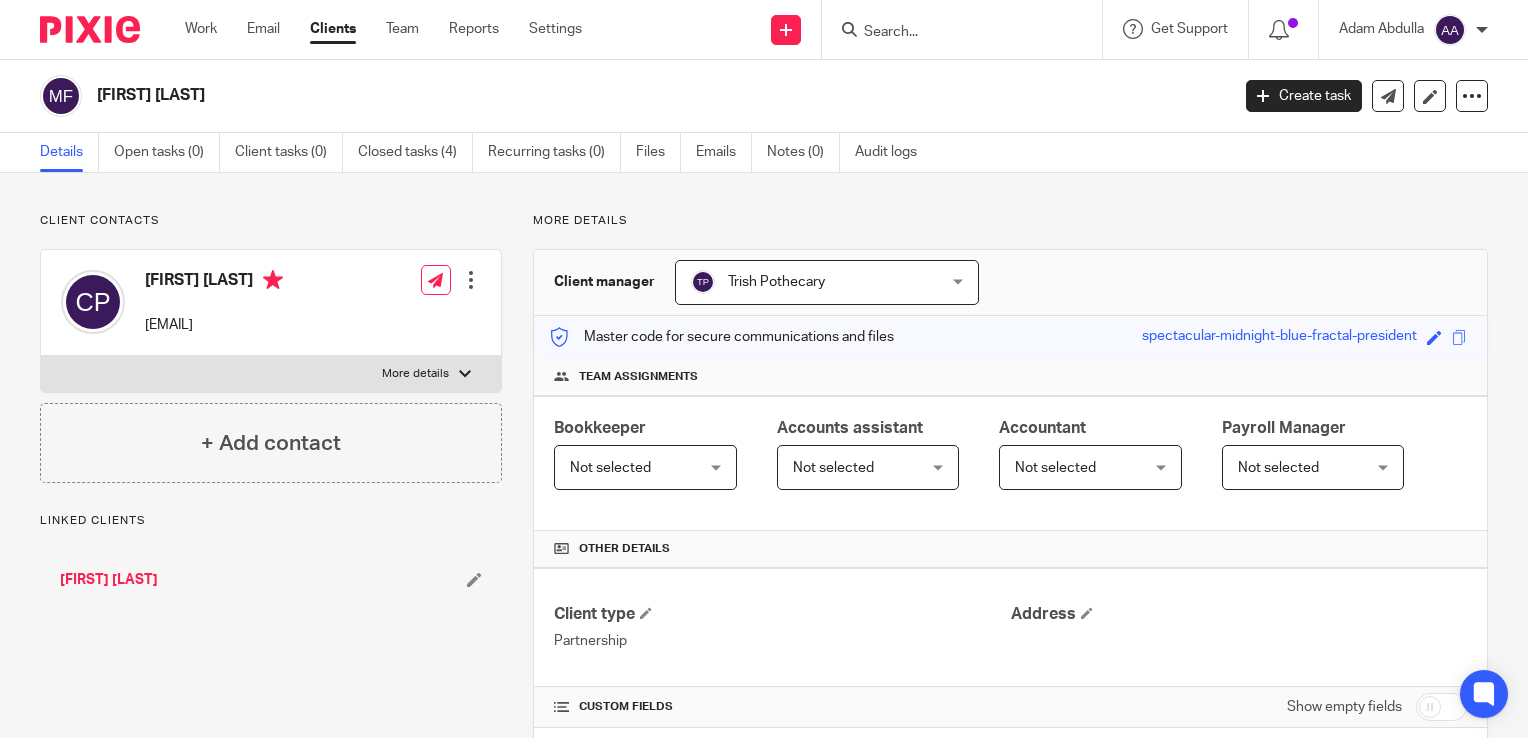 scroll, scrollTop: 0, scrollLeft: 0, axis: both 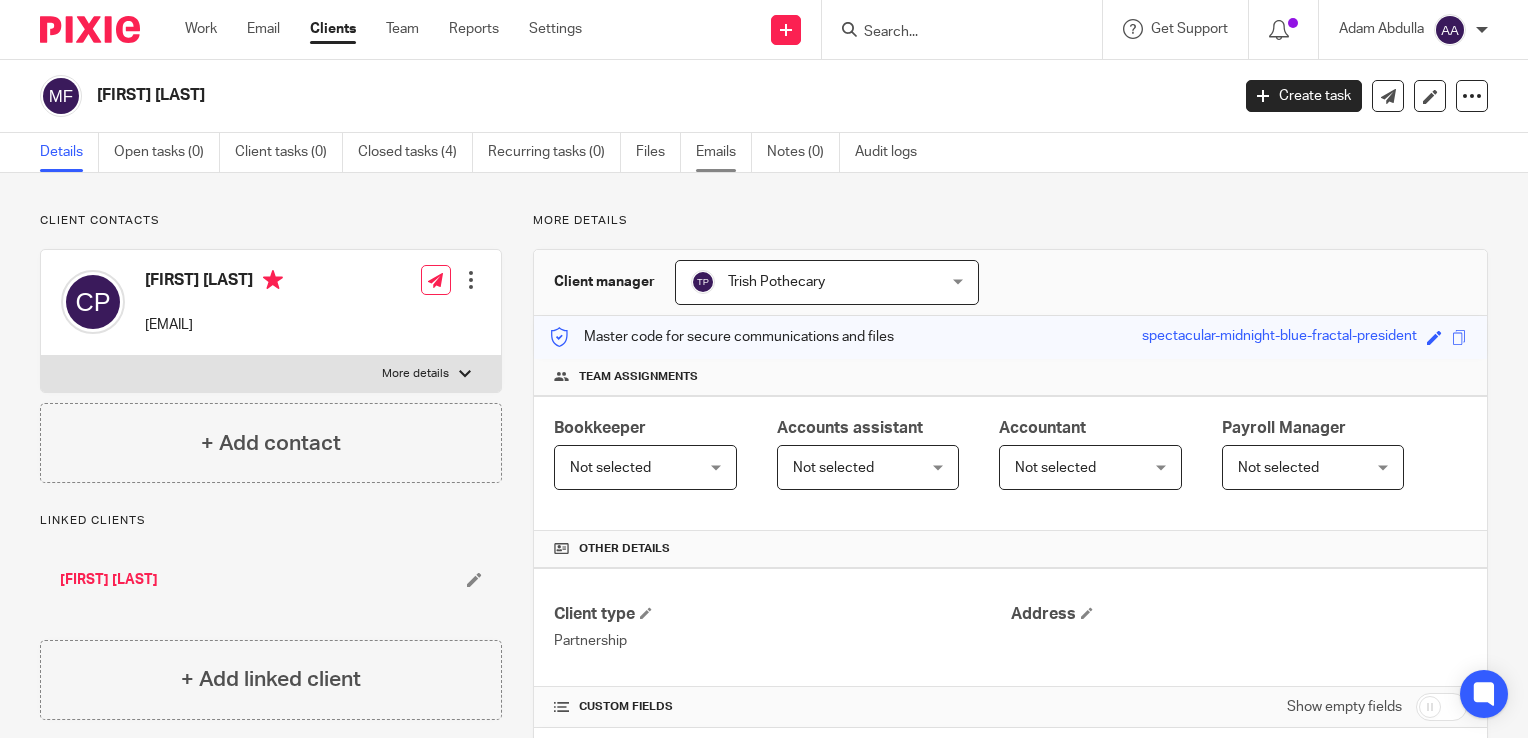 click on "Emails" at bounding box center [724, 152] 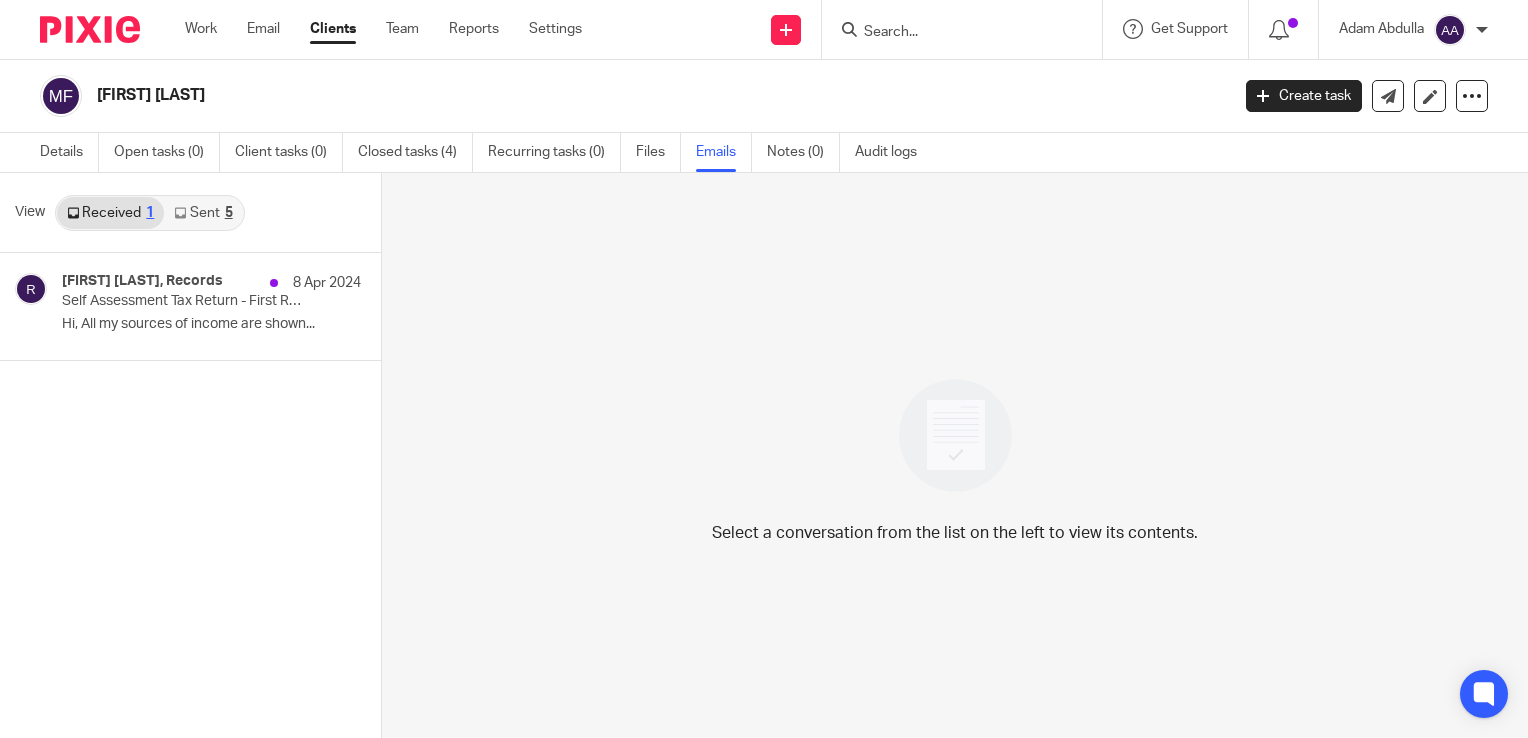 scroll, scrollTop: 0, scrollLeft: 0, axis: both 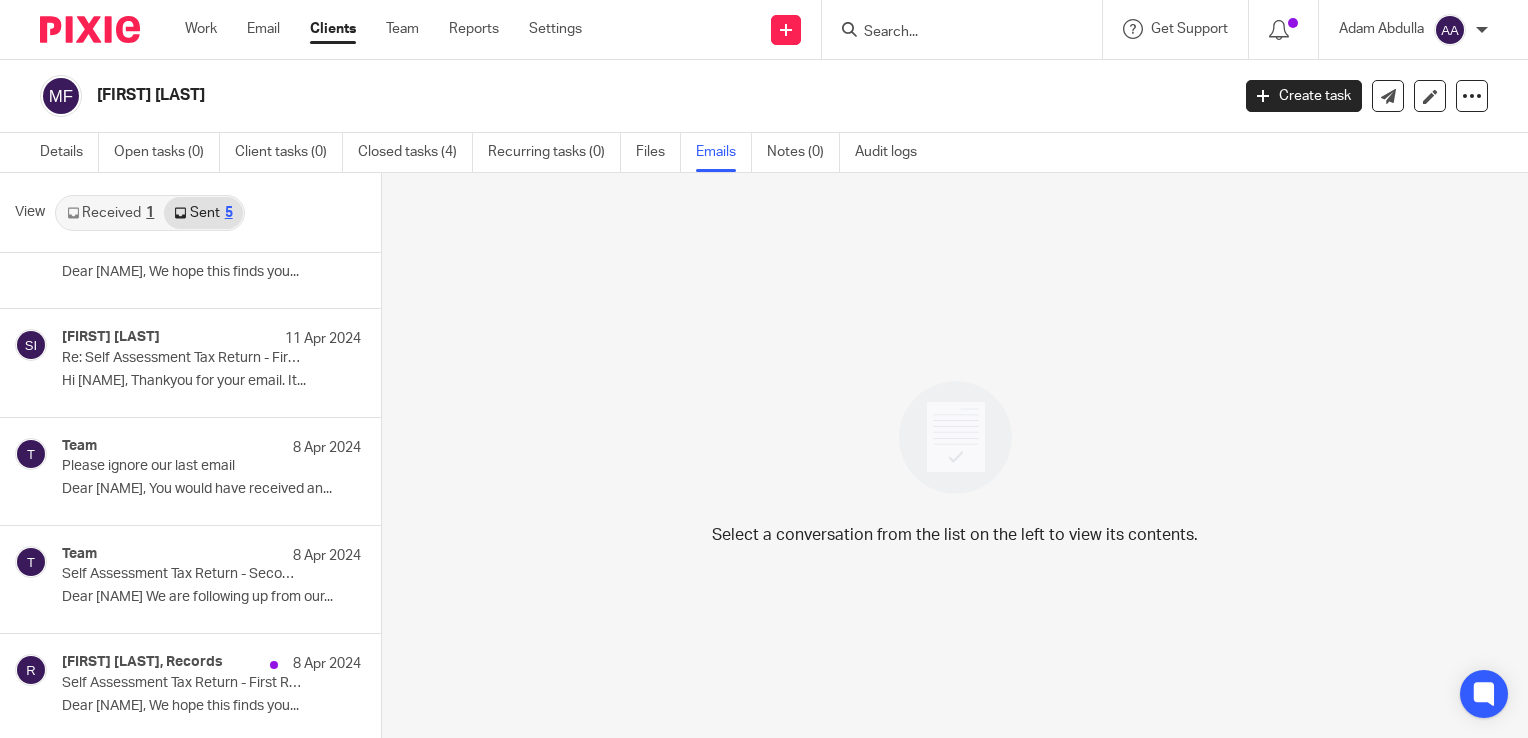click at bounding box center (952, 33) 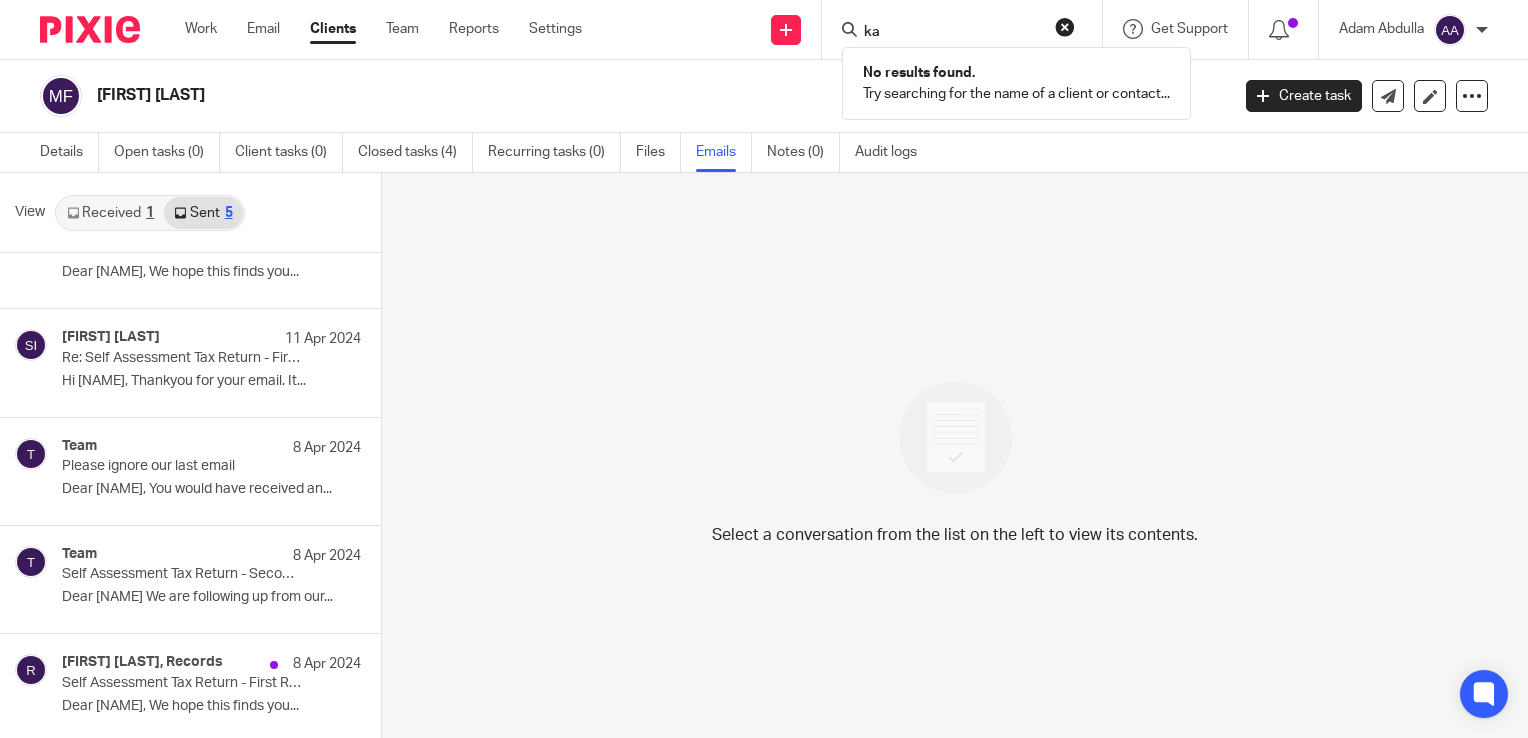 type on "k" 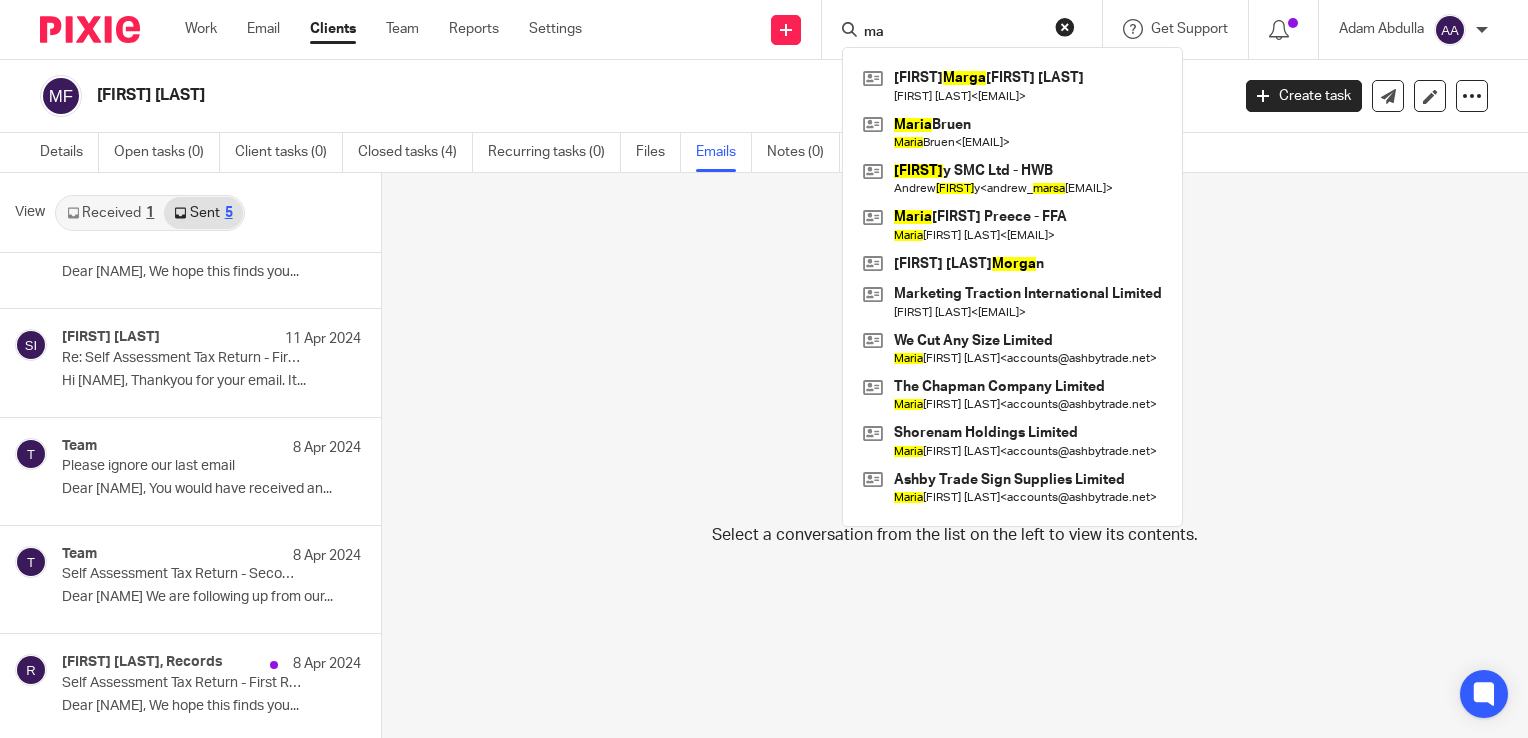 type on "m" 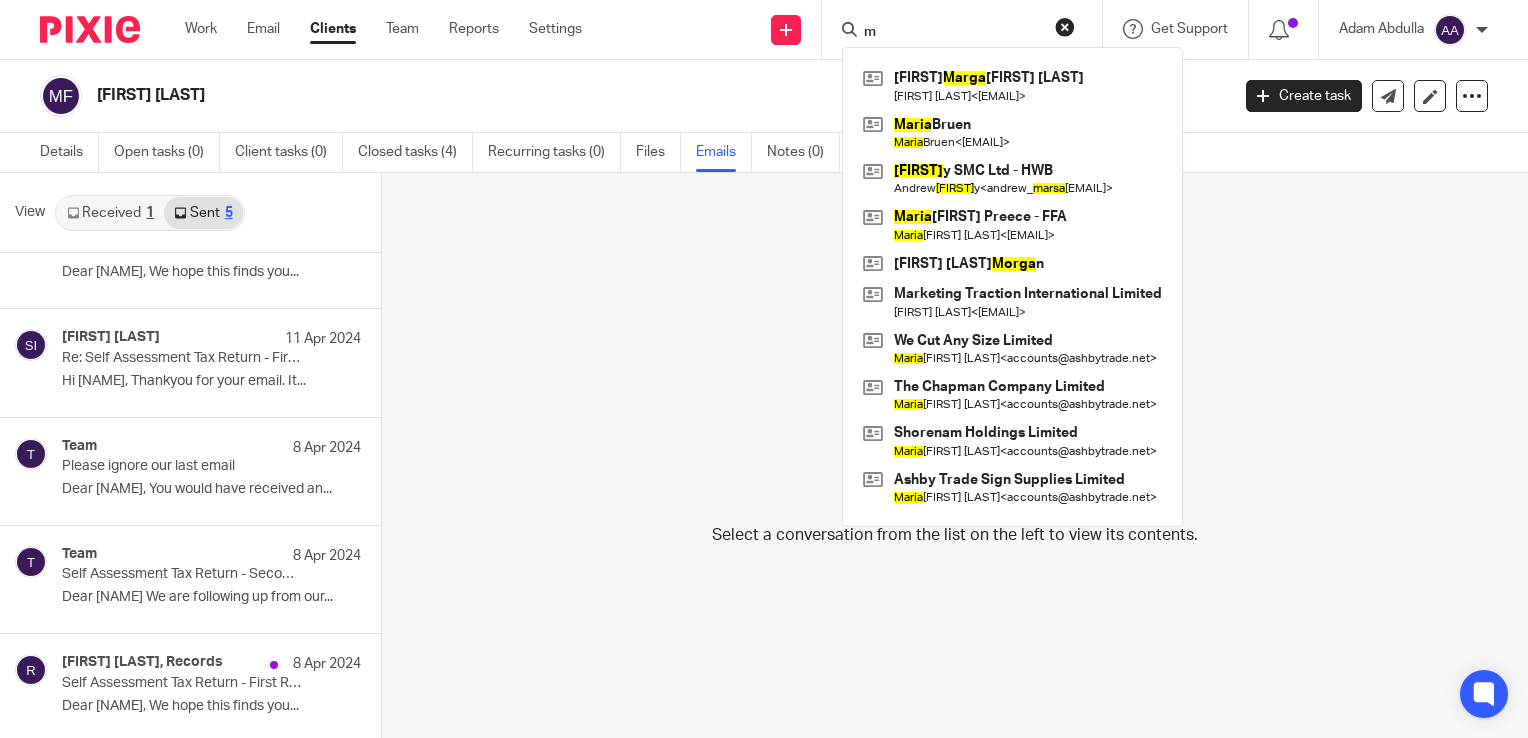 type 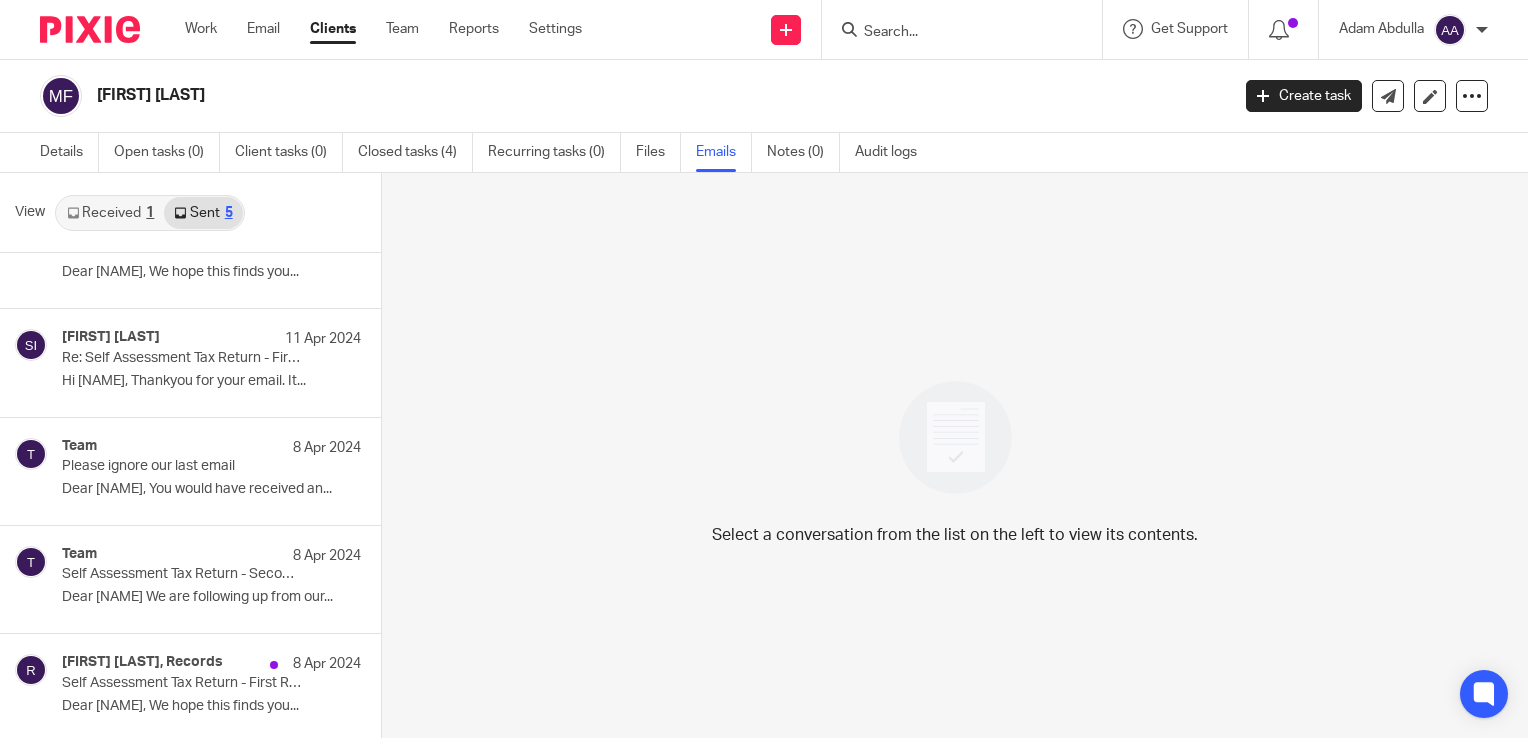 click on "Clients" at bounding box center (333, 29) 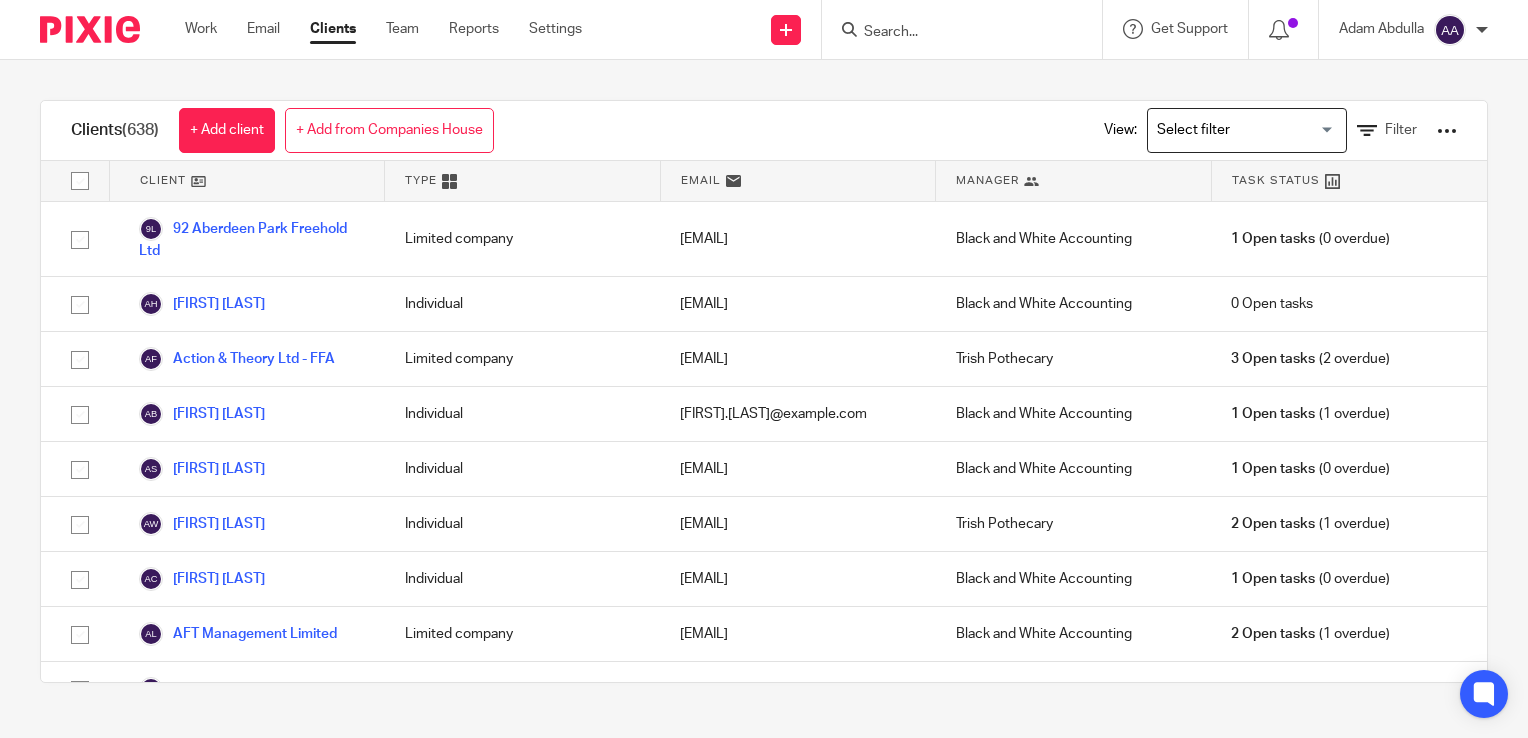 scroll, scrollTop: 0, scrollLeft: 0, axis: both 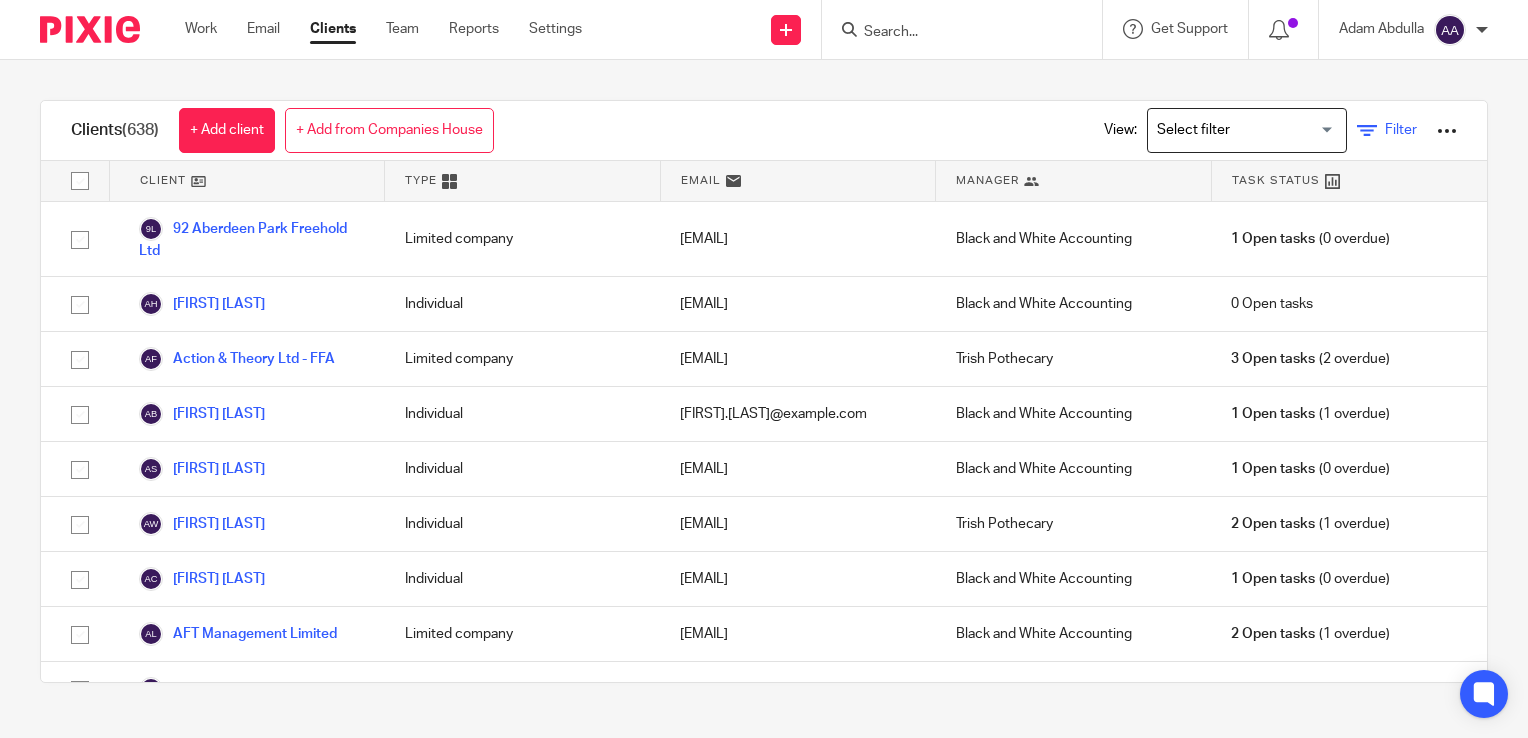 click at bounding box center (1367, 131) 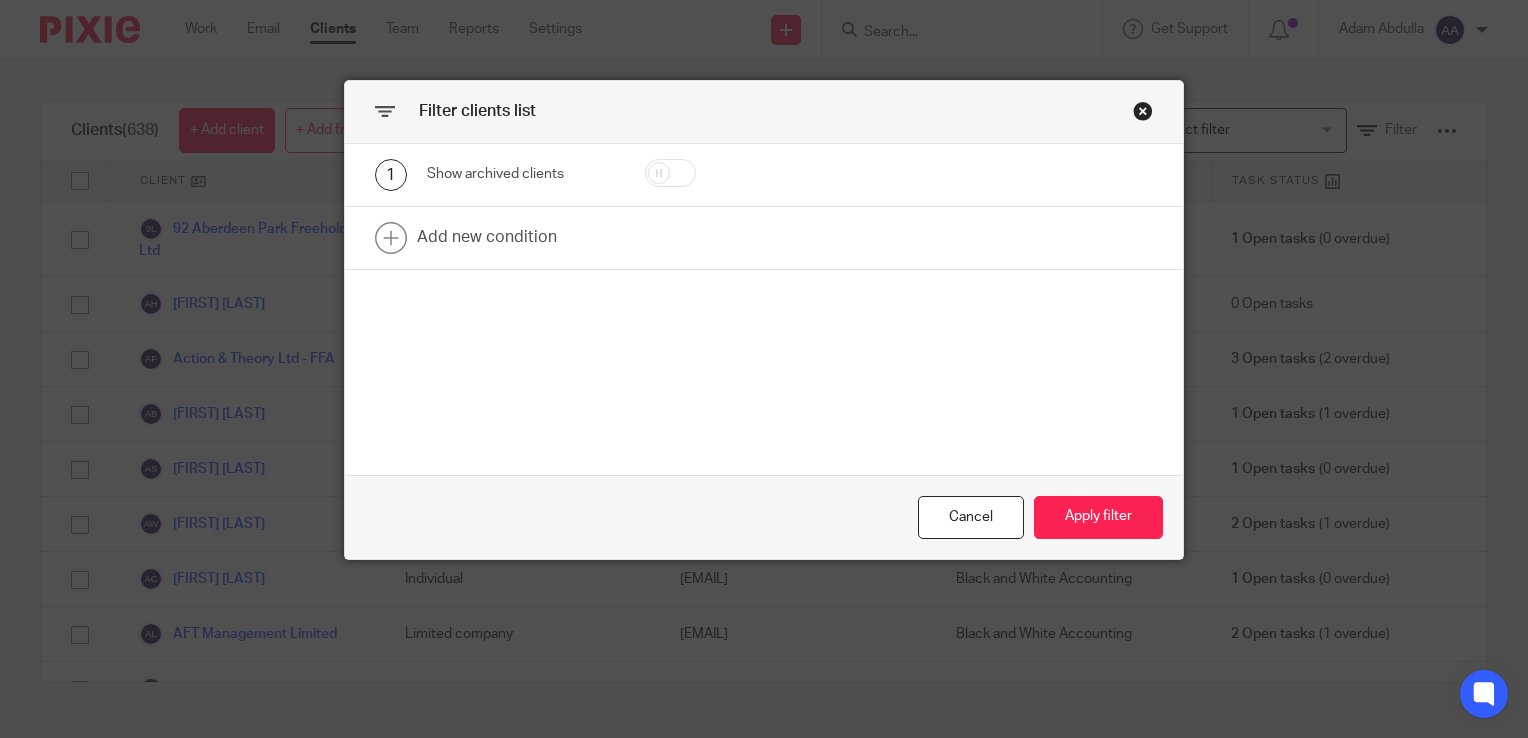 click at bounding box center (670, 173) 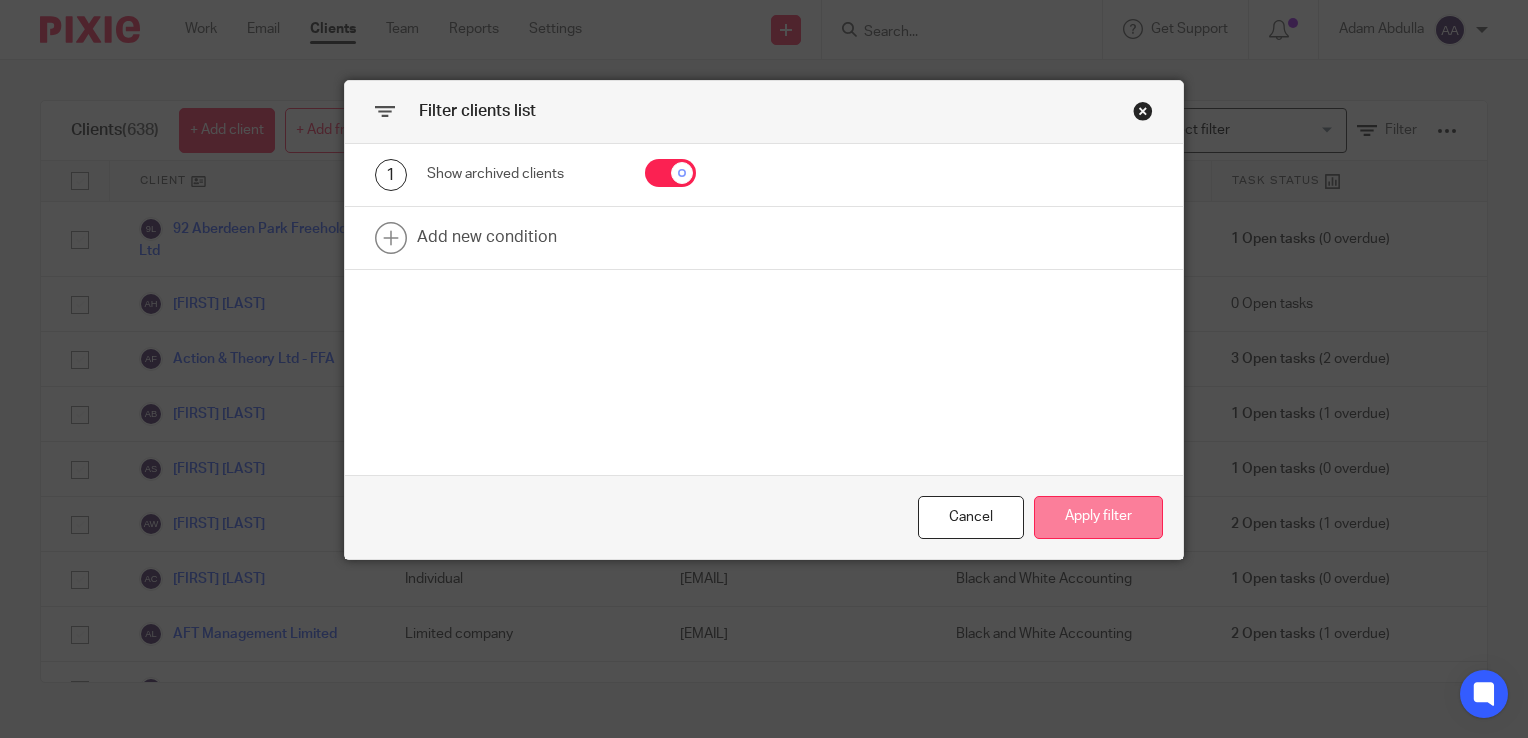 click on "Apply filter" at bounding box center [1098, 517] 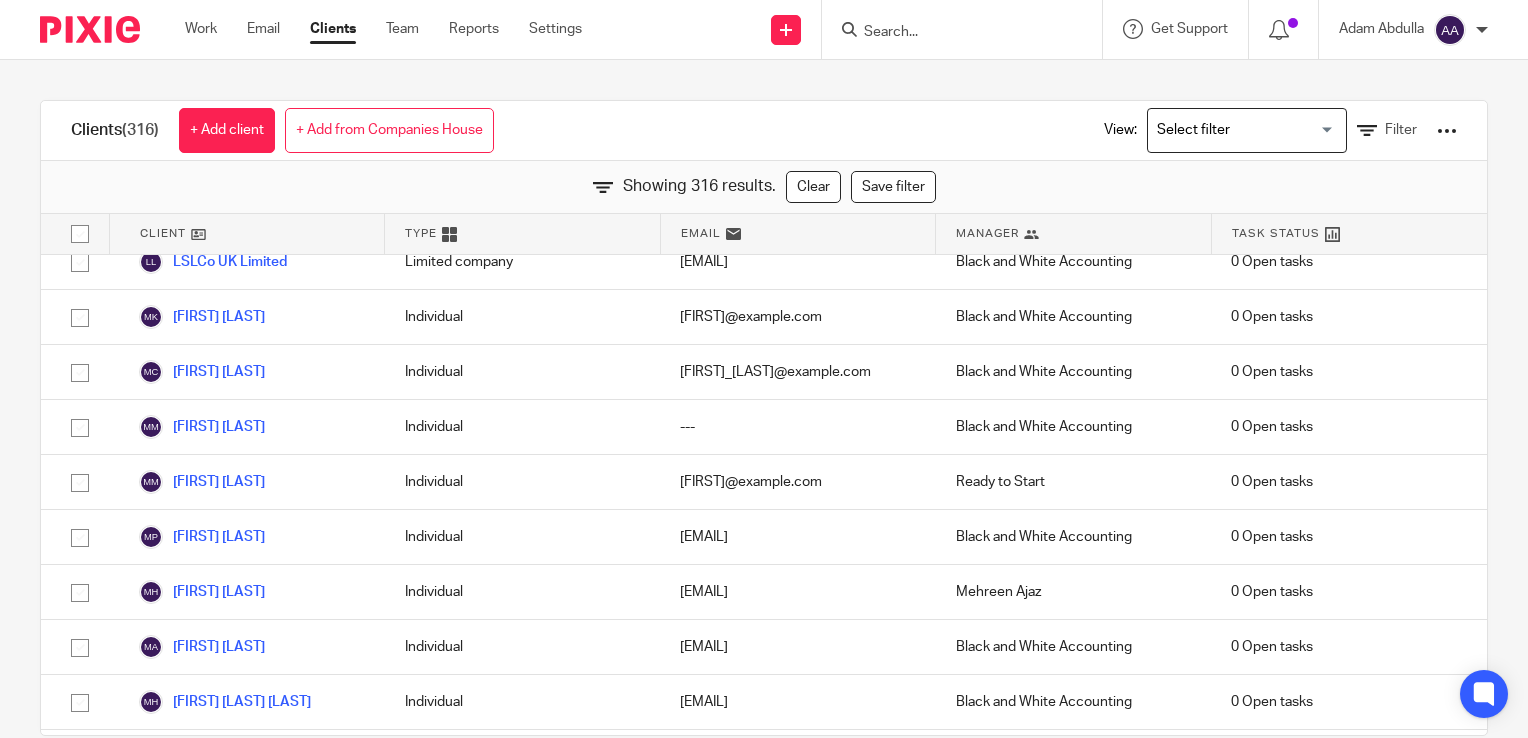 scroll, scrollTop: 10666, scrollLeft: 0, axis: vertical 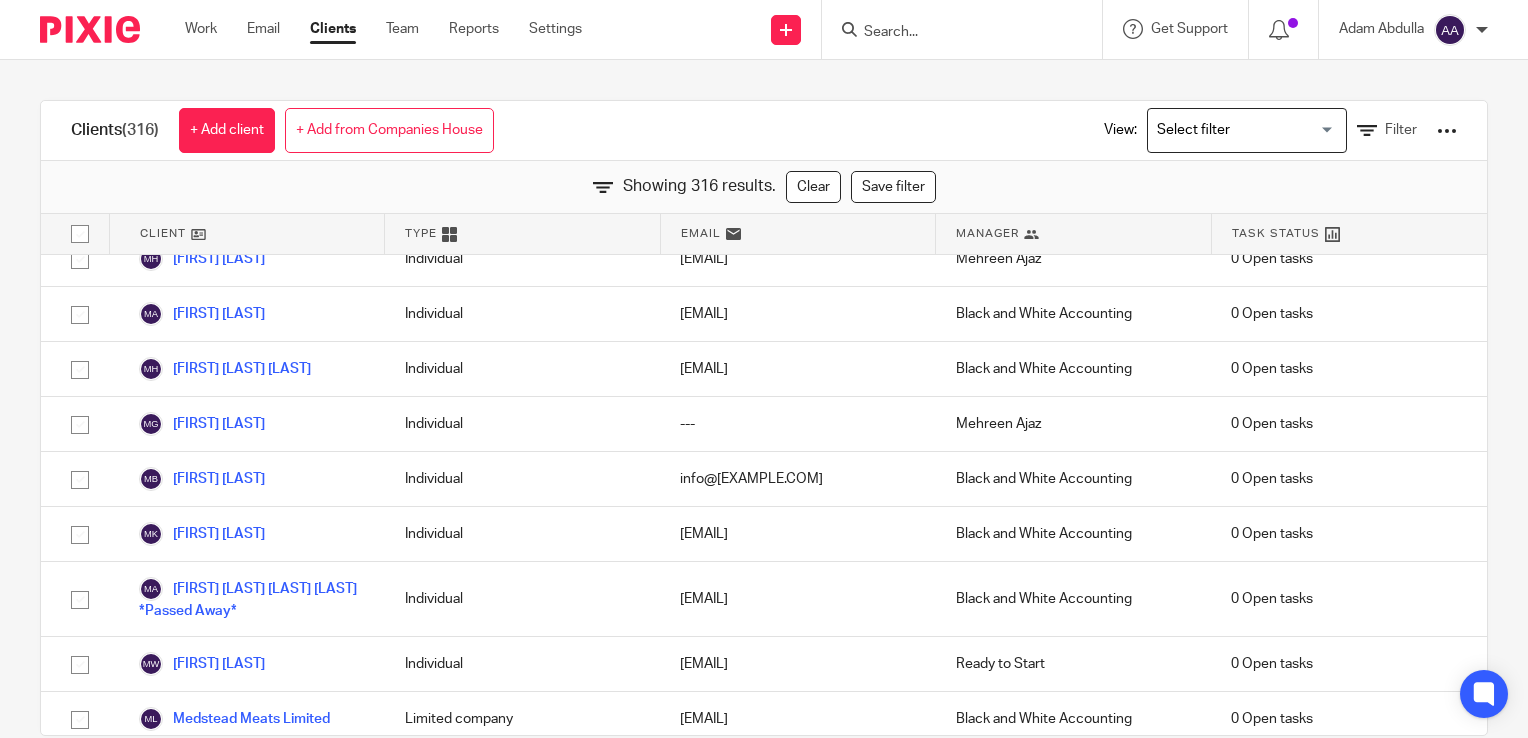 click on "mruipereira@gmail.com" at bounding box center [798, 204] 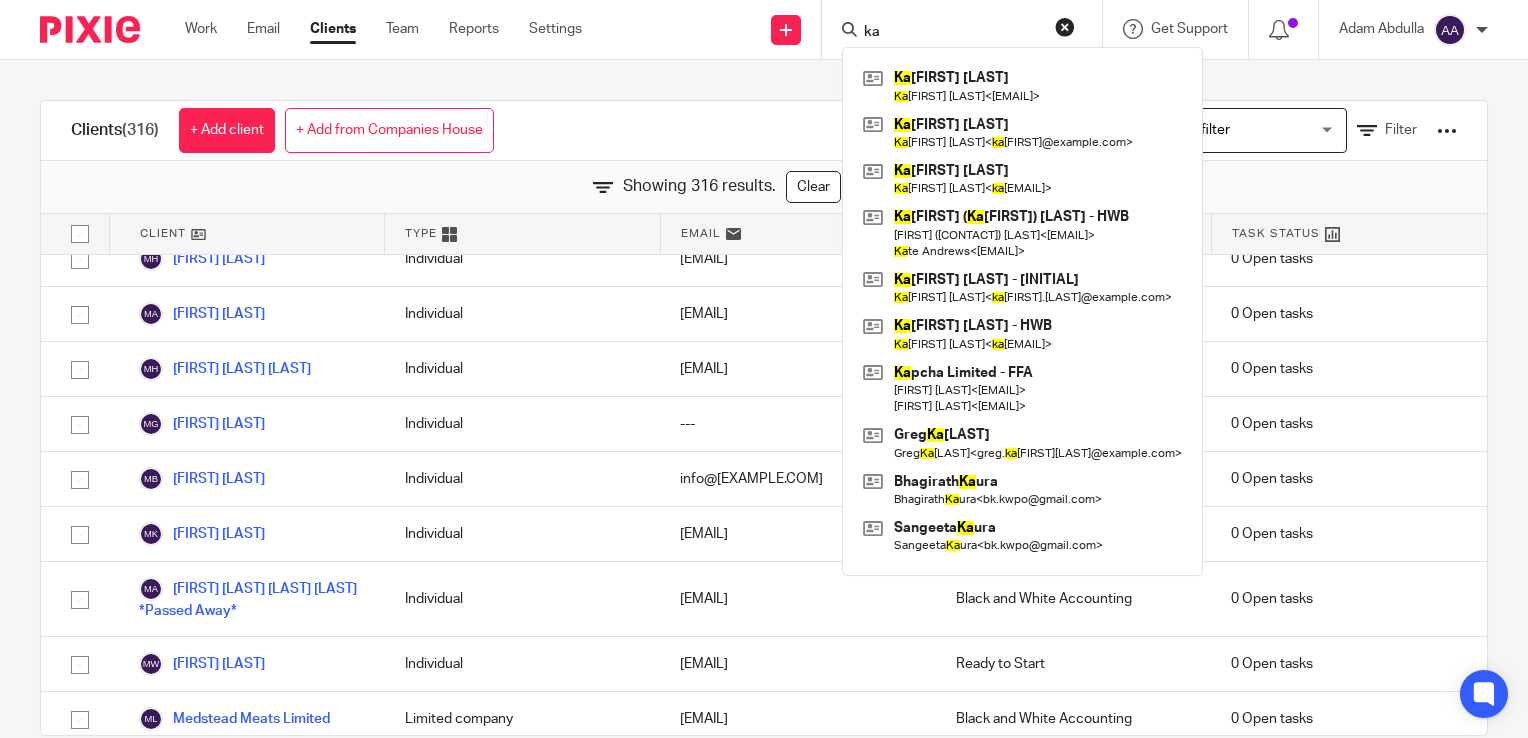 type on "k" 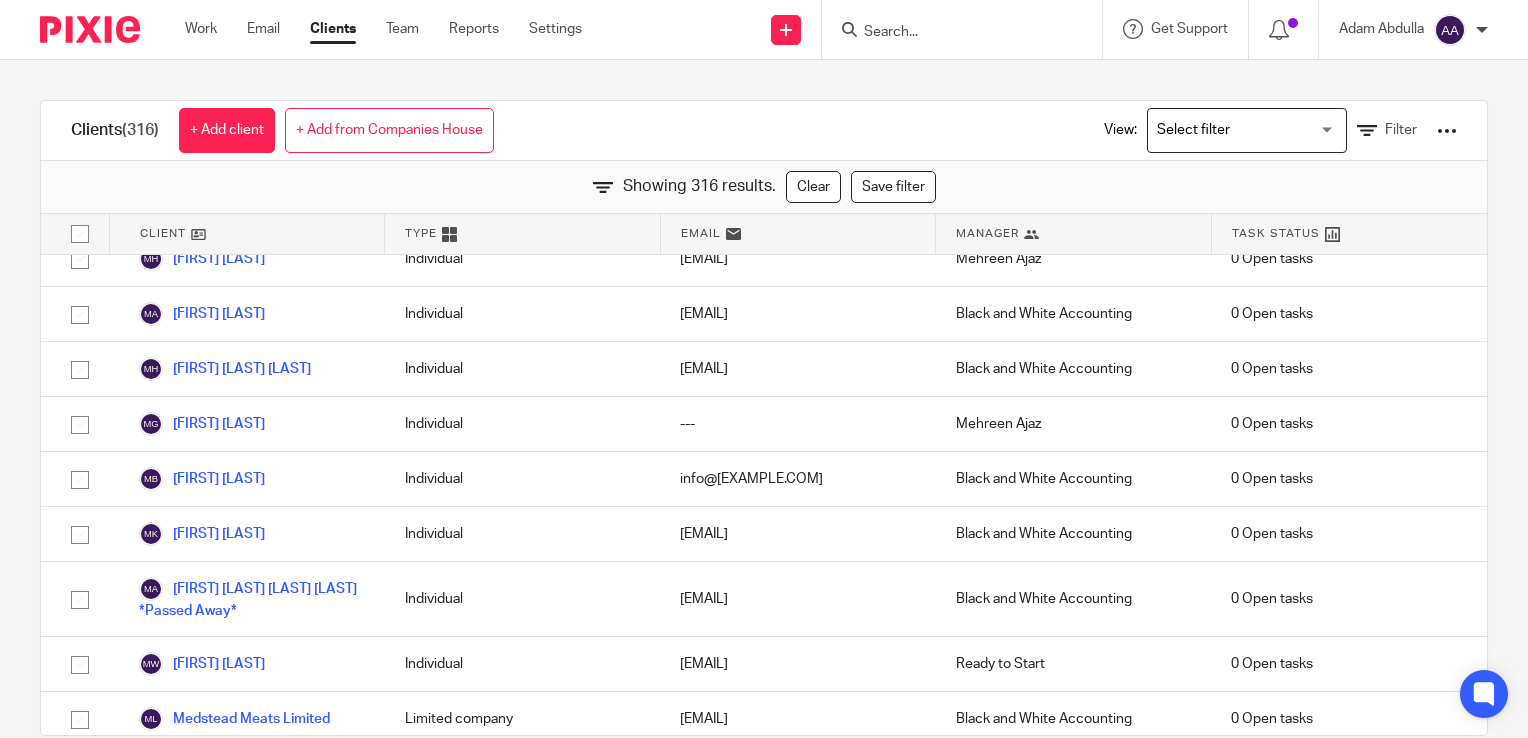 click at bounding box center [952, 33] 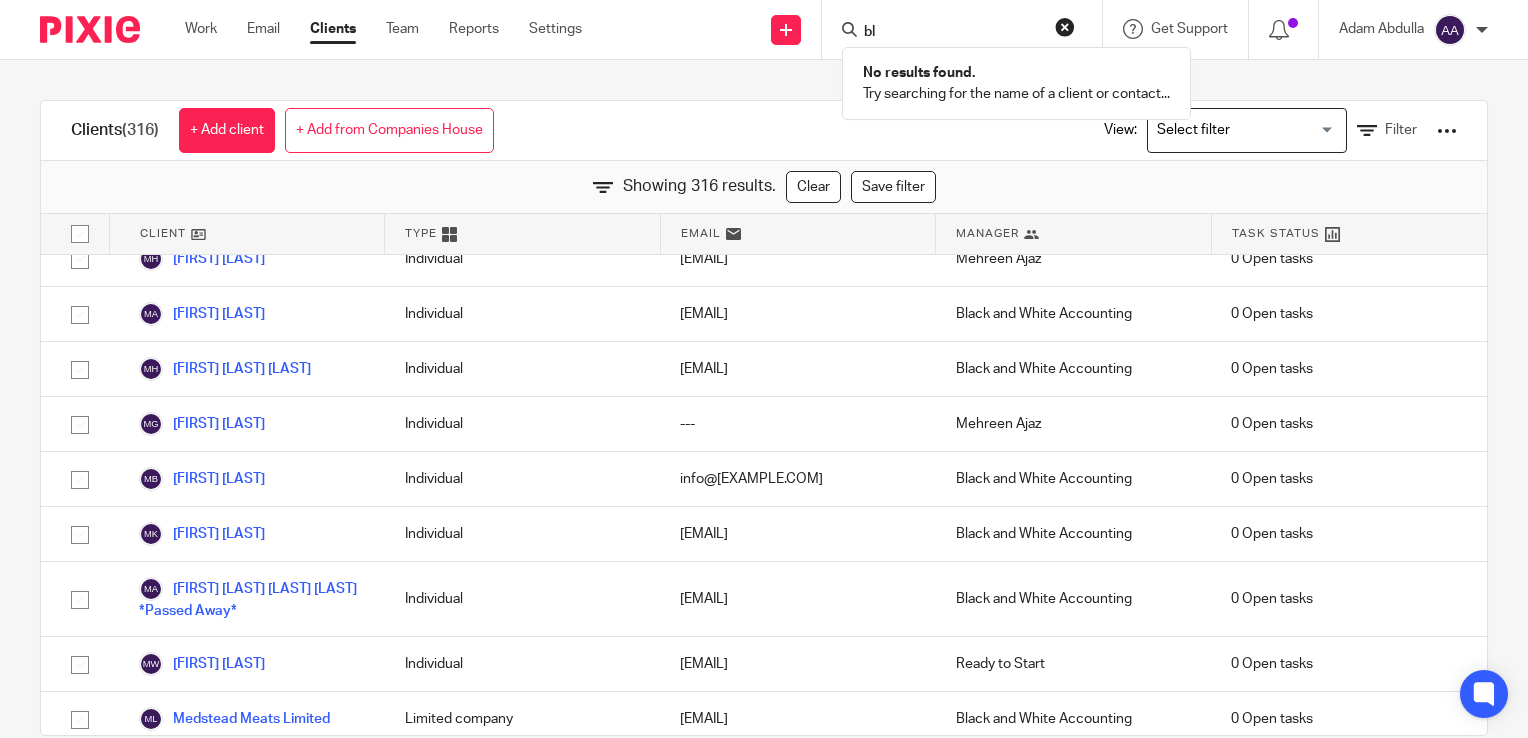 type on "b" 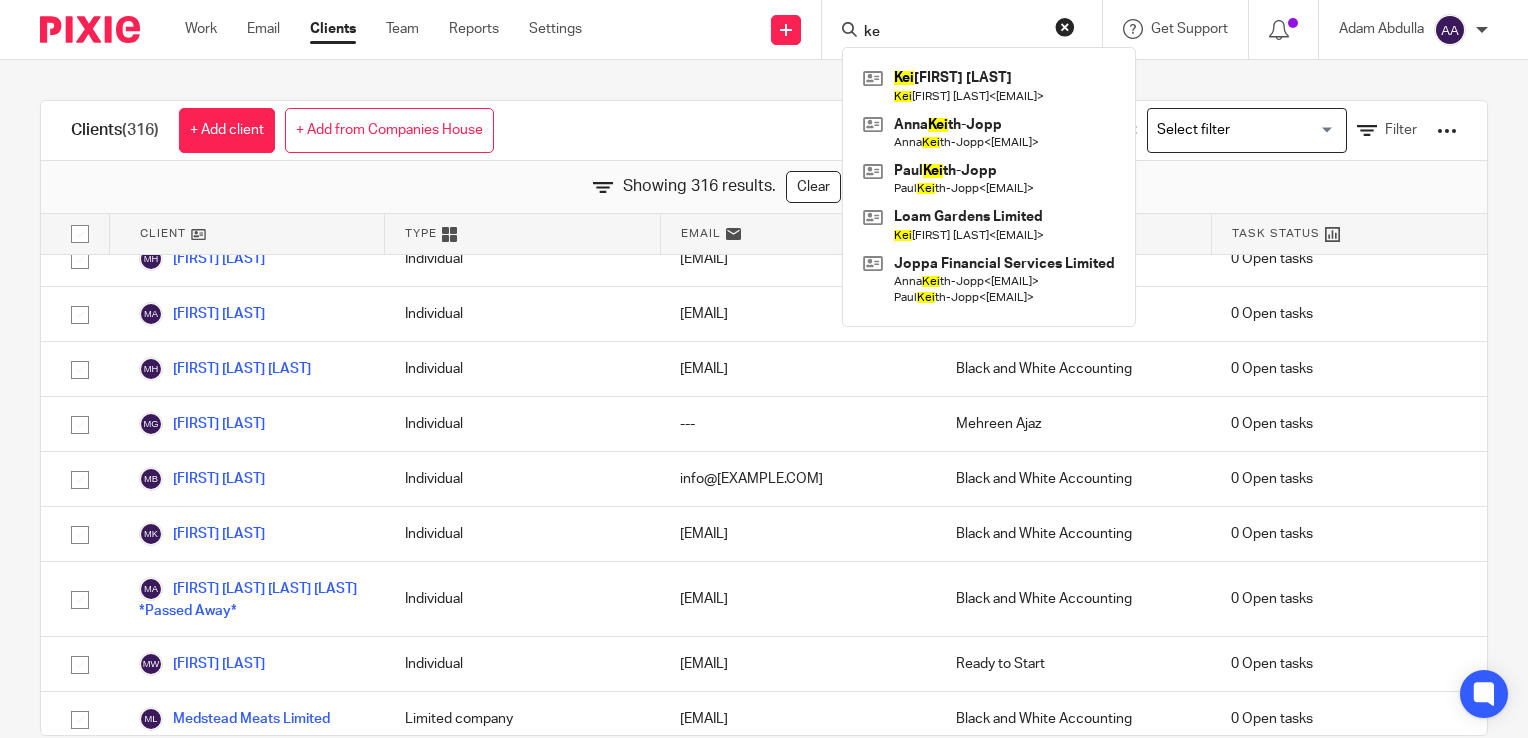 type on "k" 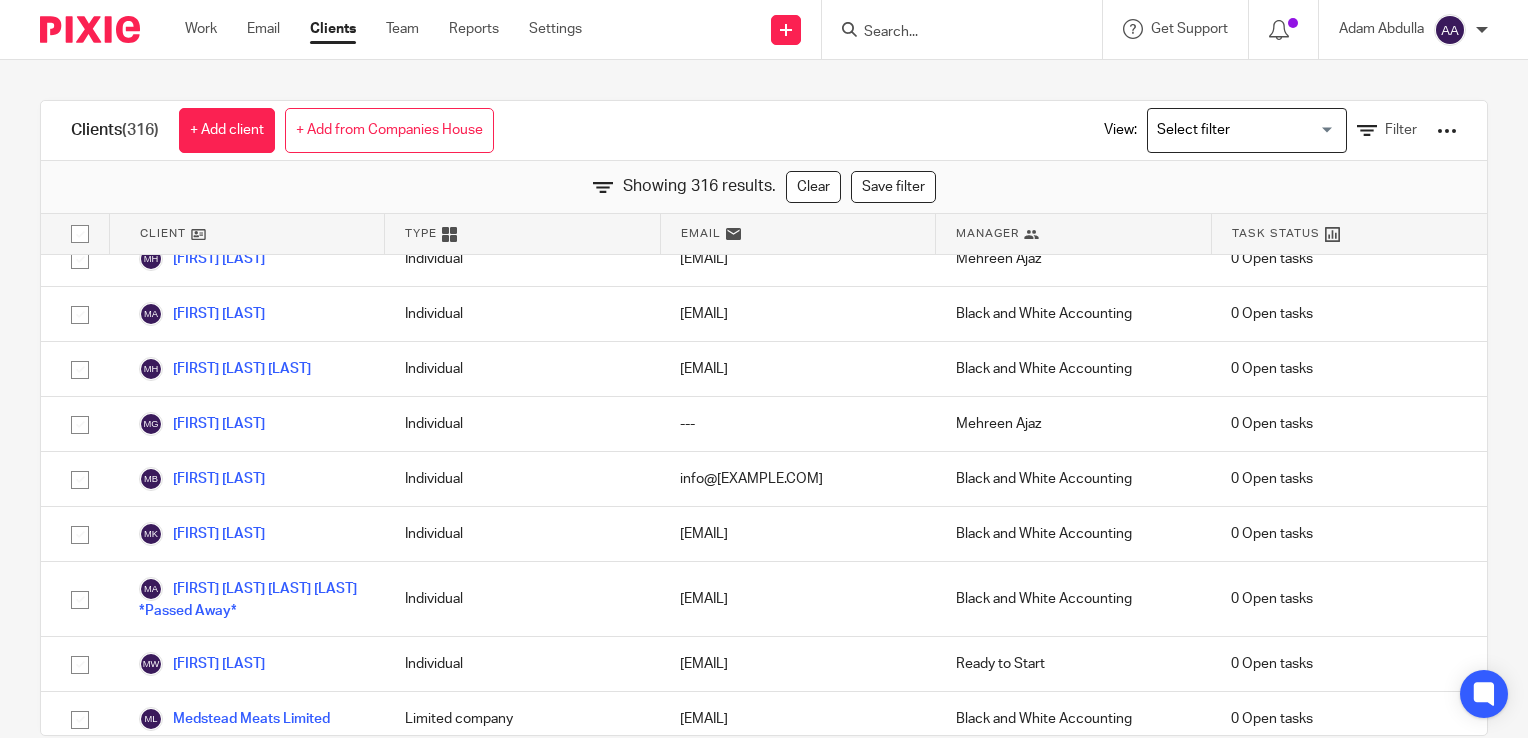 click at bounding box center [962, 29] 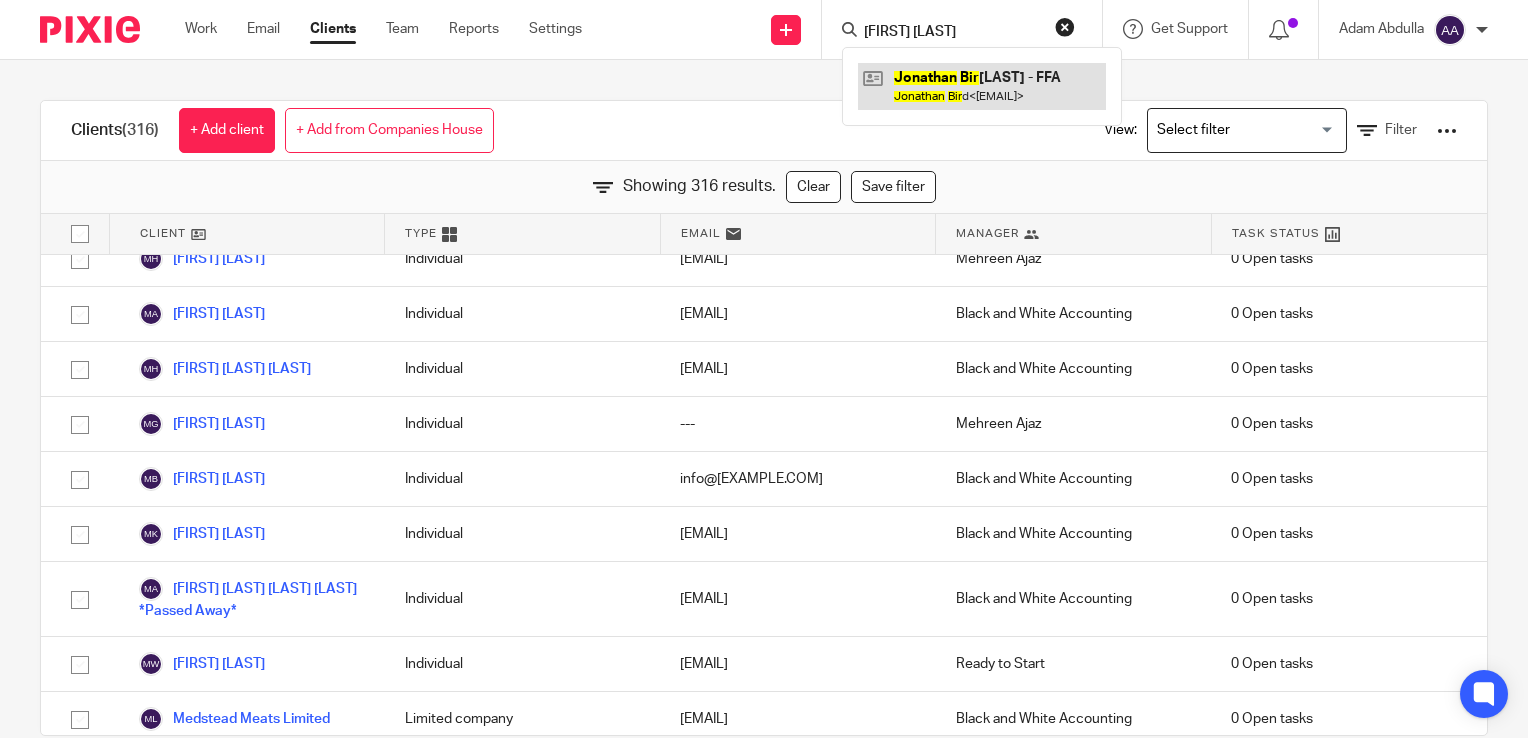 type on "jonathan bir" 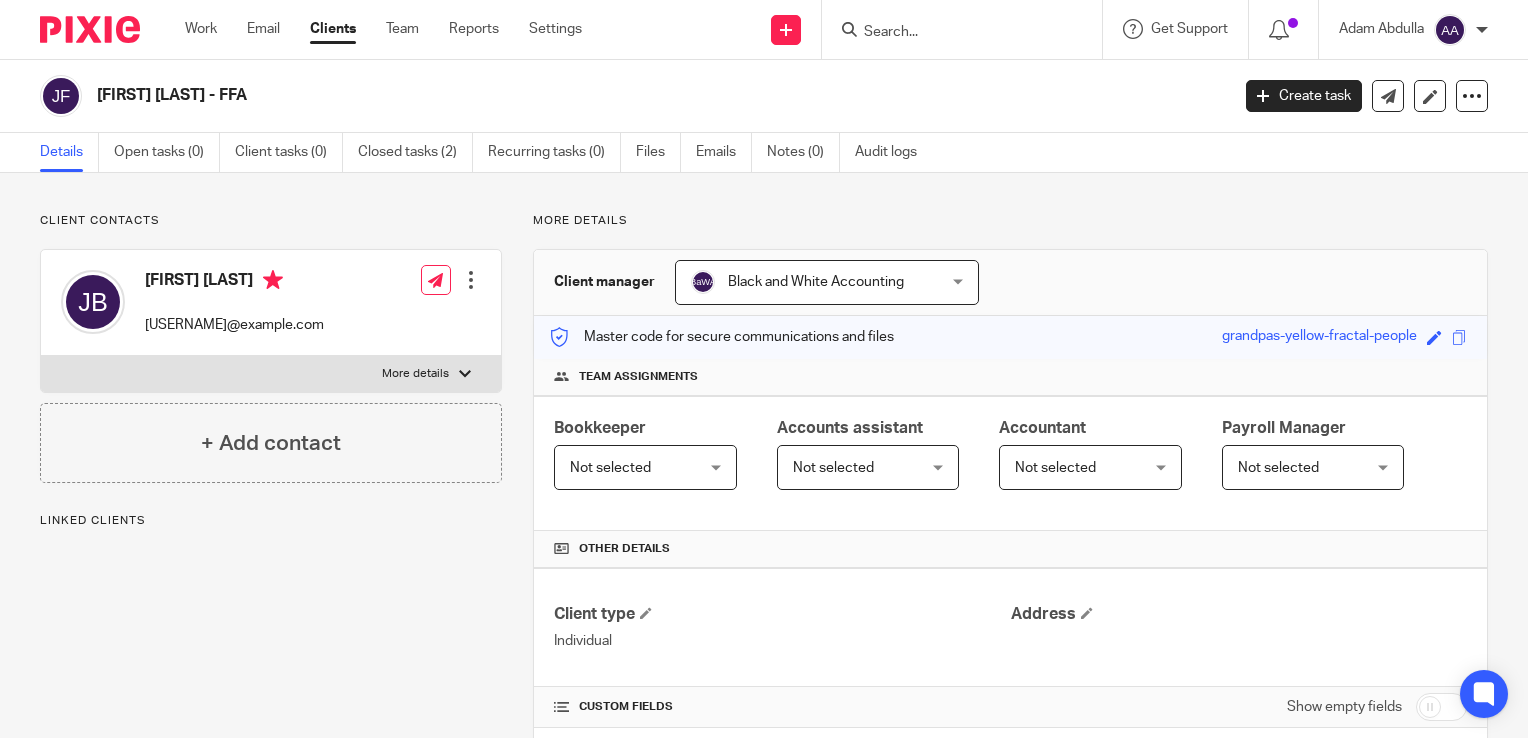 scroll, scrollTop: 0, scrollLeft: 0, axis: both 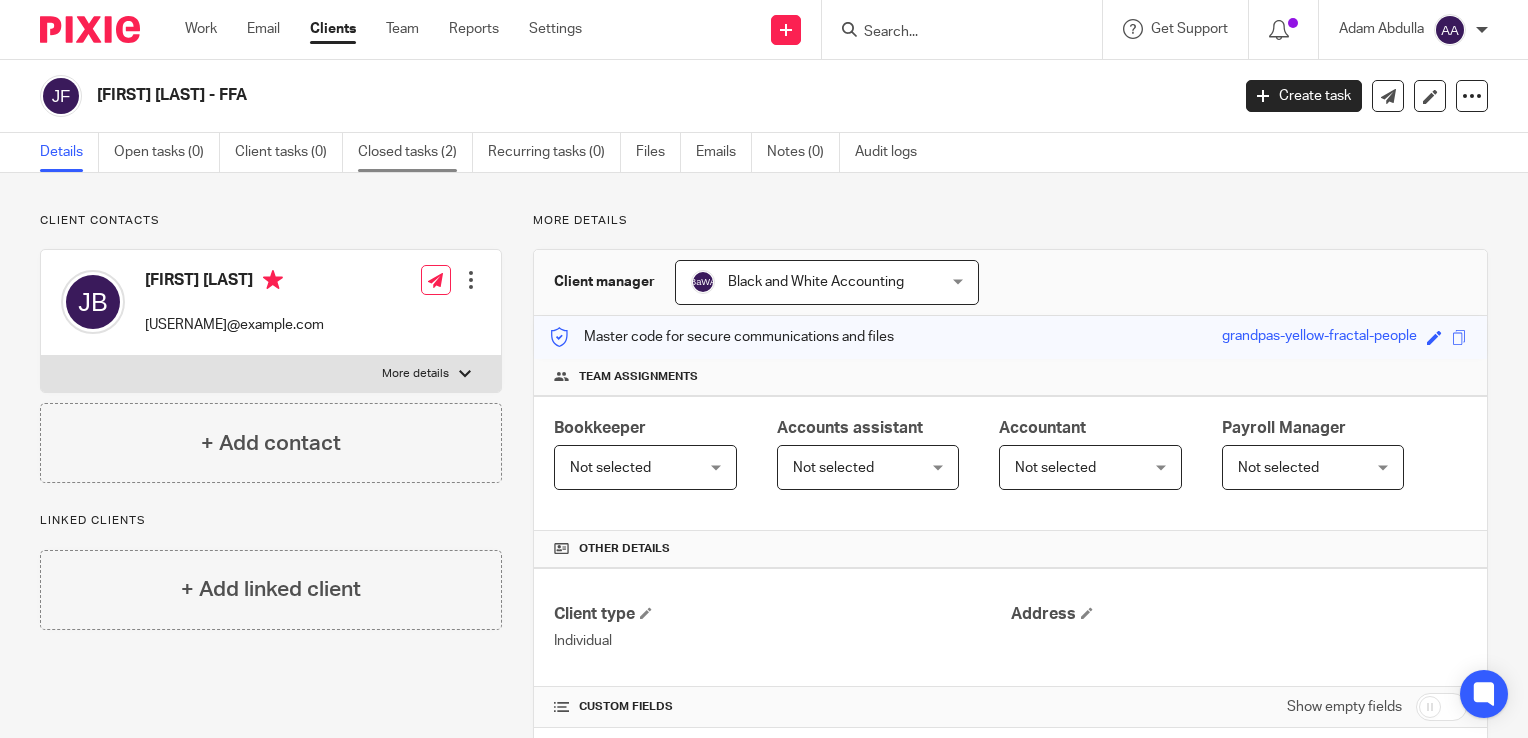 click on "Closed tasks (2)" at bounding box center [415, 152] 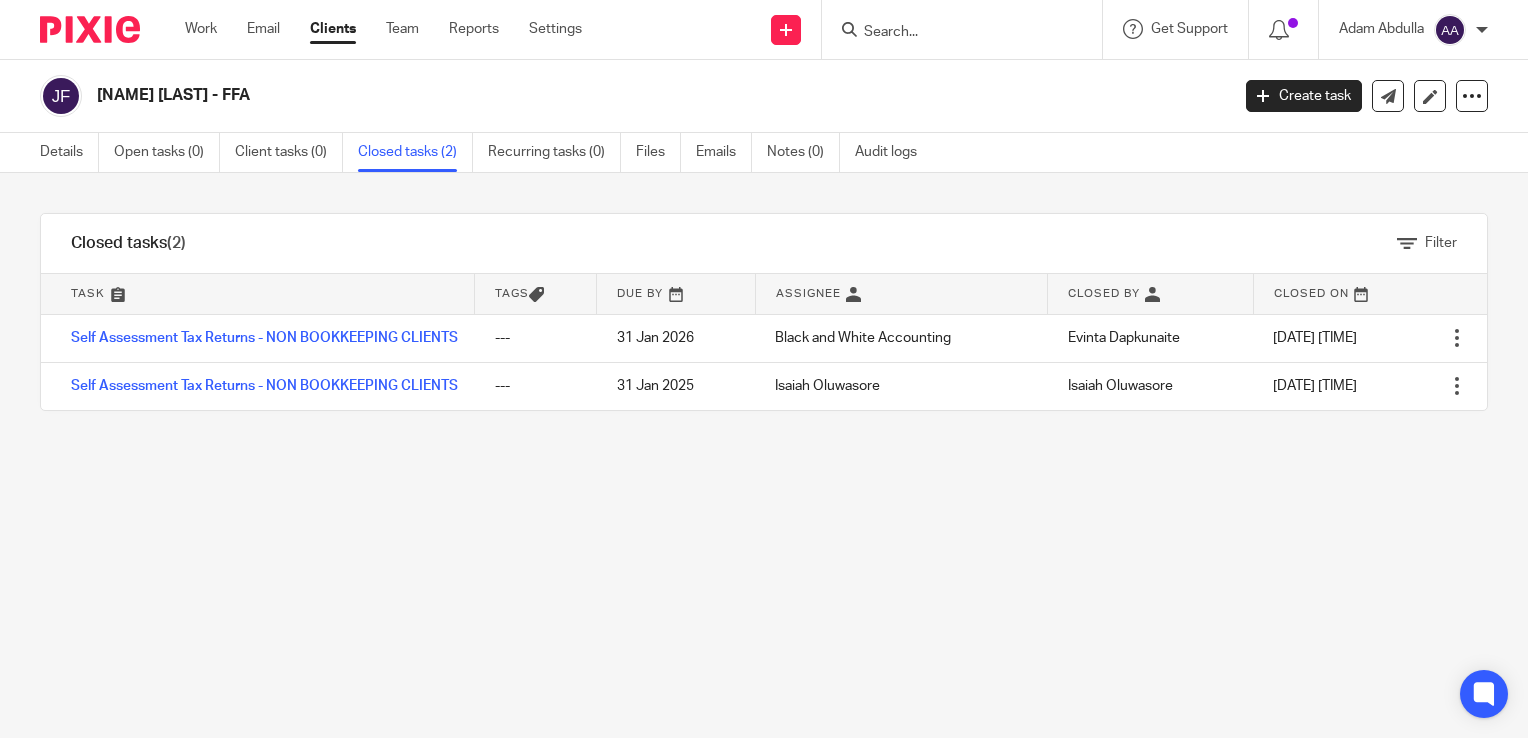 scroll, scrollTop: 0, scrollLeft: 0, axis: both 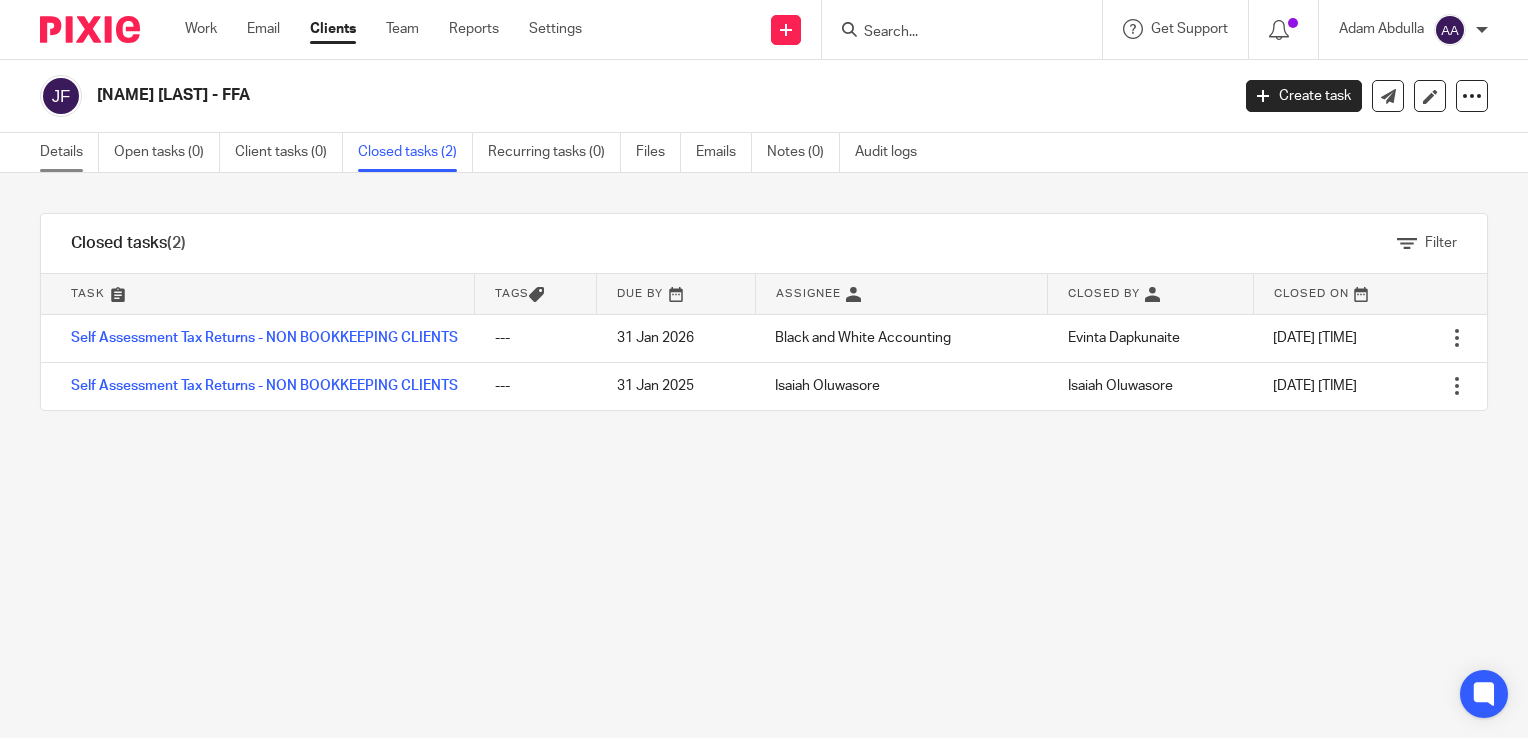 click on "Details" at bounding box center (69, 152) 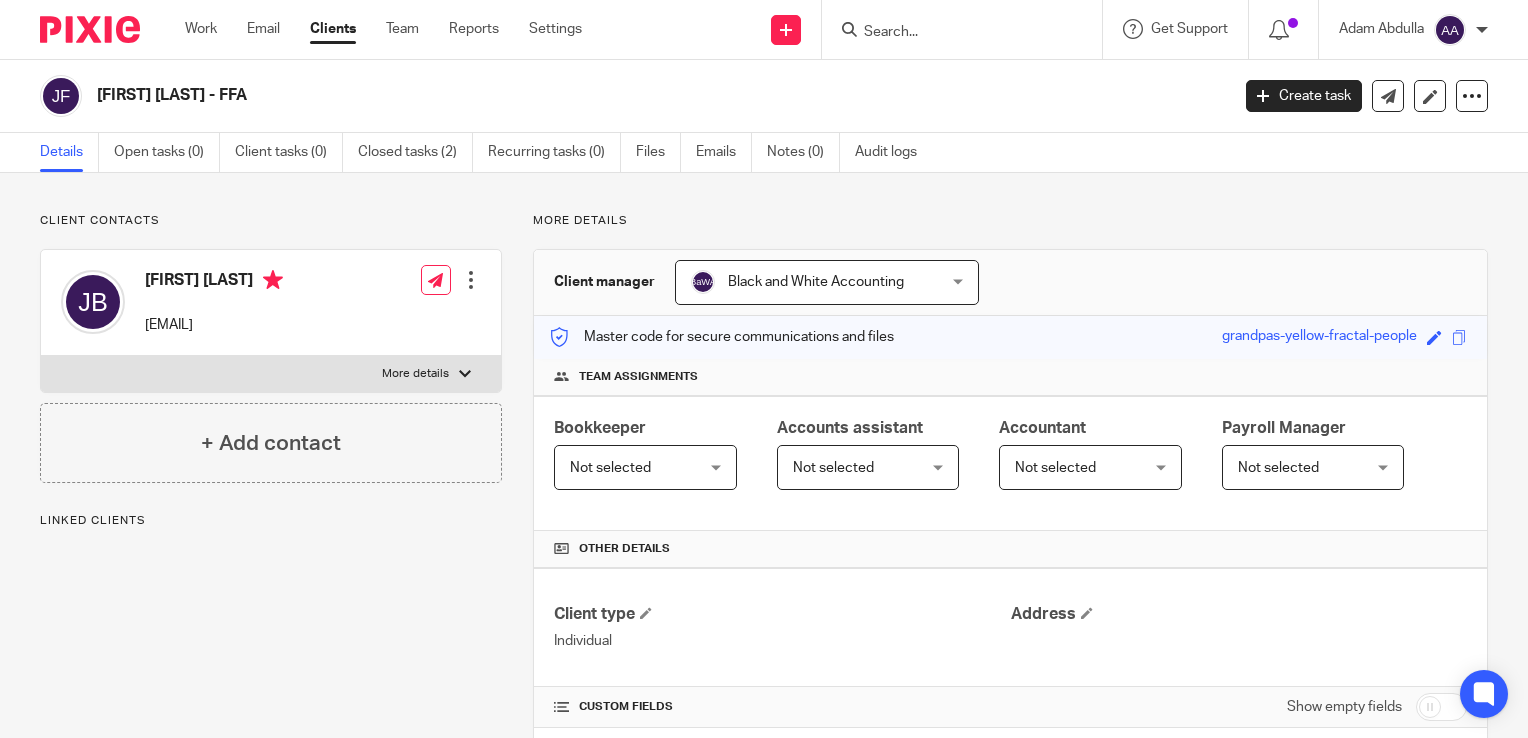 scroll, scrollTop: 0, scrollLeft: 0, axis: both 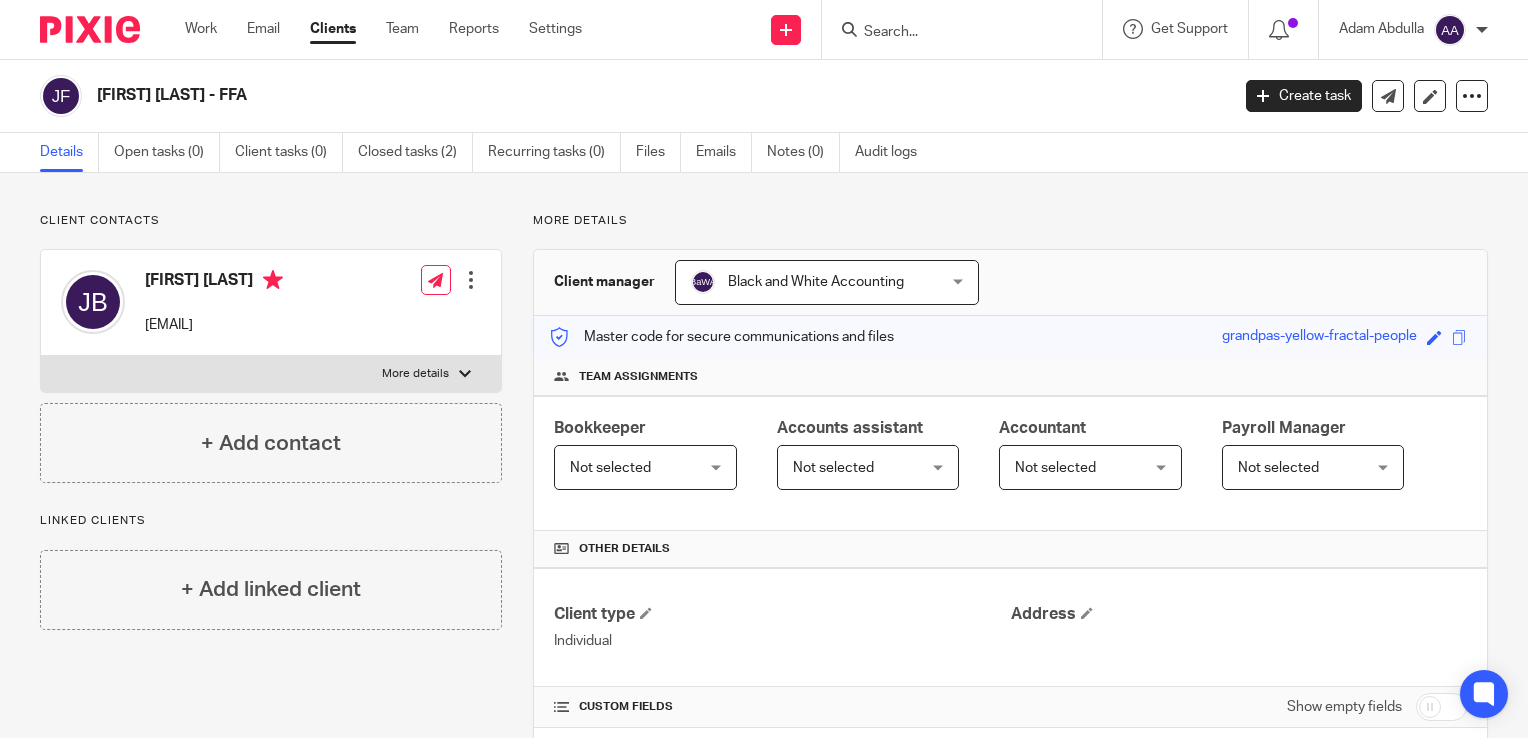 click at bounding box center (952, 33) 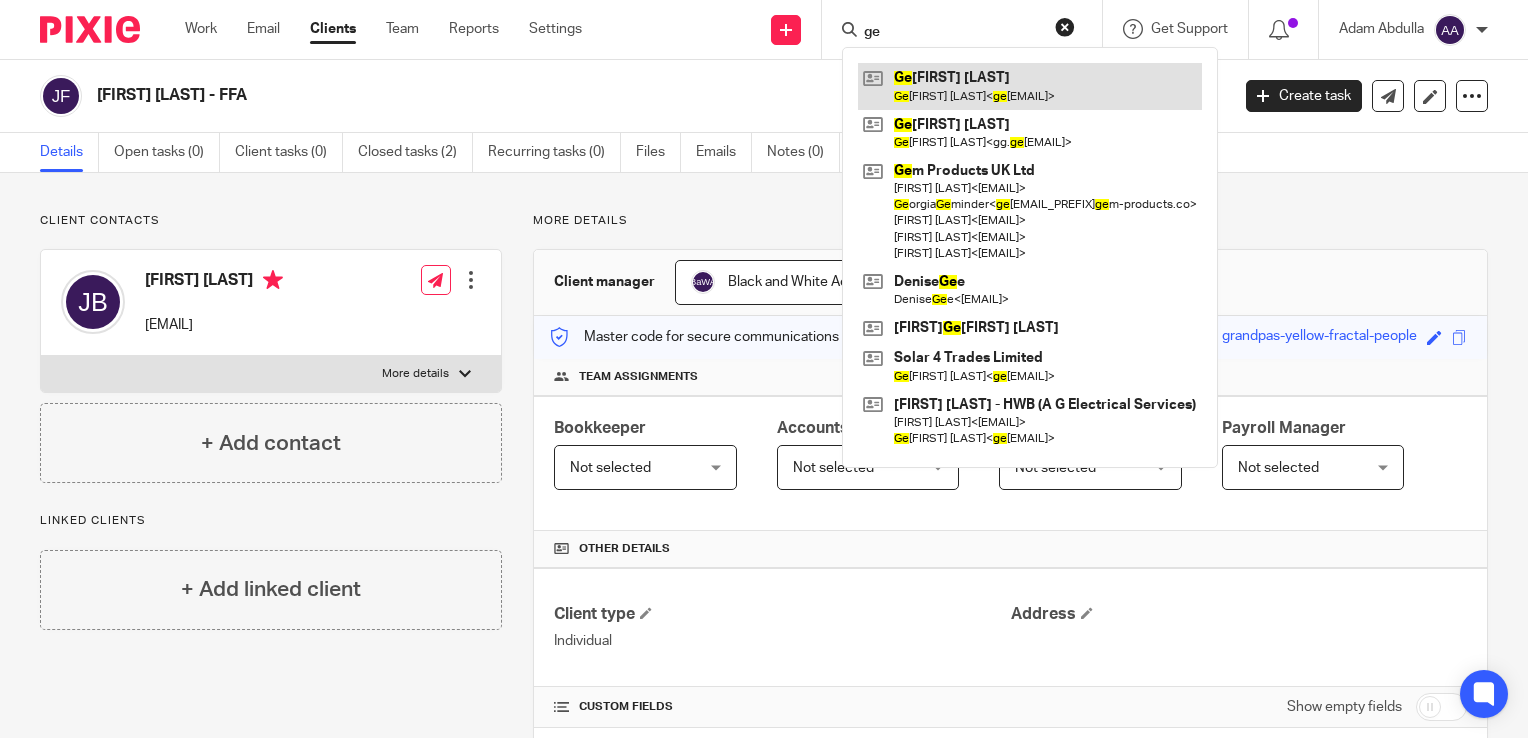 type on "ge" 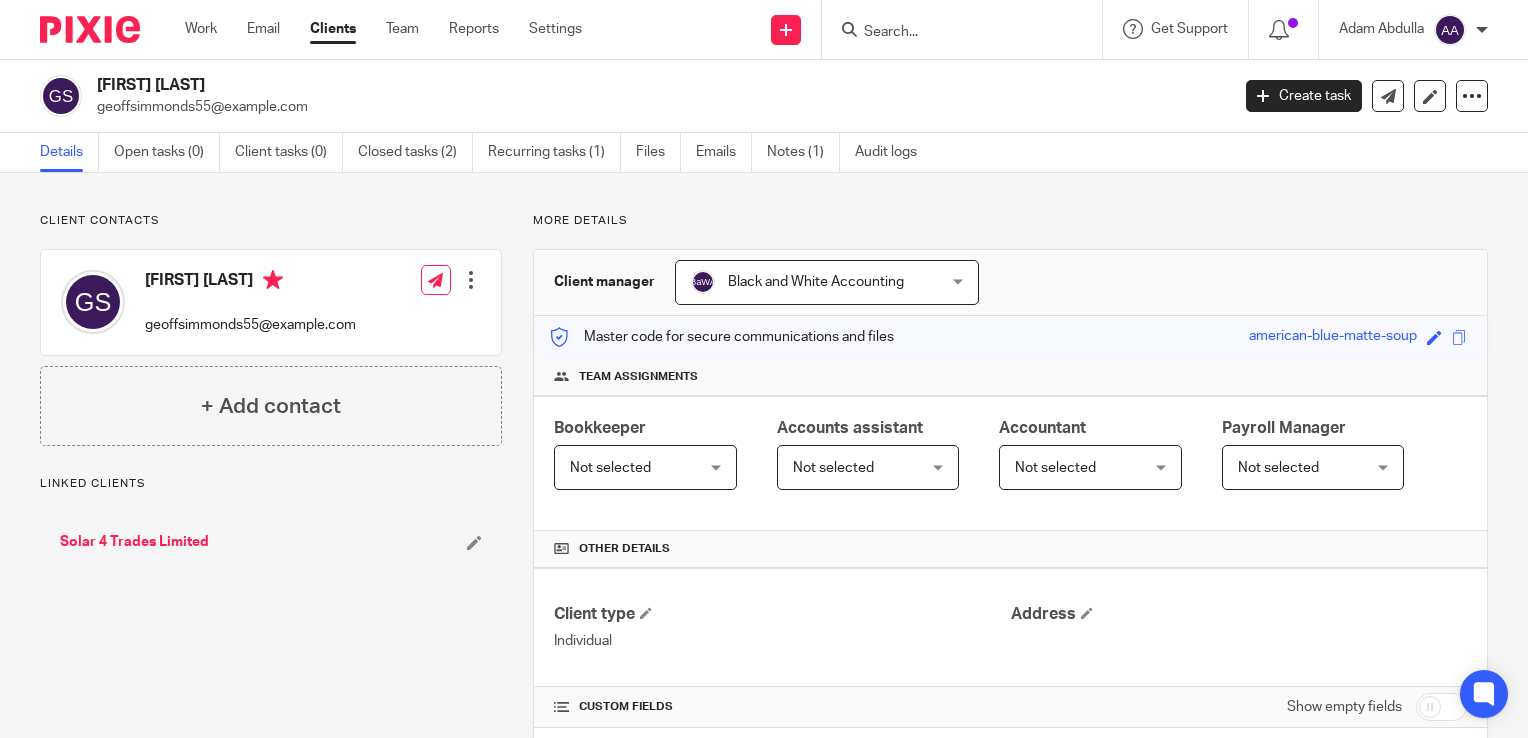 scroll, scrollTop: 0, scrollLeft: 0, axis: both 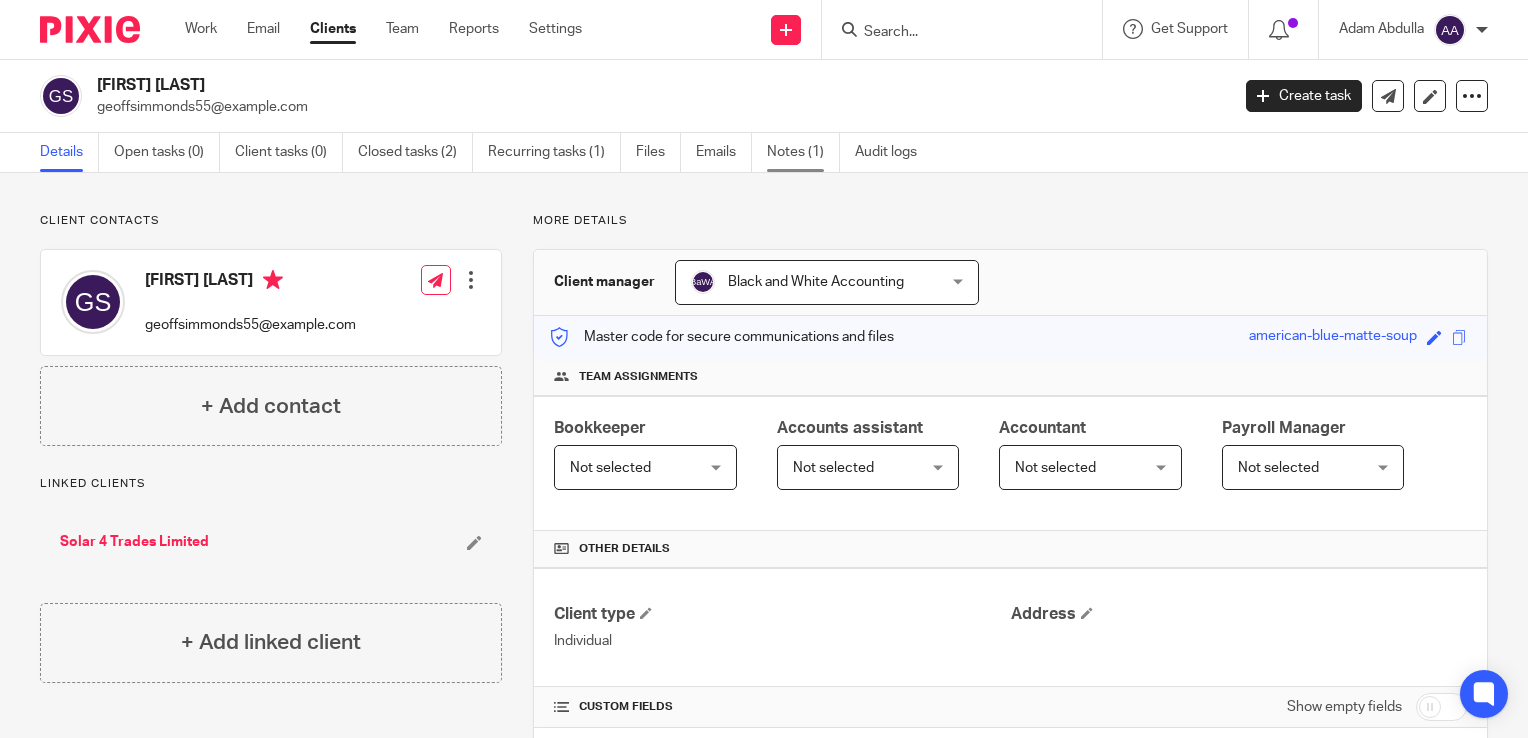 click on "Notes (1)" at bounding box center [803, 152] 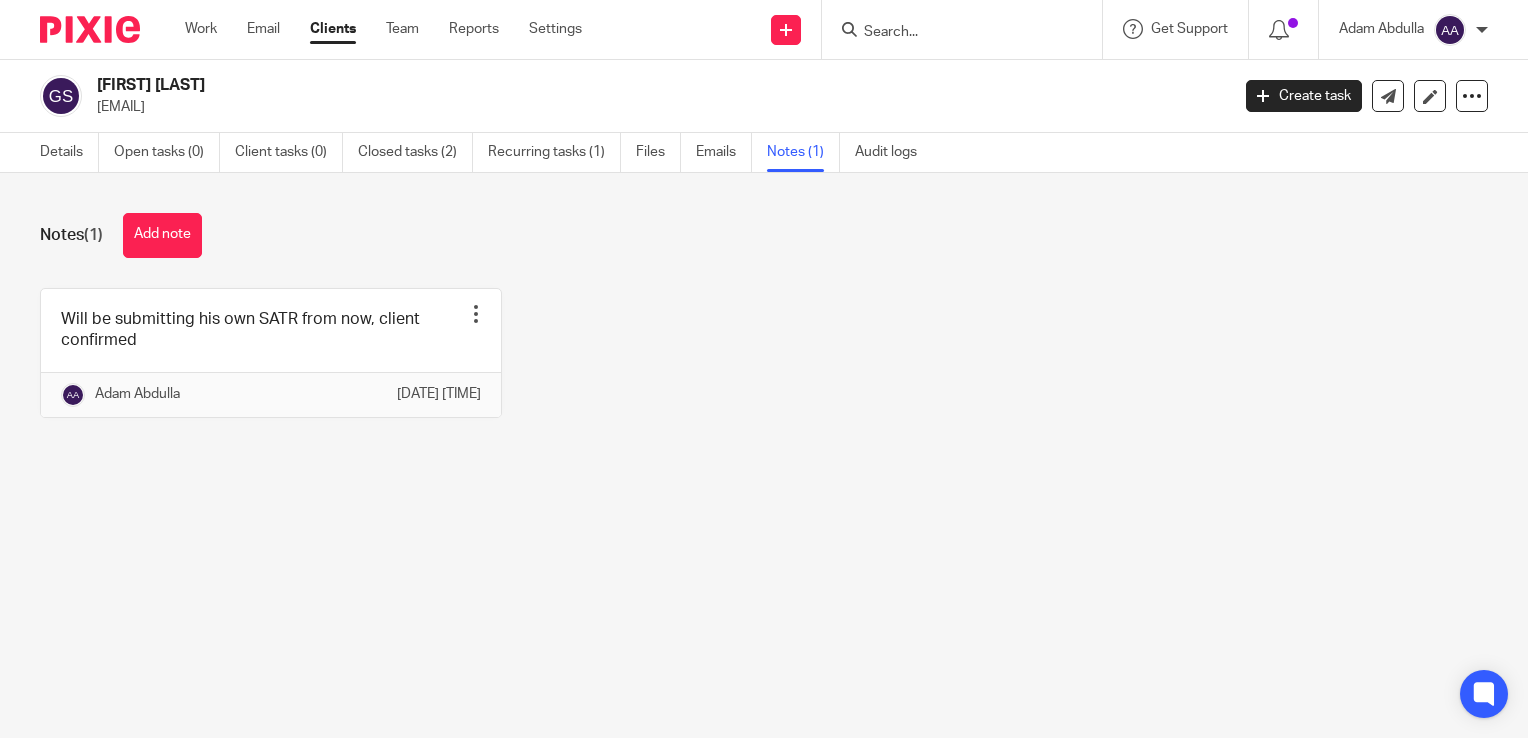 scroll, scrollTop: 0, scrollLeft: 0, axis: both 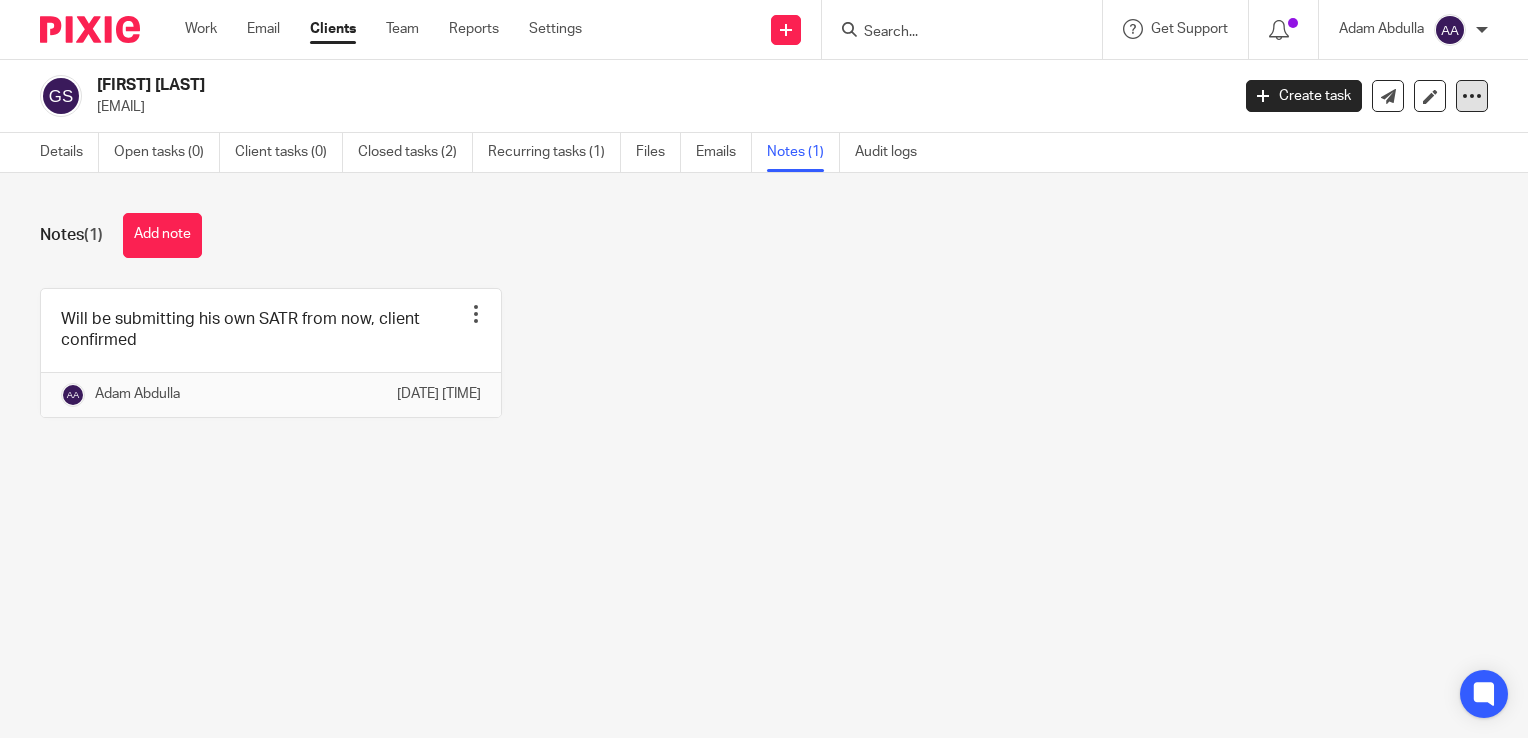 click at bounding box center [1472, 96] 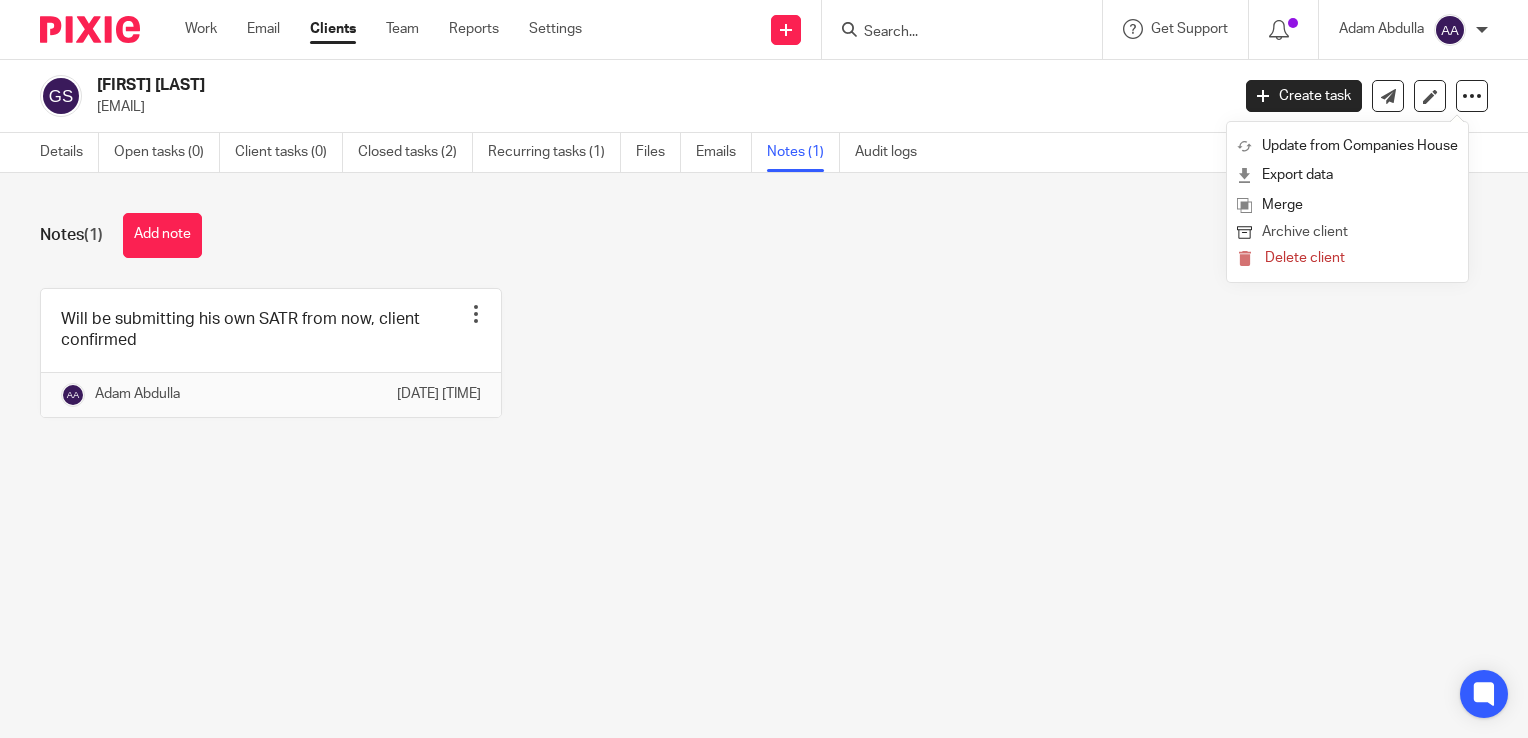 click on "Archive client" at bounding box center (1347, 233) 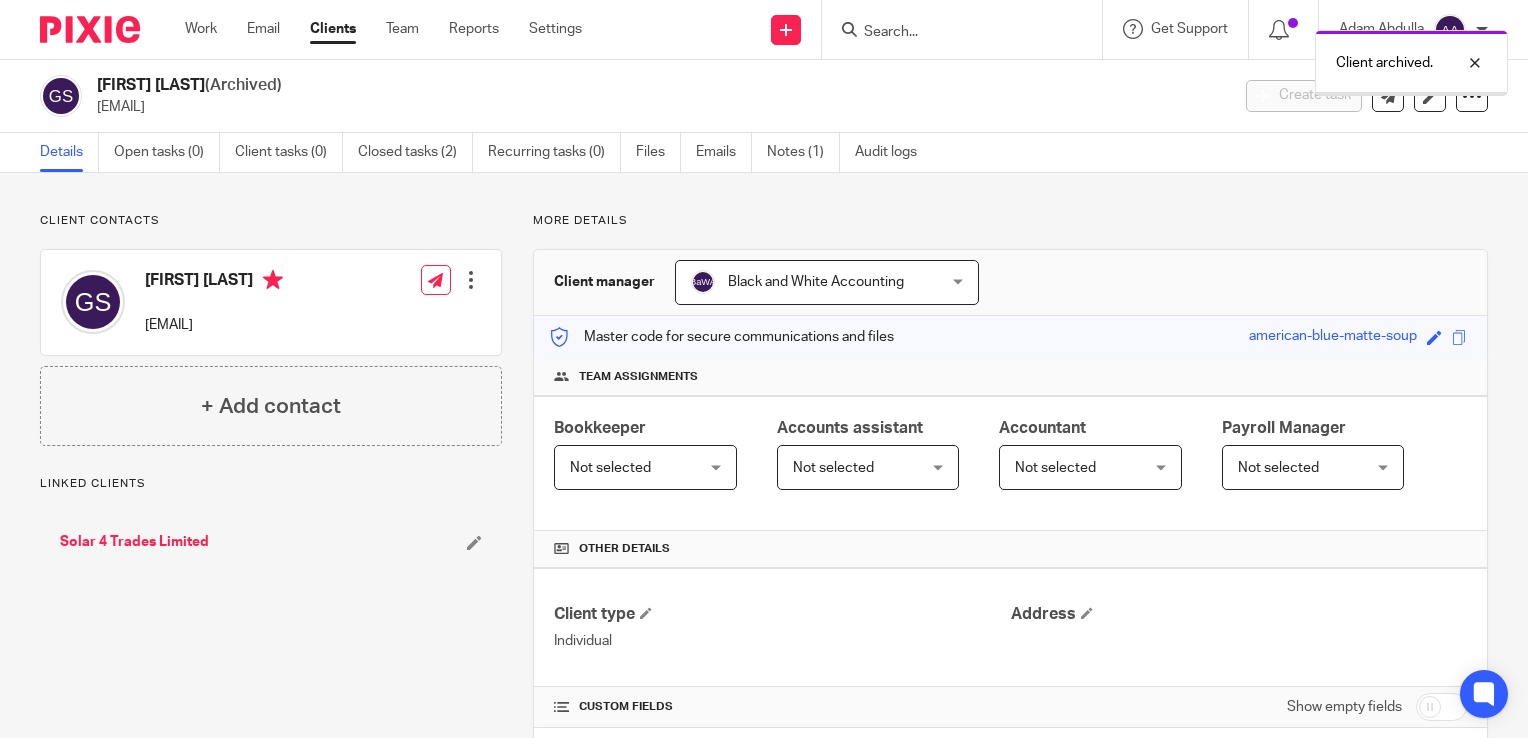 scroll, scrollTop: 0, scrollLeft: 0, axis: both 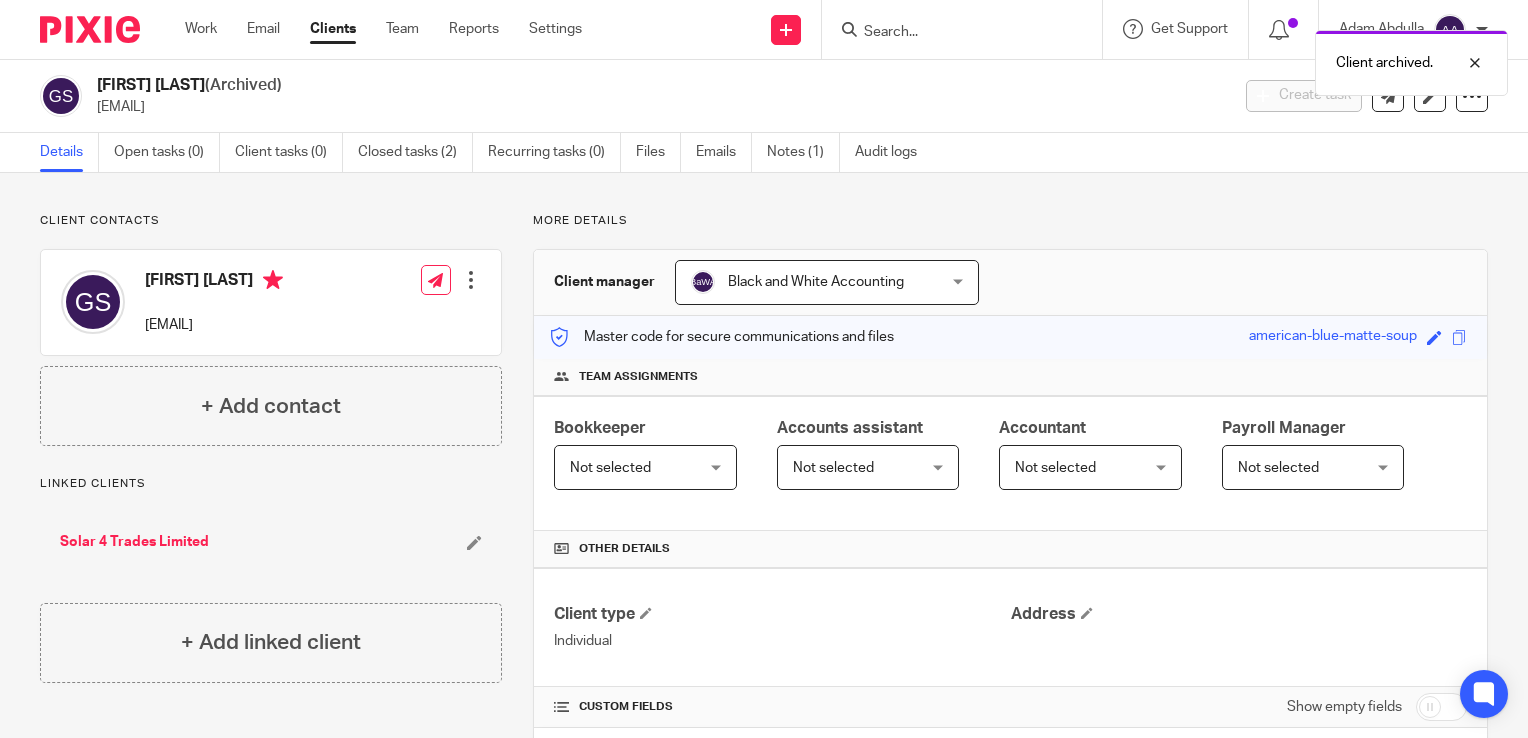 click on "Client archived." at bounding box center (1136, 58) 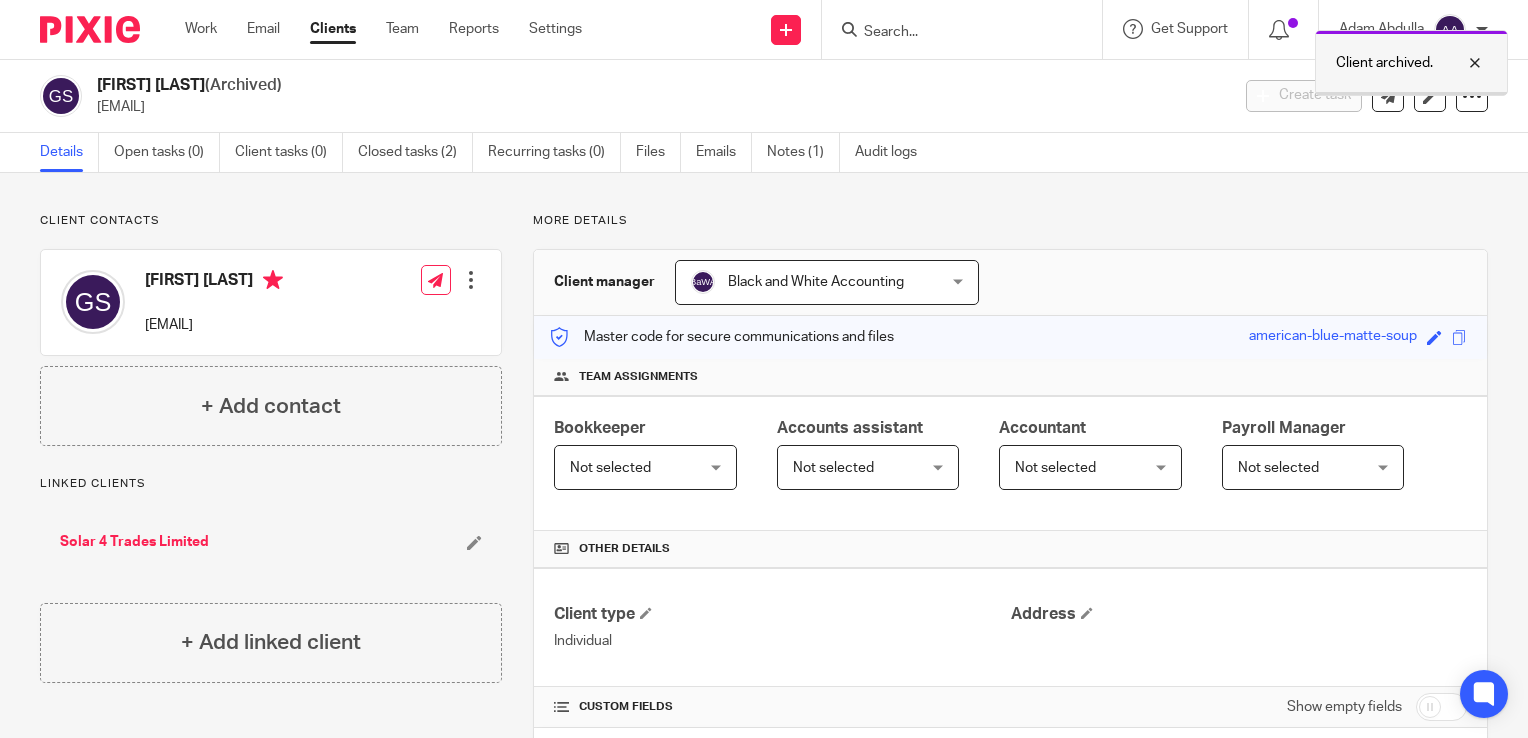 click at bounding box center (1460, 63) 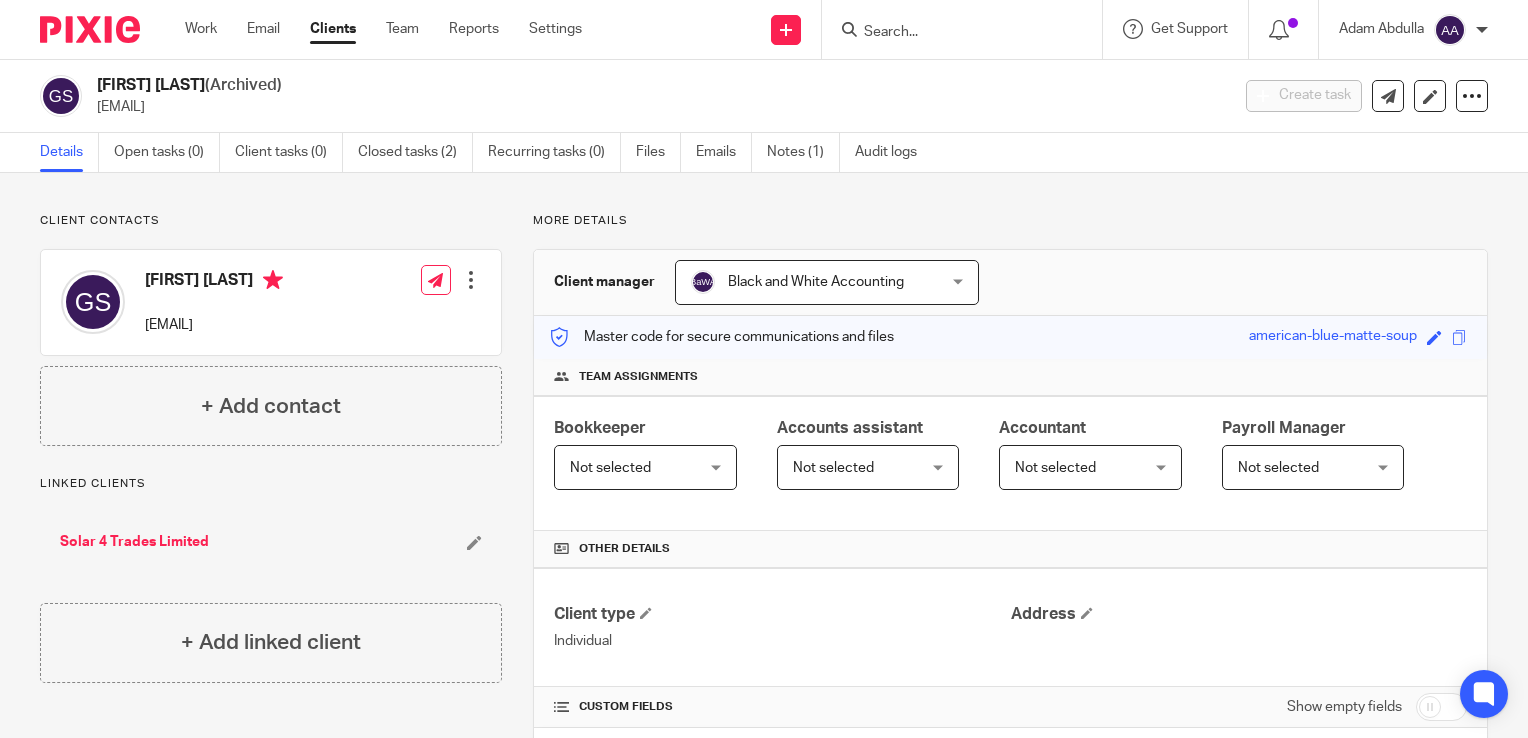 click at bounding box center (962, 29) 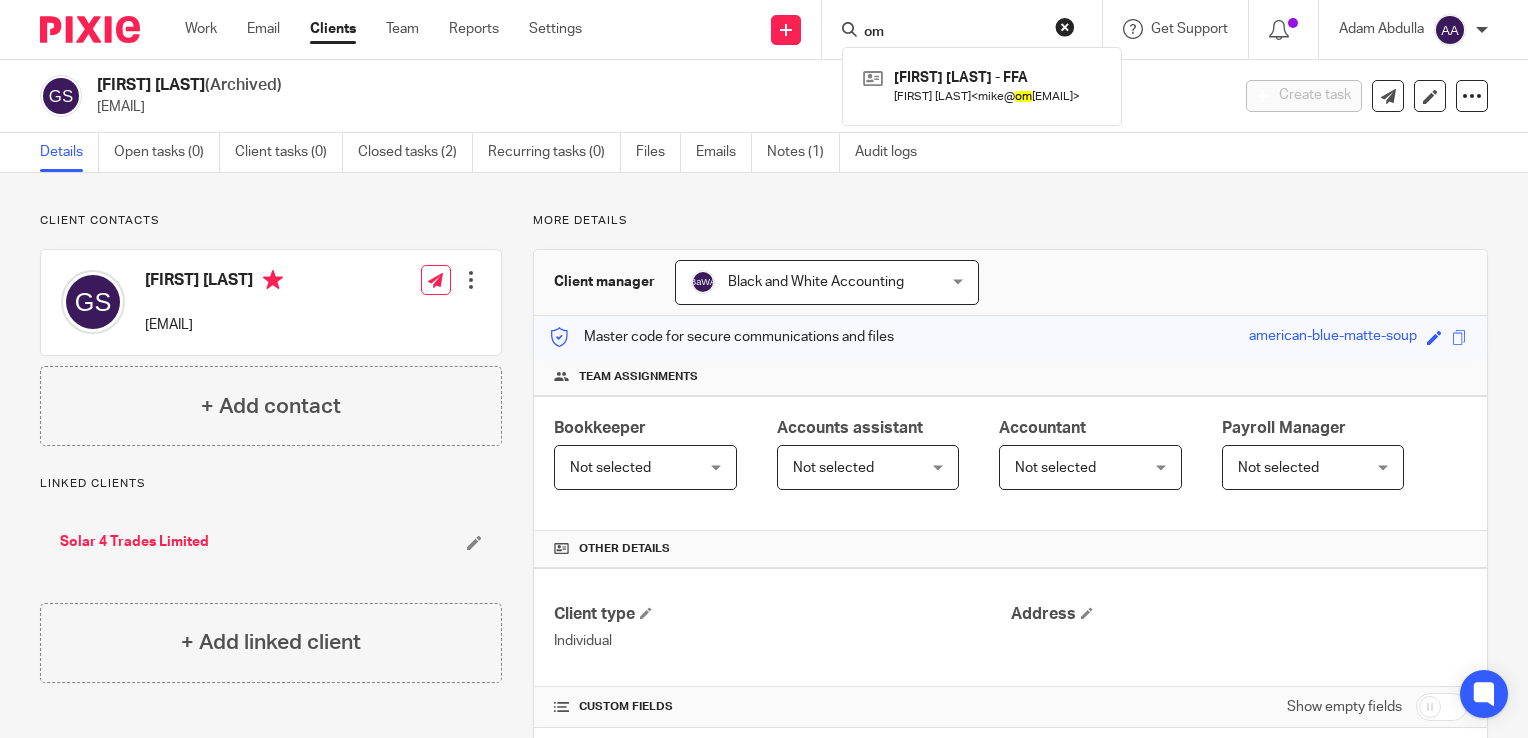 type on "o" 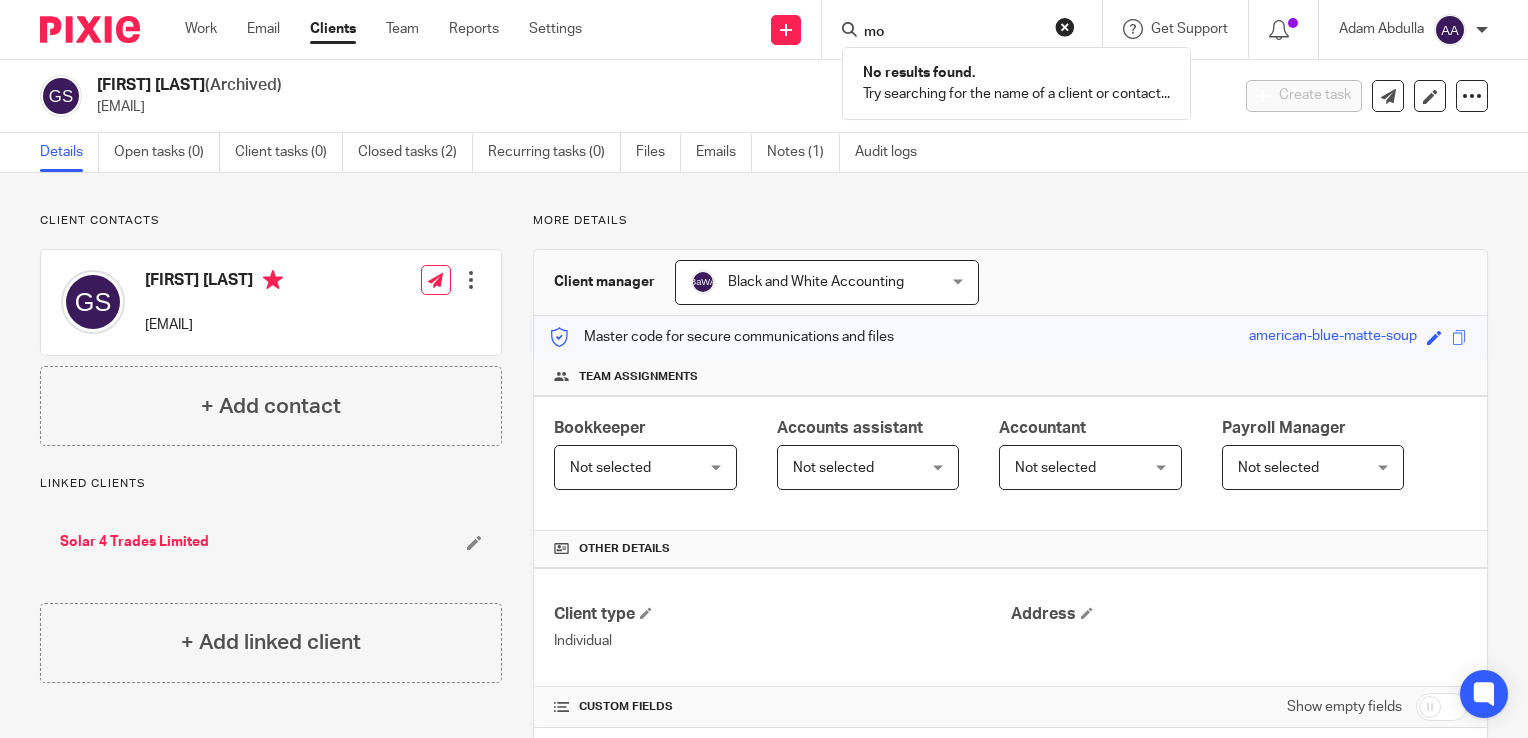 type on "m" 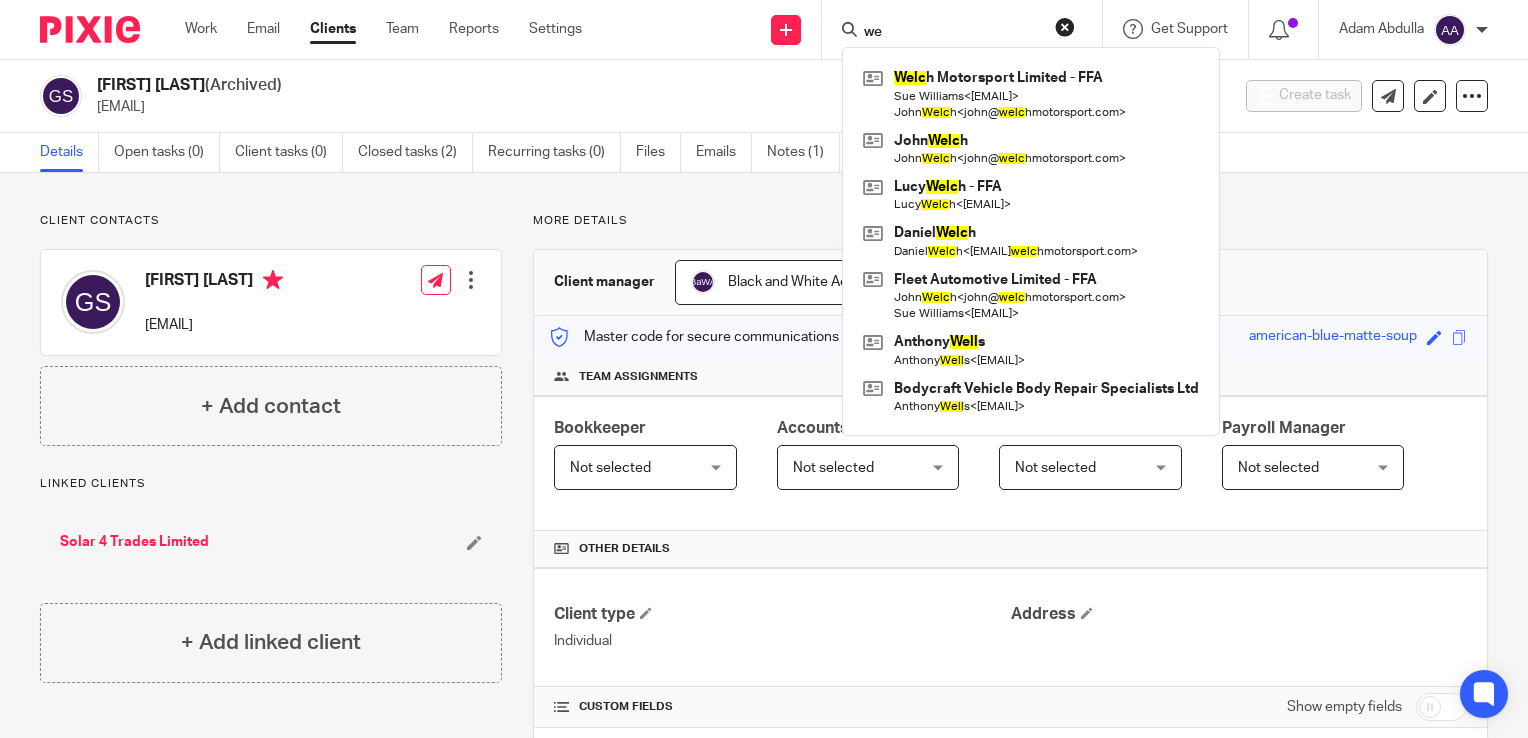 type on "w" 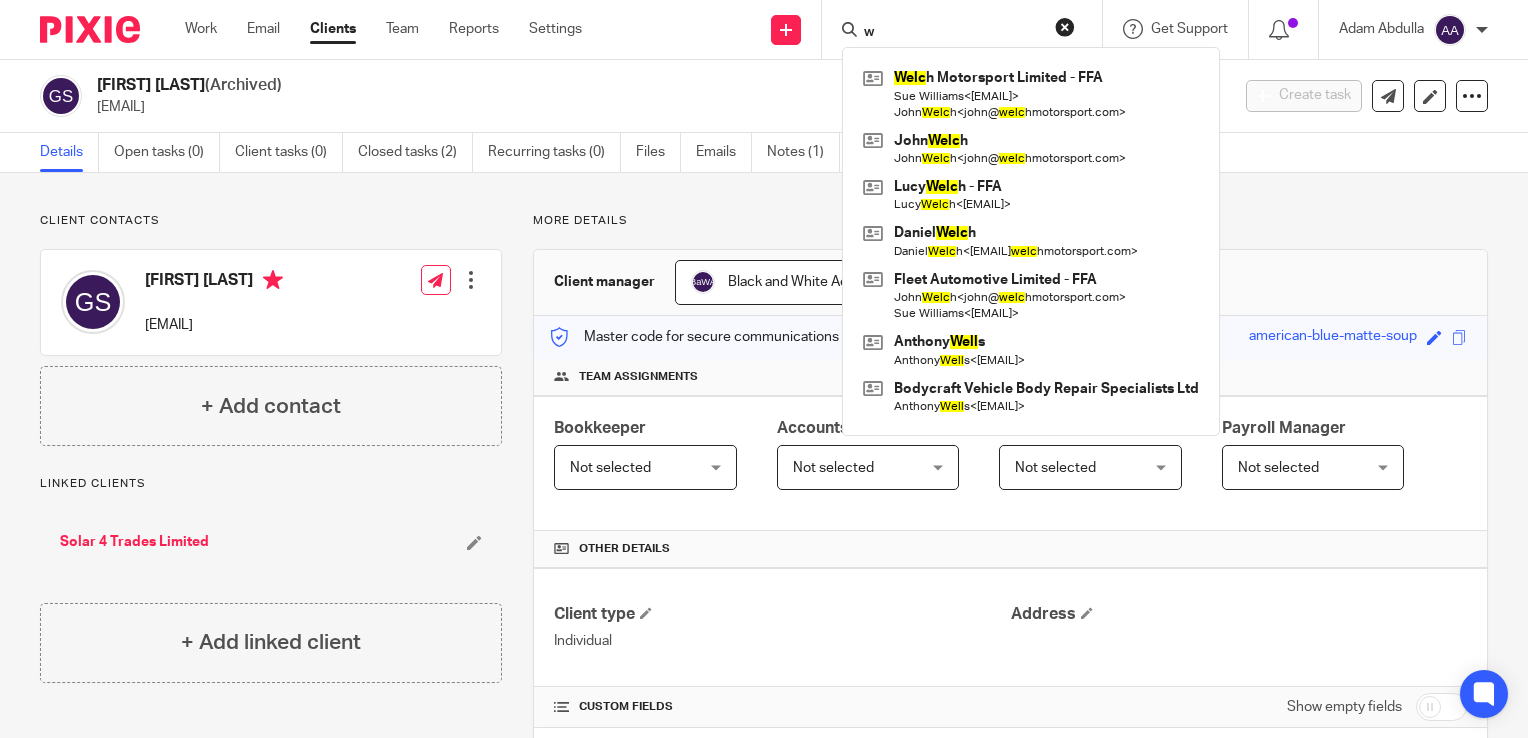 type 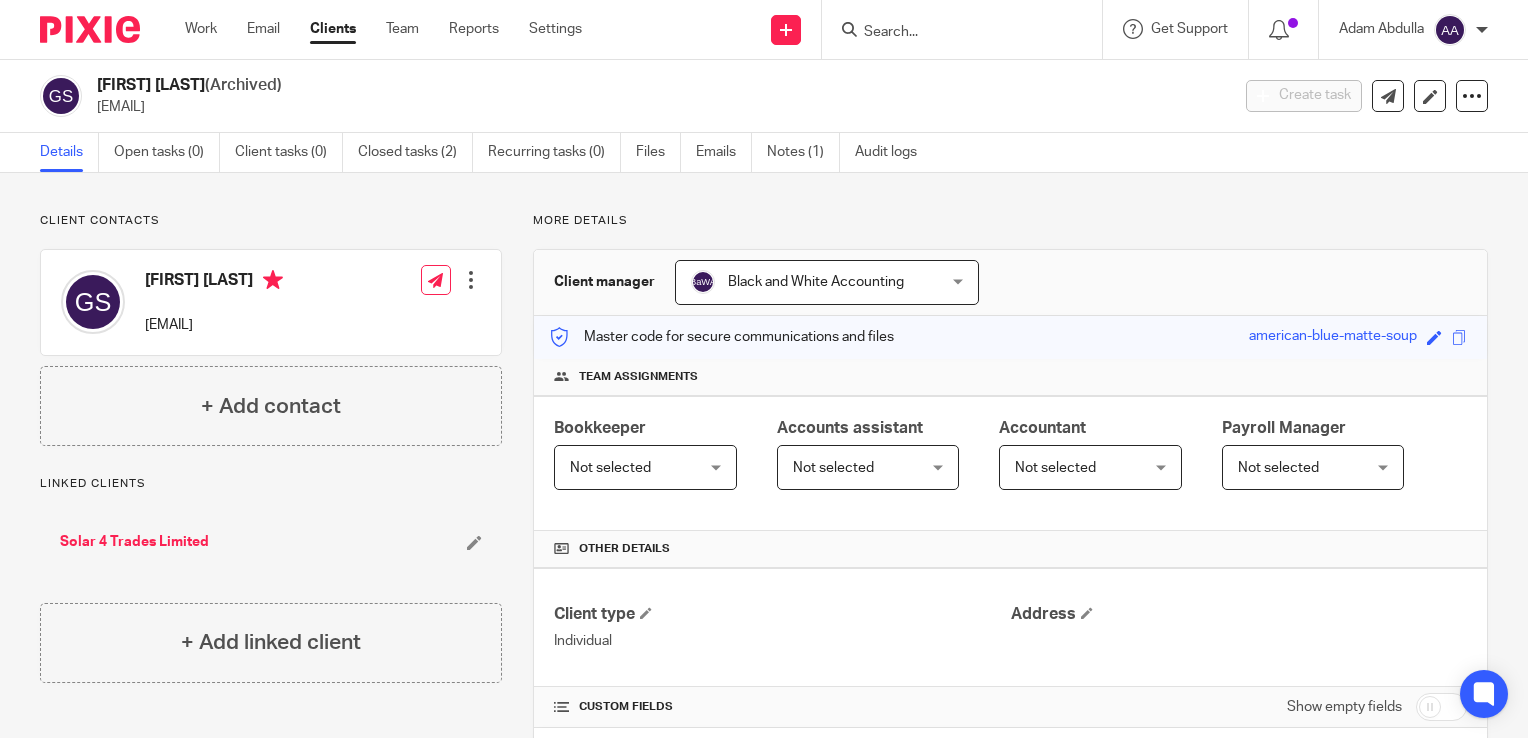 click on "Clients" at bounding box center (333, 29) 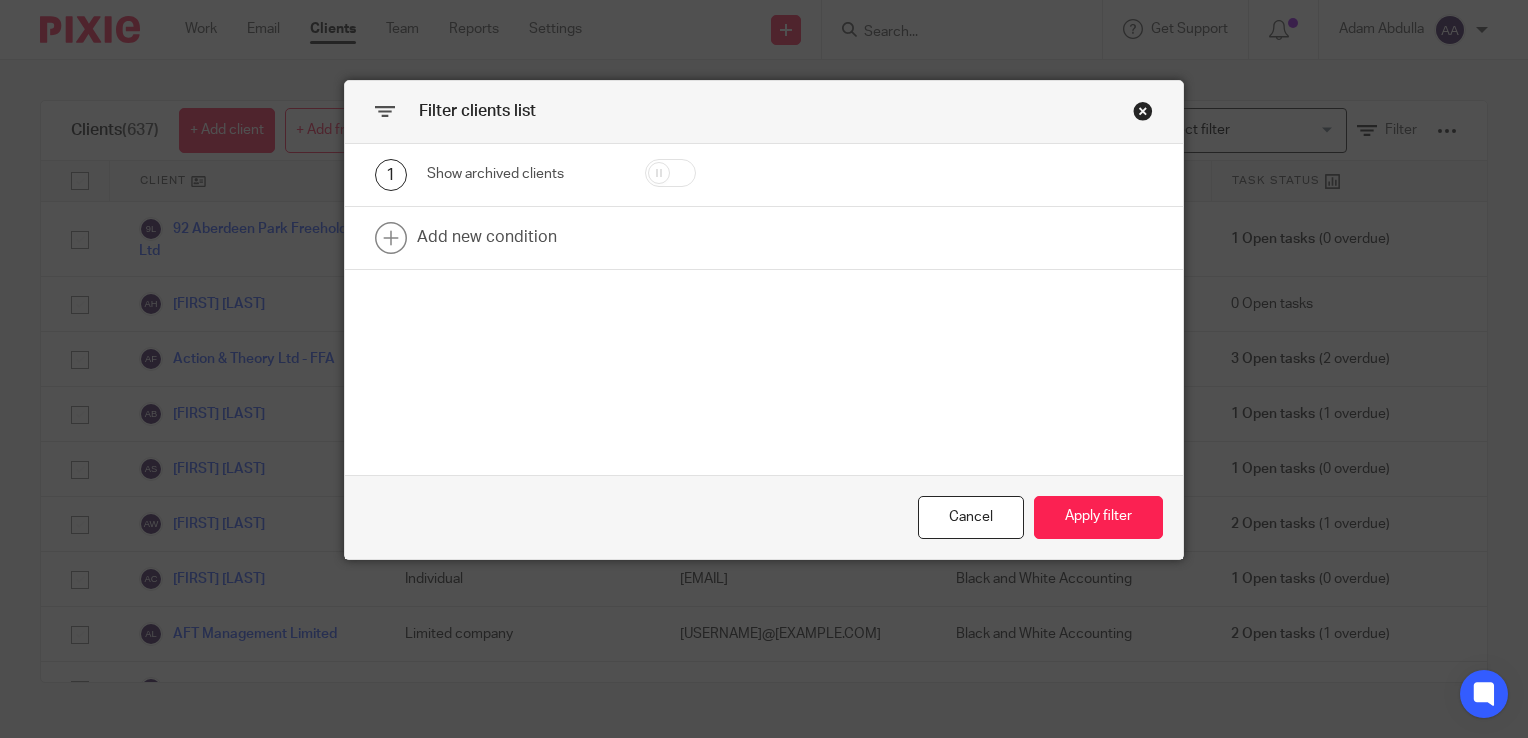 scroll, scrollTop: 0, scrollLeft: 0, axis: both 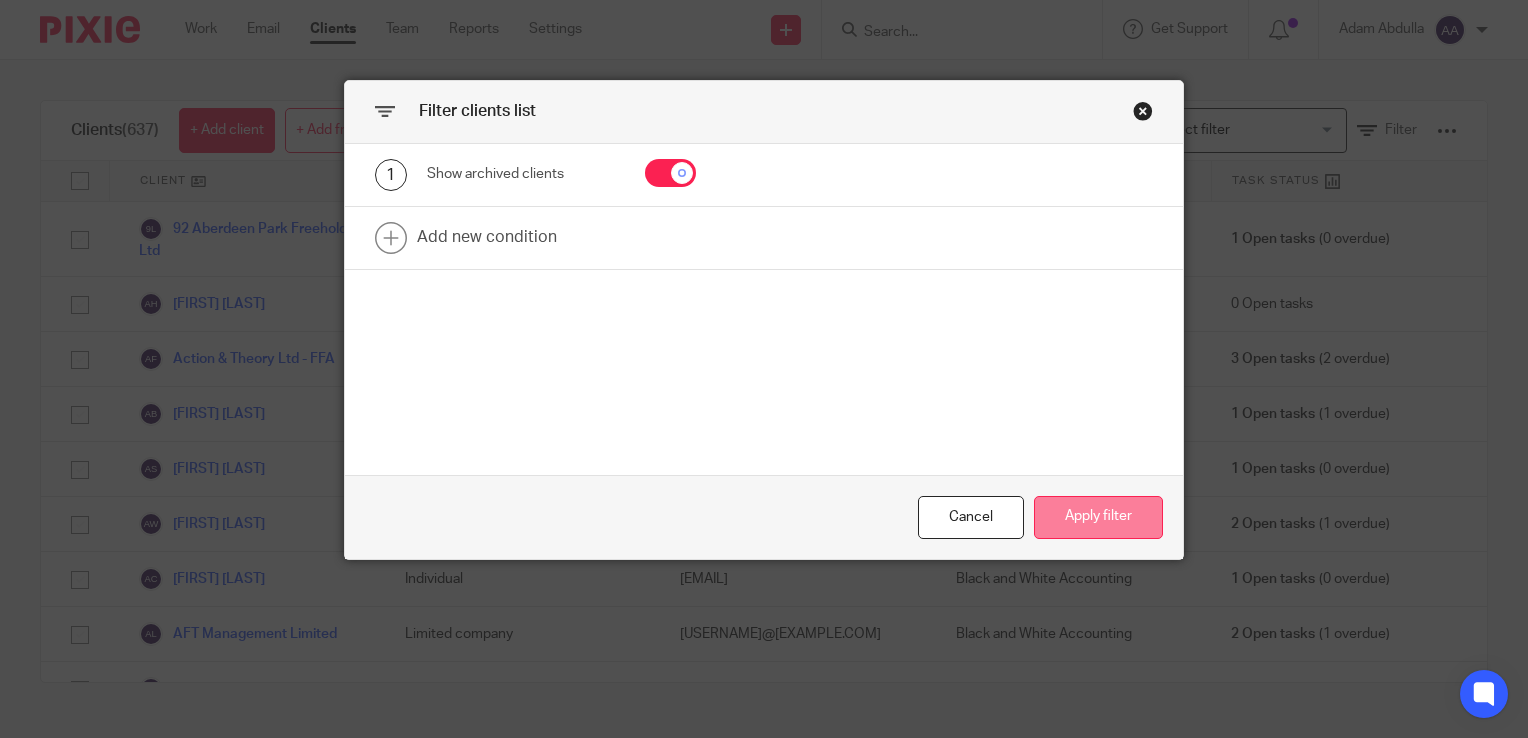 click on "Apply filter" at bounding box center [1098, 517] 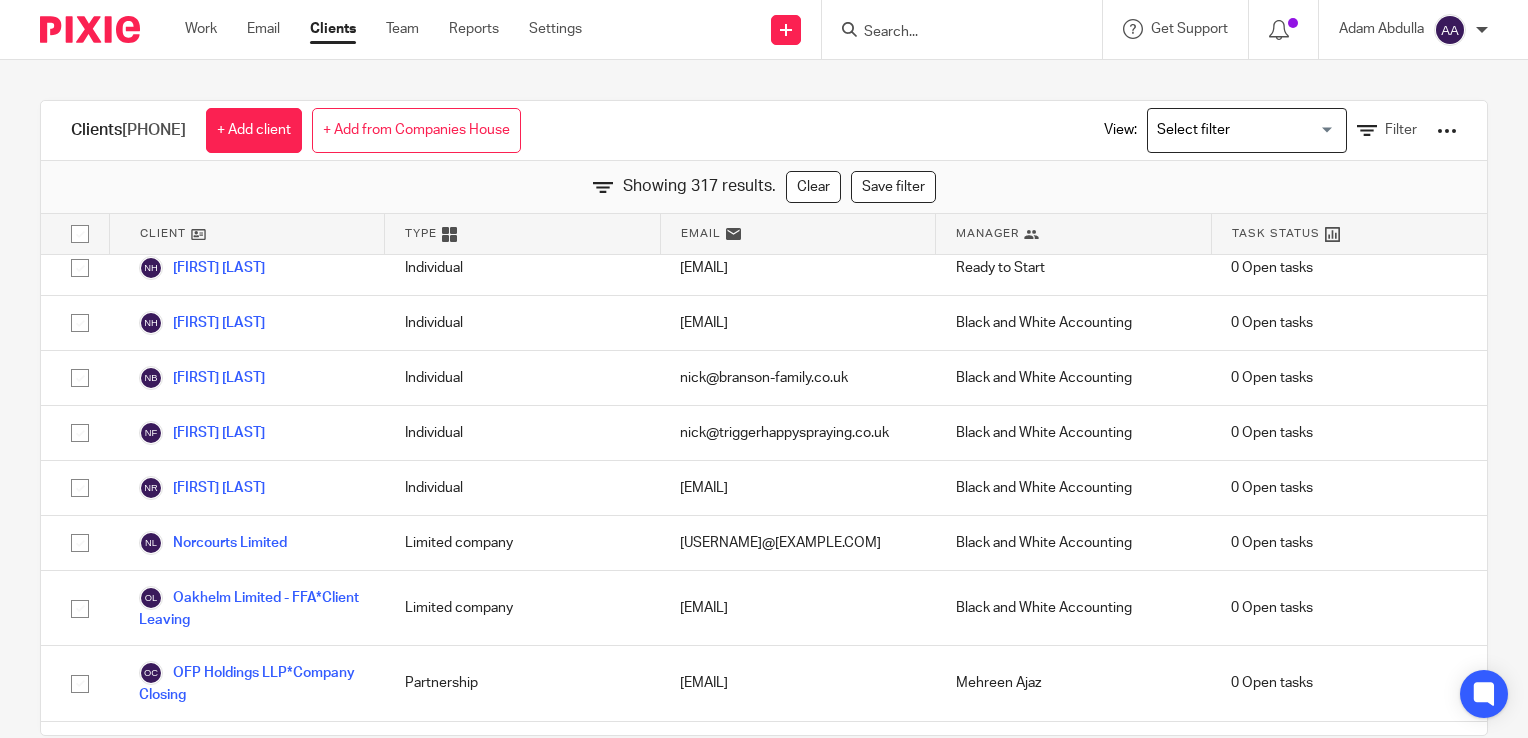scroll, scrollTop: 12333, scrollLeft: 0, axis: vertical 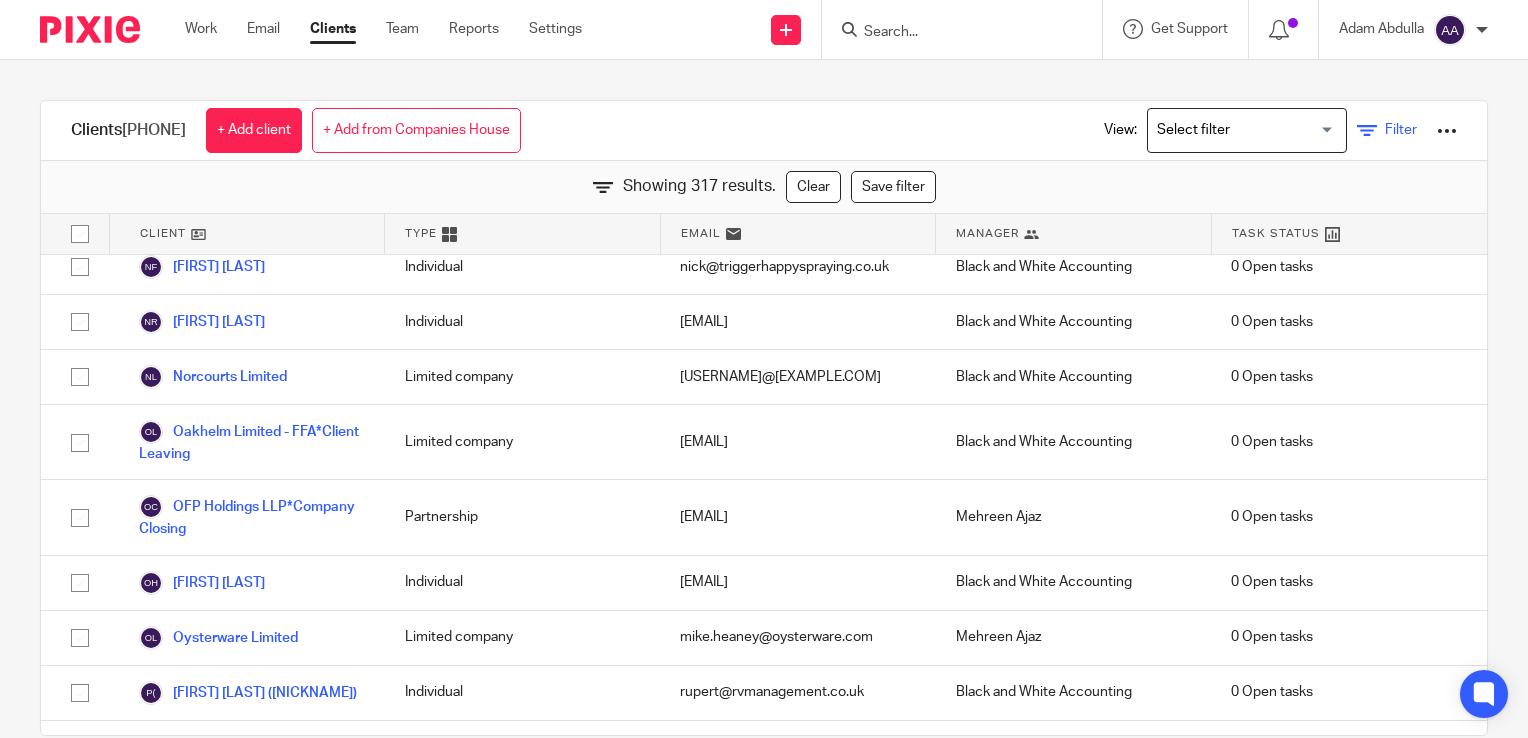 click at bounding box center [1367, 131] 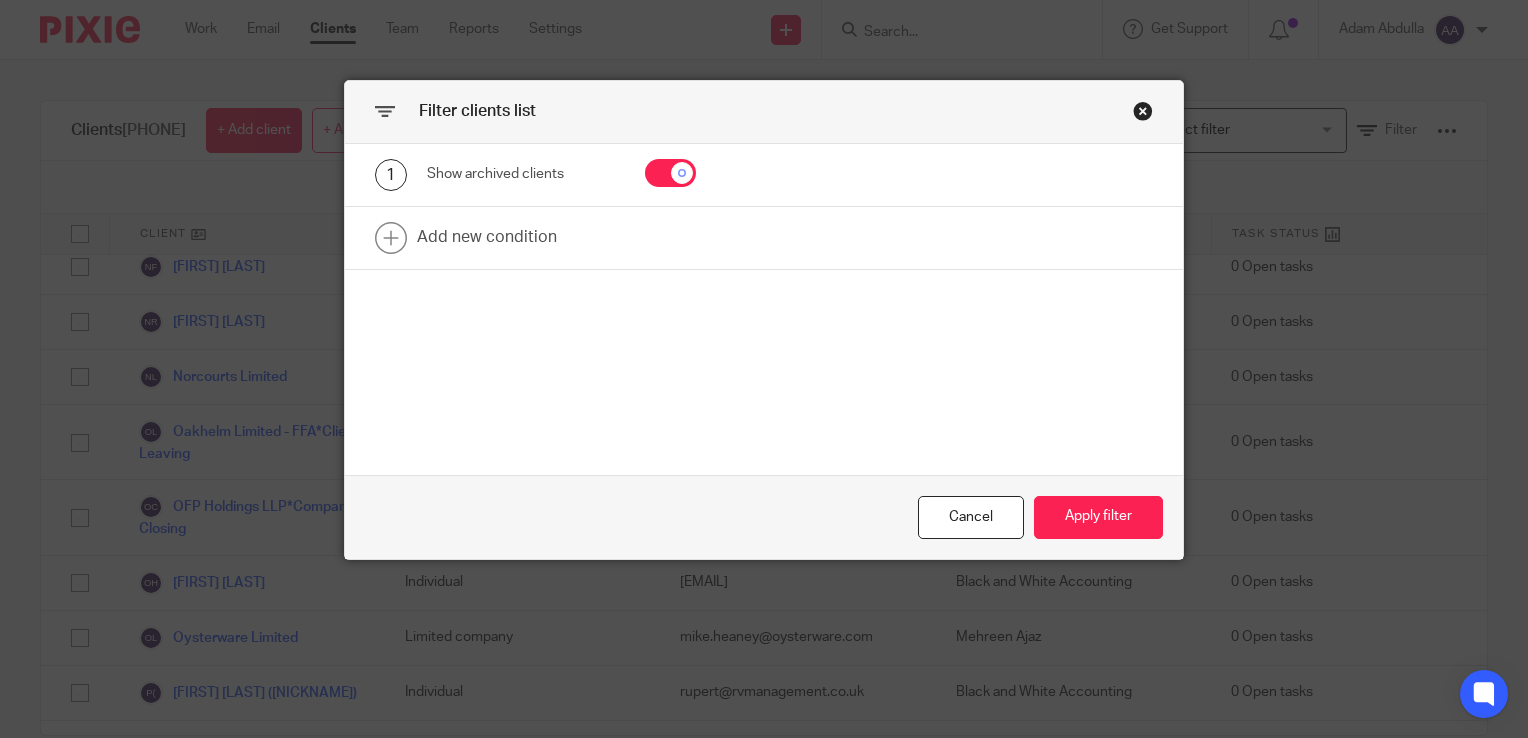 click on "Filter clients list" at bounding box center [764, 112] 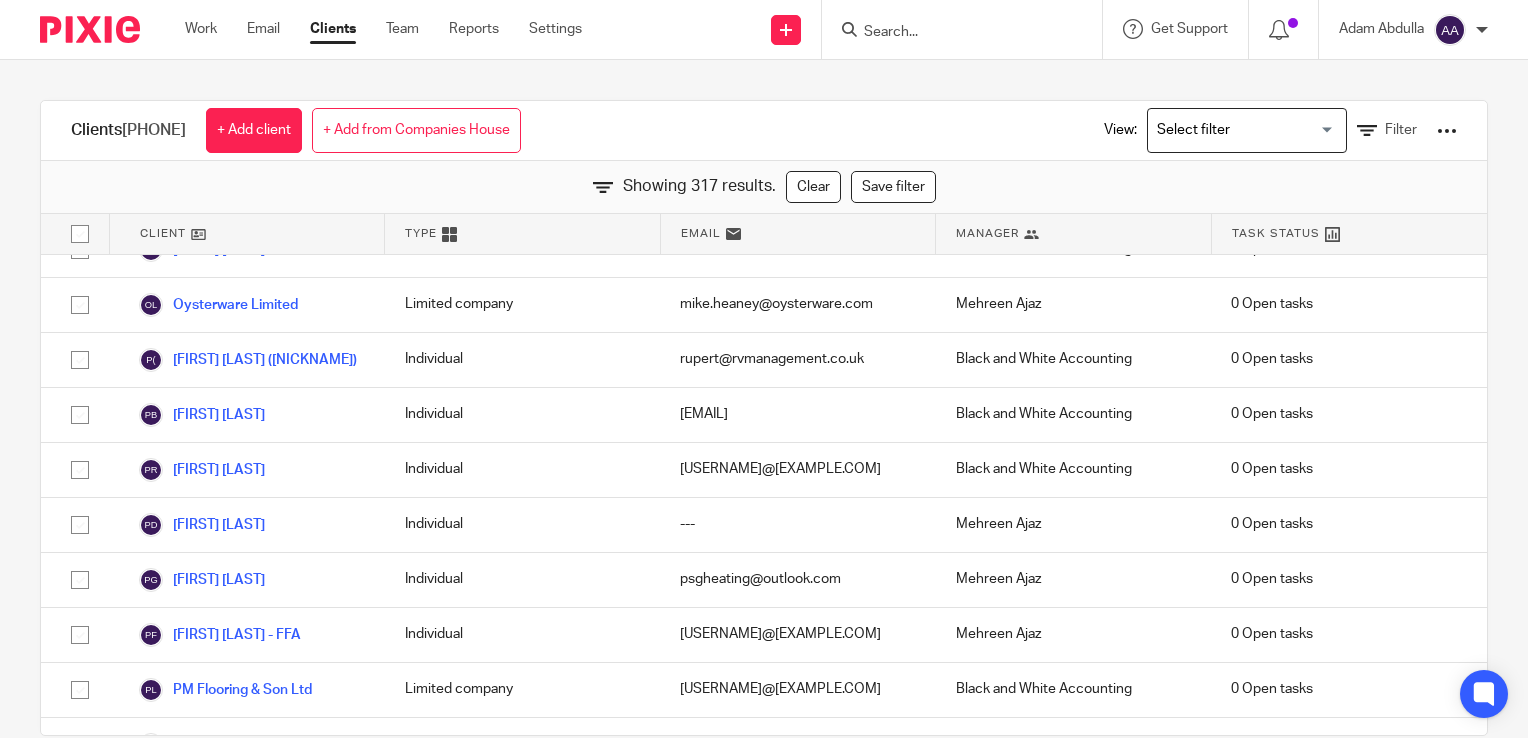 scroll, scrollTop: 11666, scrollLeft: 0, axis: vertical 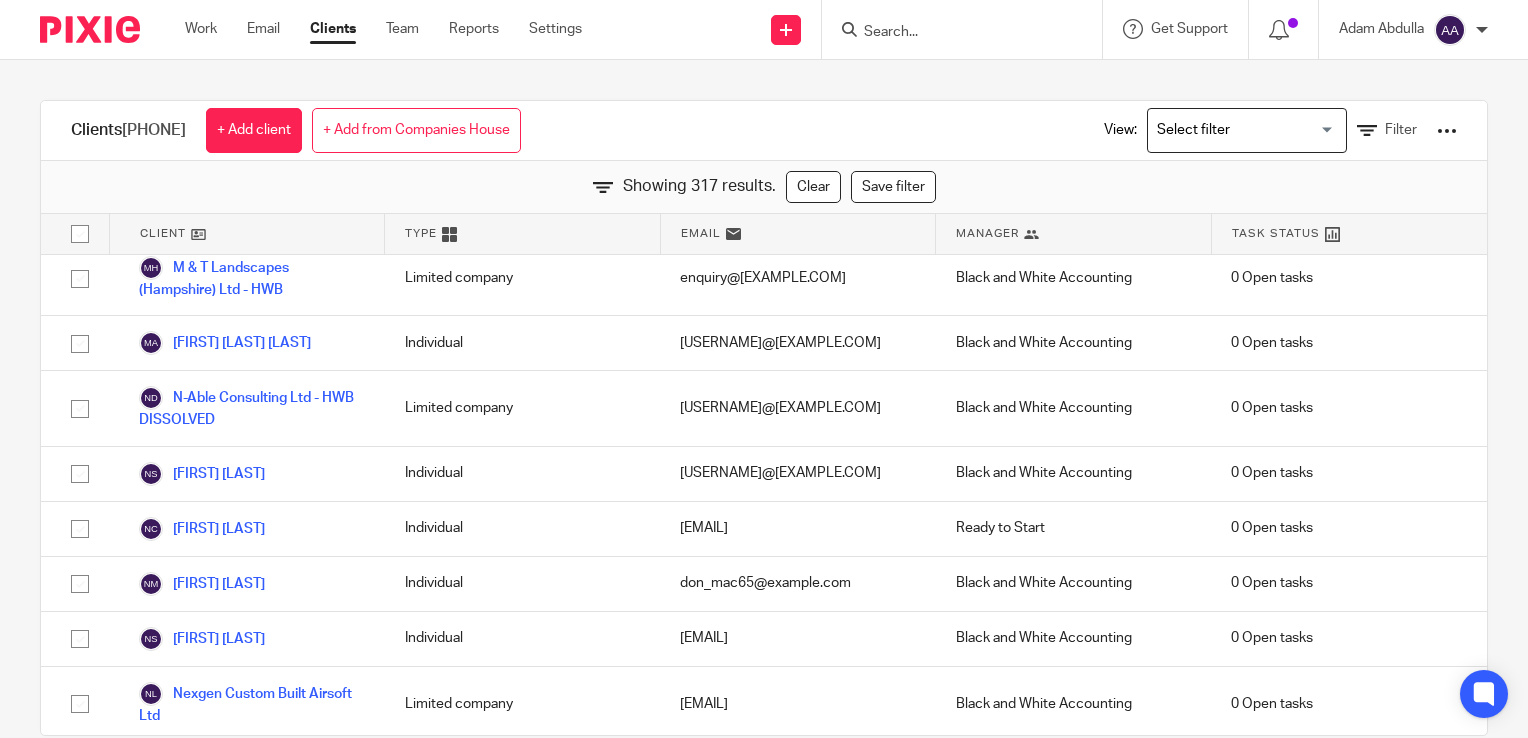 click on "[PERSON] [LAST]" at bounding box center (202, 103) 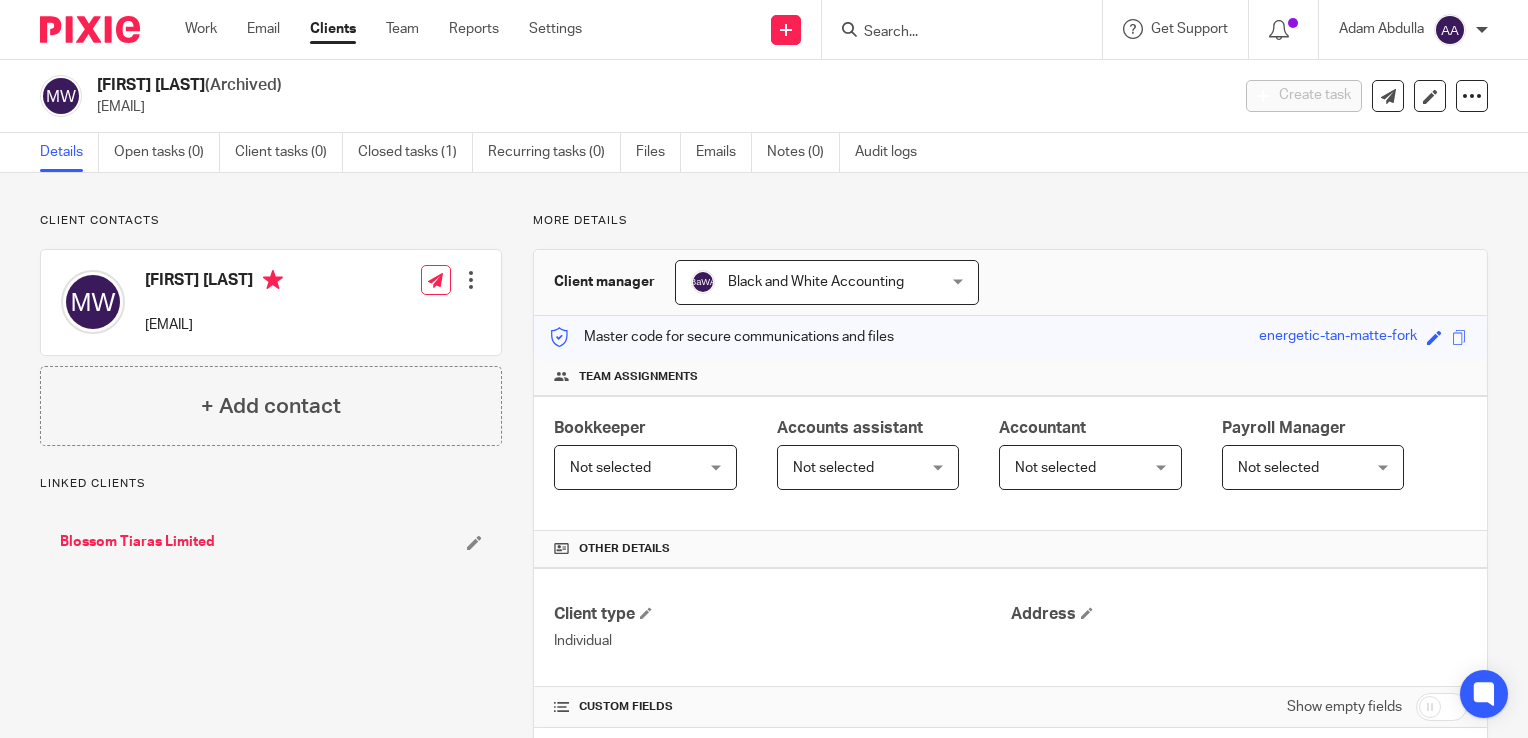scroll, scrollTop: 0, scrollLeft: 0, axis: both 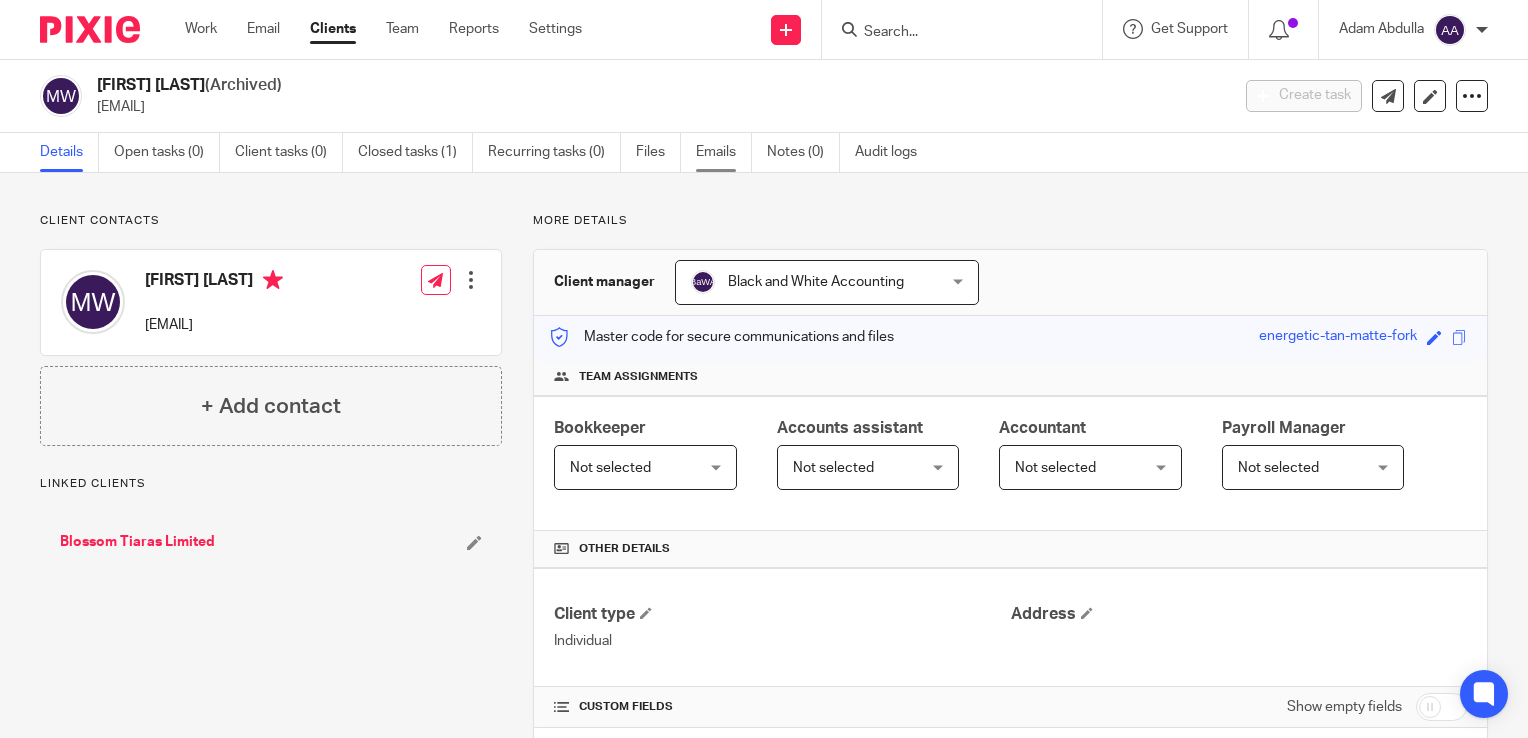 click on "Emails" at bounding box center (724, 152) 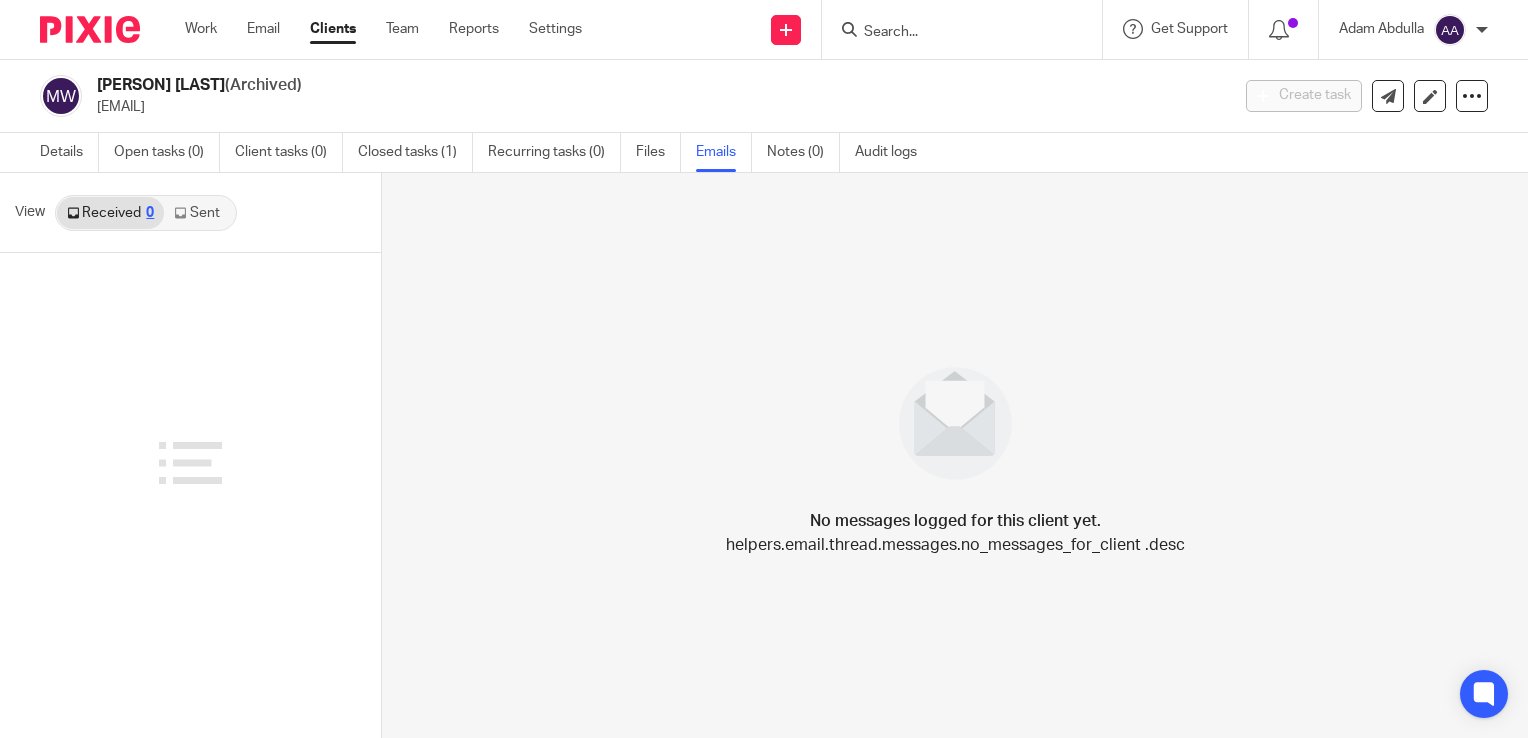 scroll, scrollTop: 0, scrollLeft: 0, axis: both 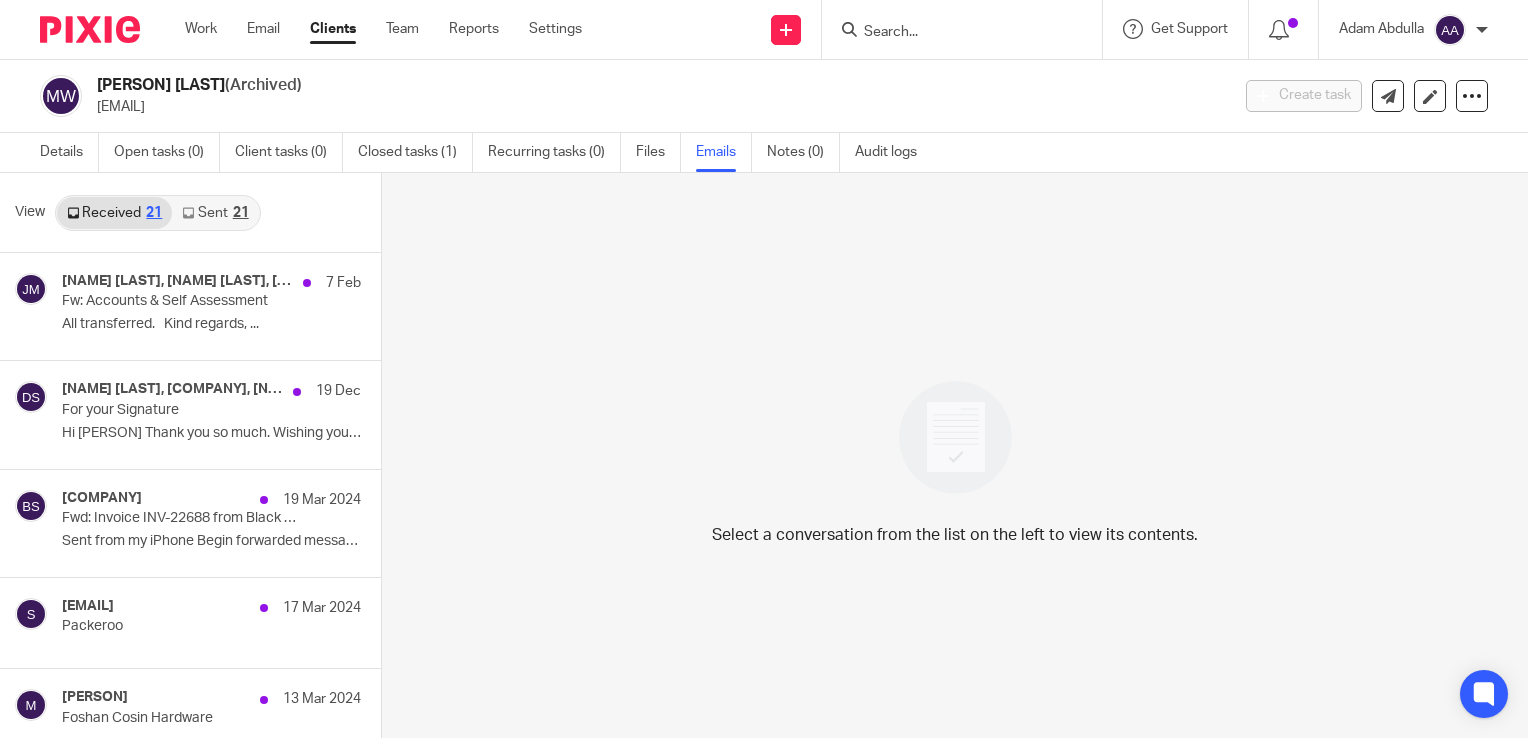click at bounding box center [188, 213] 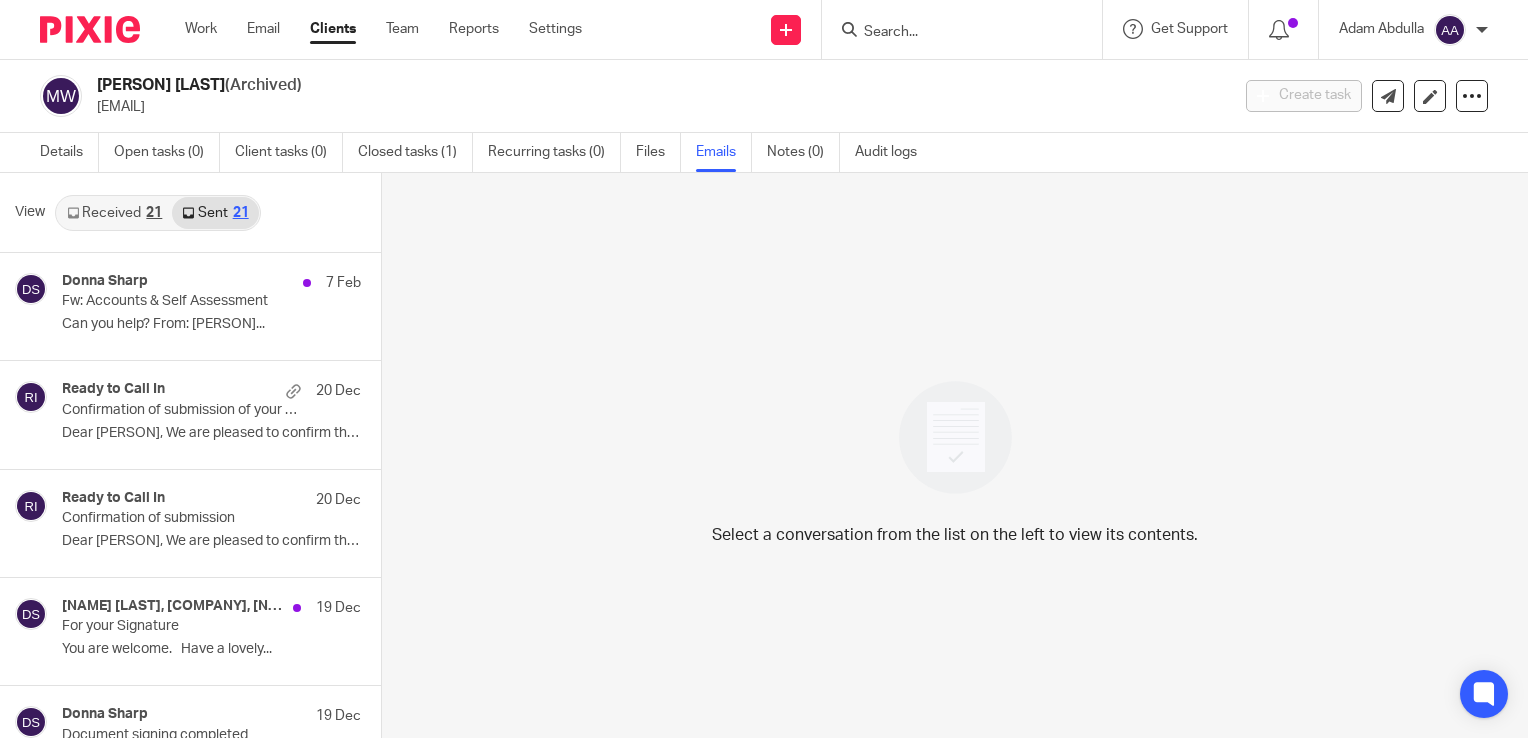 scroll, scrollTop: 3, scrollLeft: 0, axis: vertical 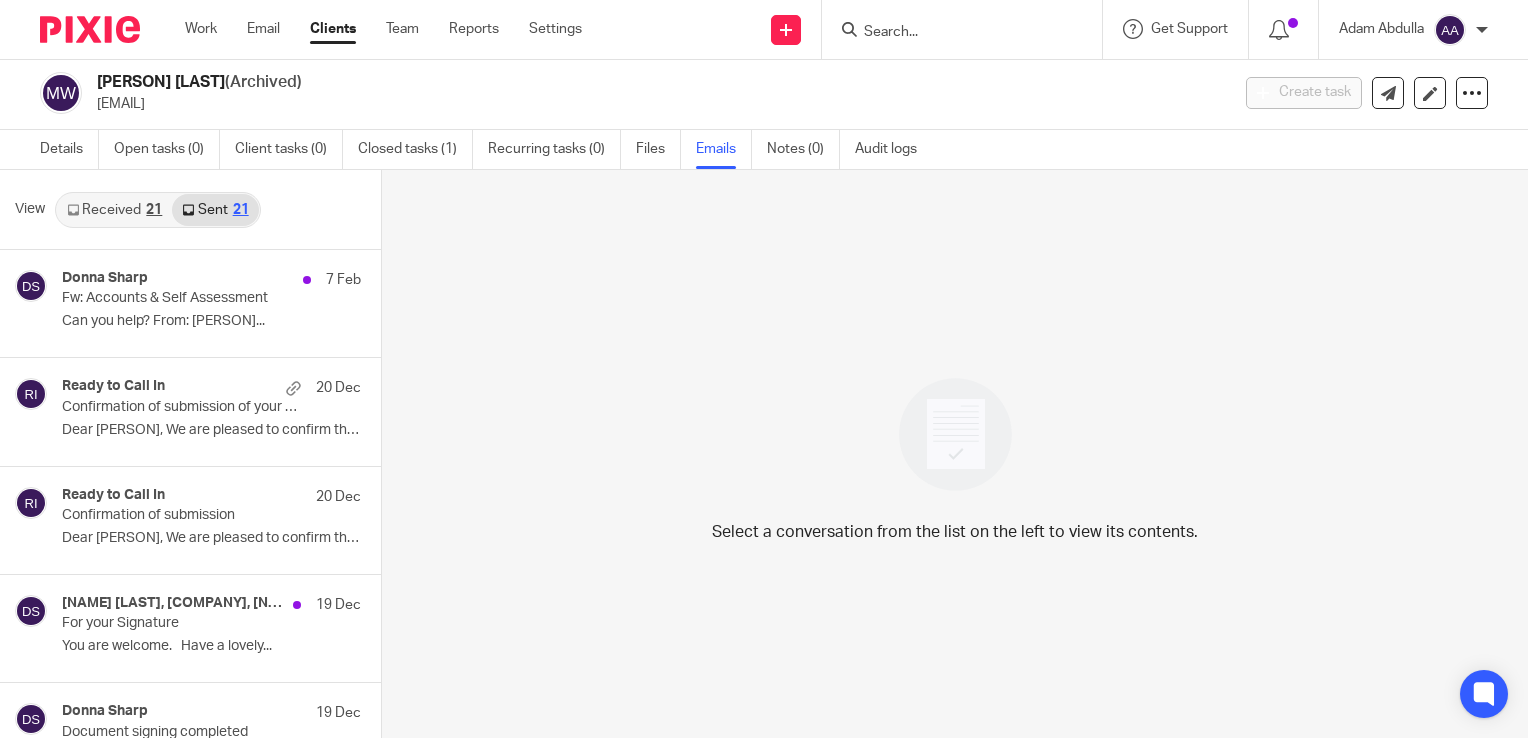 click at bounding box center (968, 29) 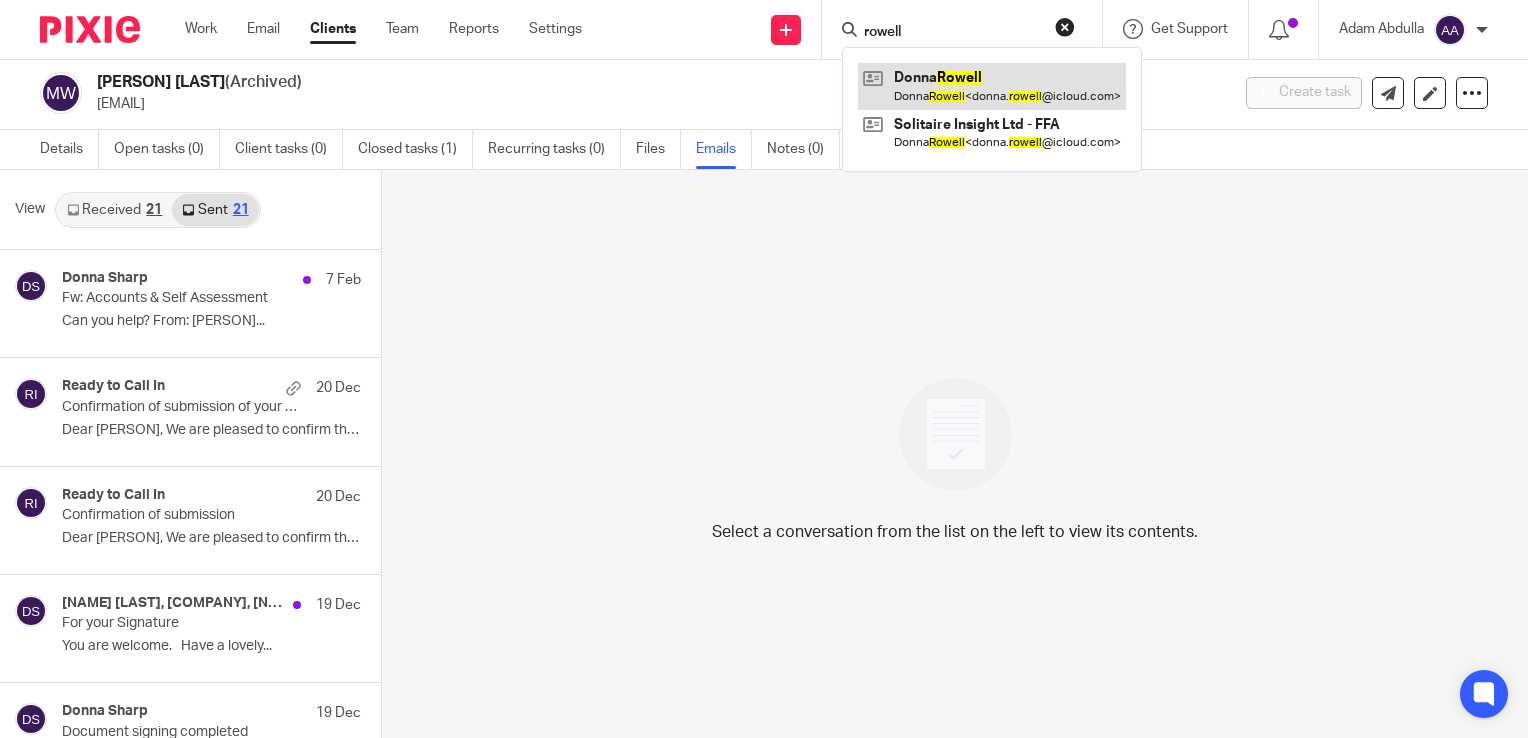 type on "rowell" 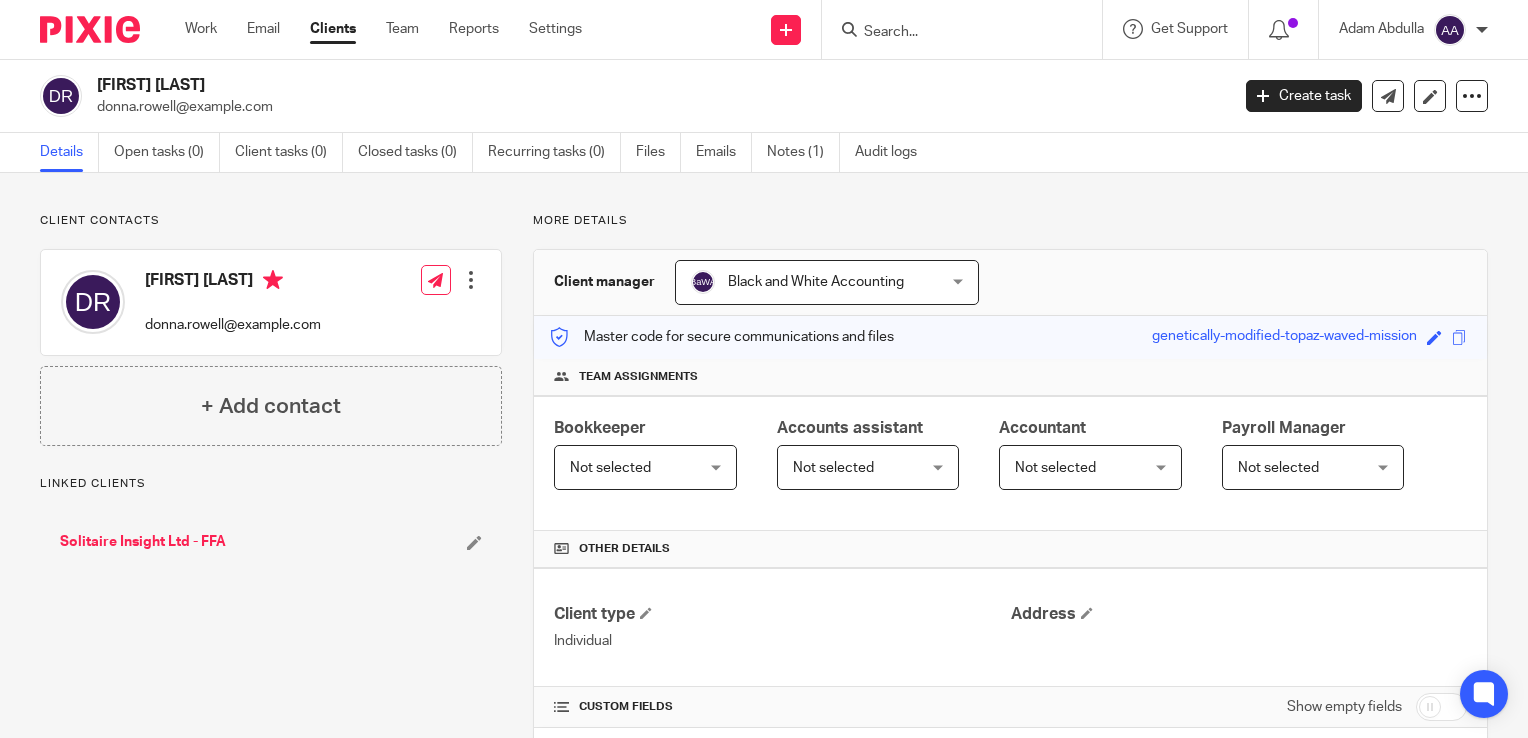 scroll, scrollTop: 0, scrollLeft: 0, axis: both 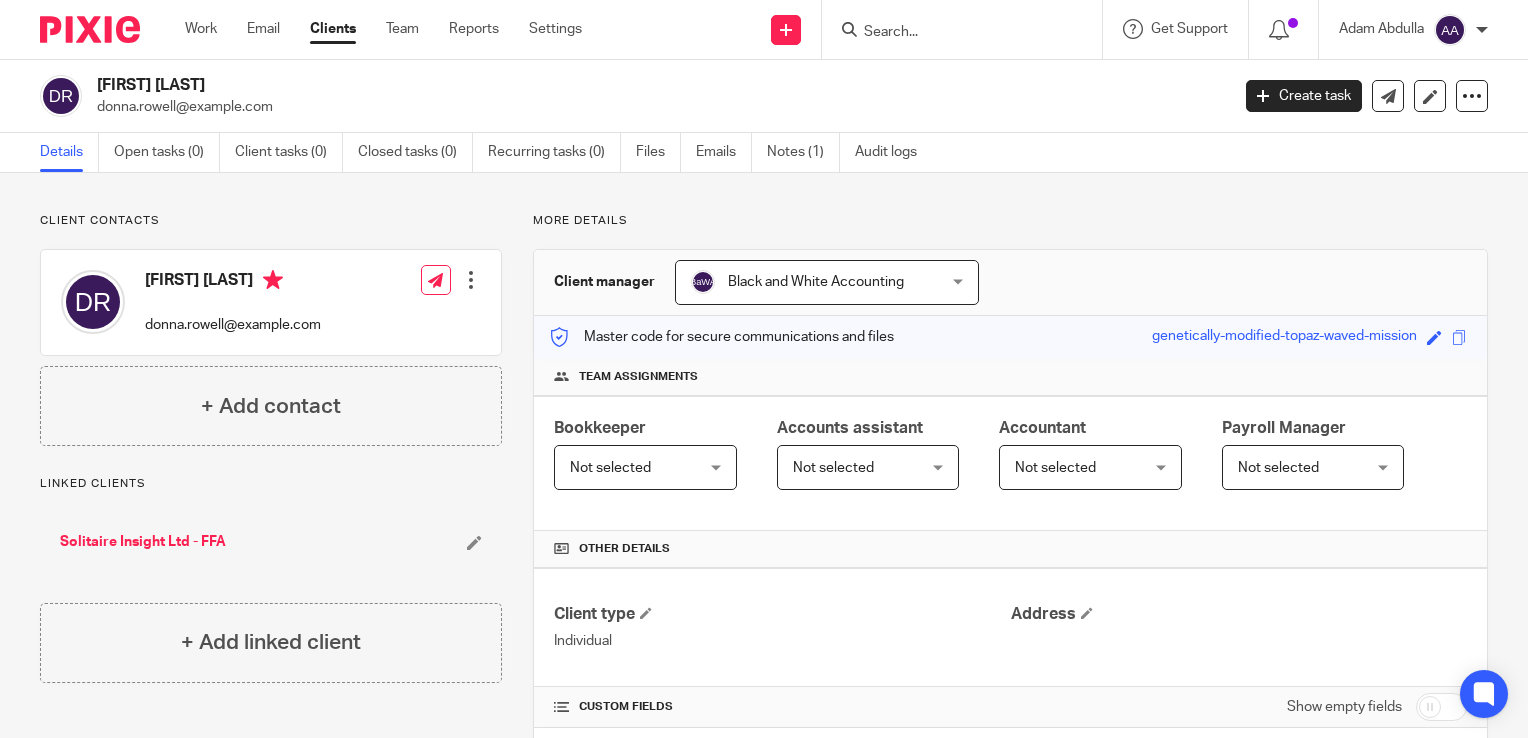 click on "Details
Open tasks (0)
Client tasks (0)
Closed tasks (0)
Recurring tasks (0)
Files
Emails
Notes (1)
Audit logs" at bounding box center (493, 152) 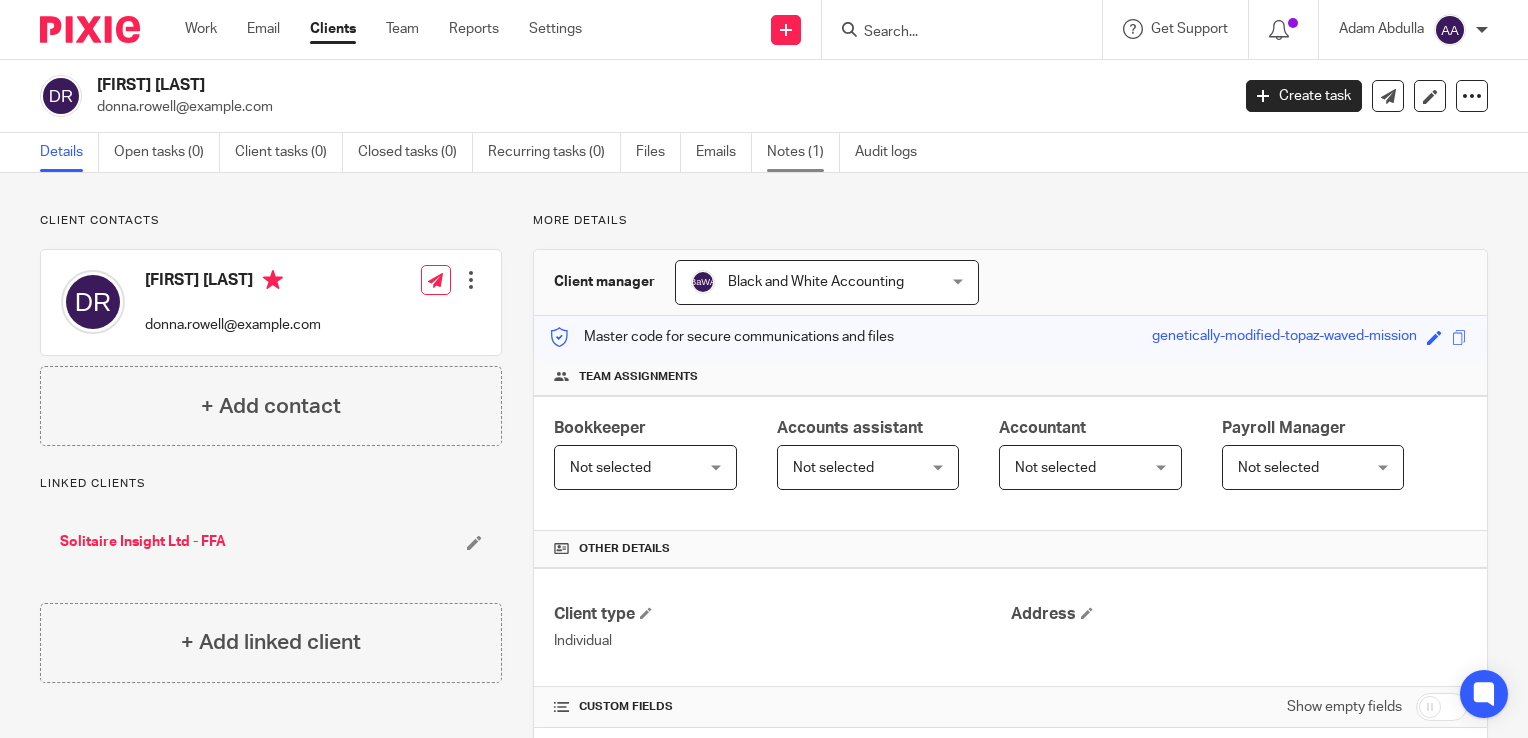 click on "Notes (1)" at bounding box center (803, 152) 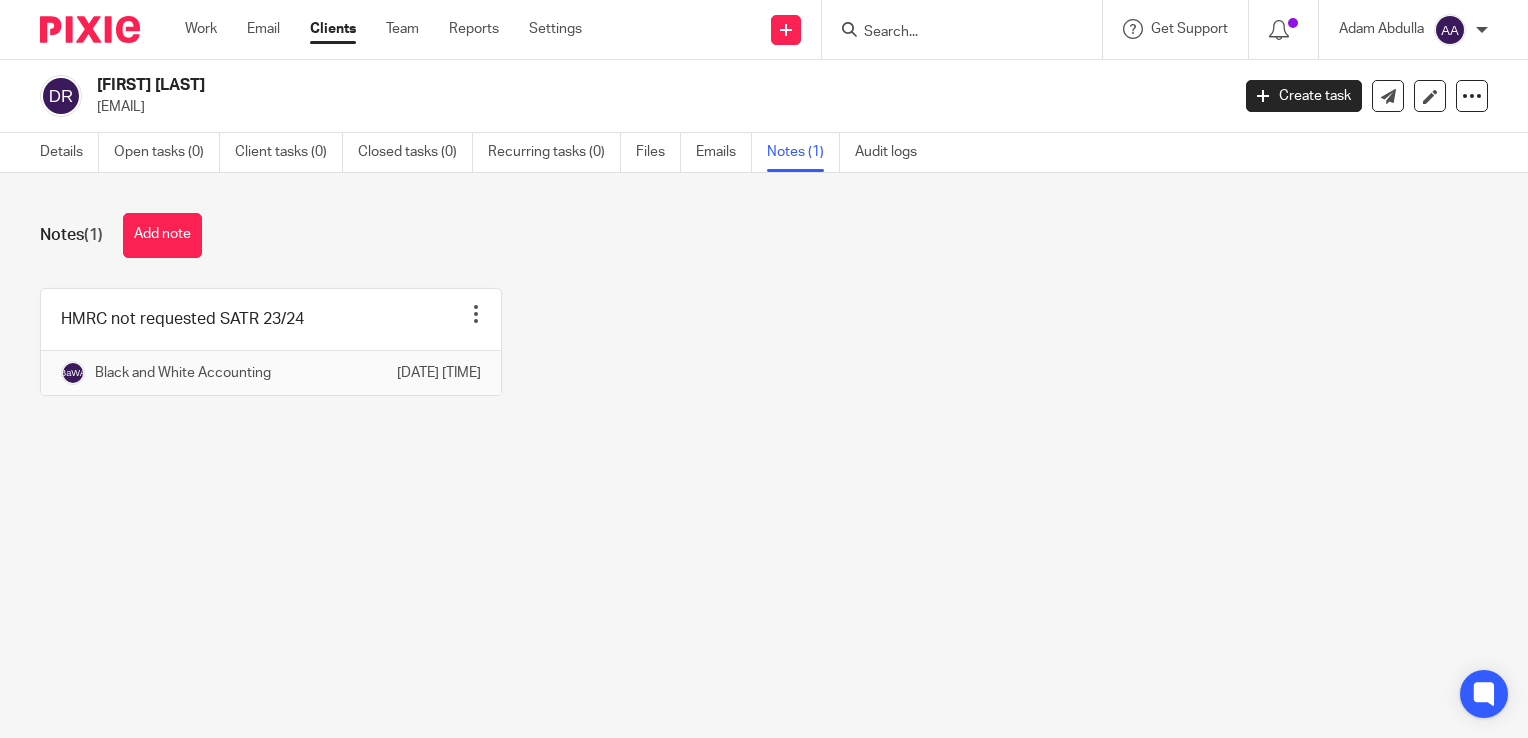 scroll, scrollTop: 0, scrollLeft: 0, axis: both 